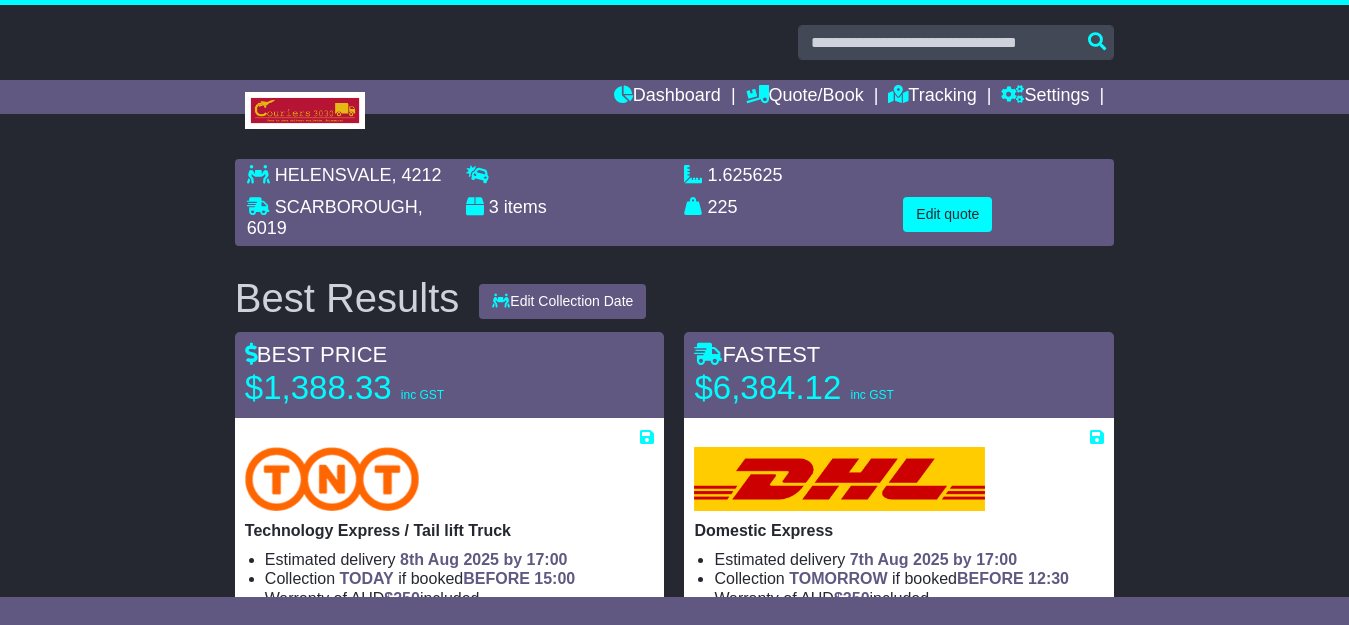 scroll, scrollTop: 0, scrollLeft: 0, axis: both 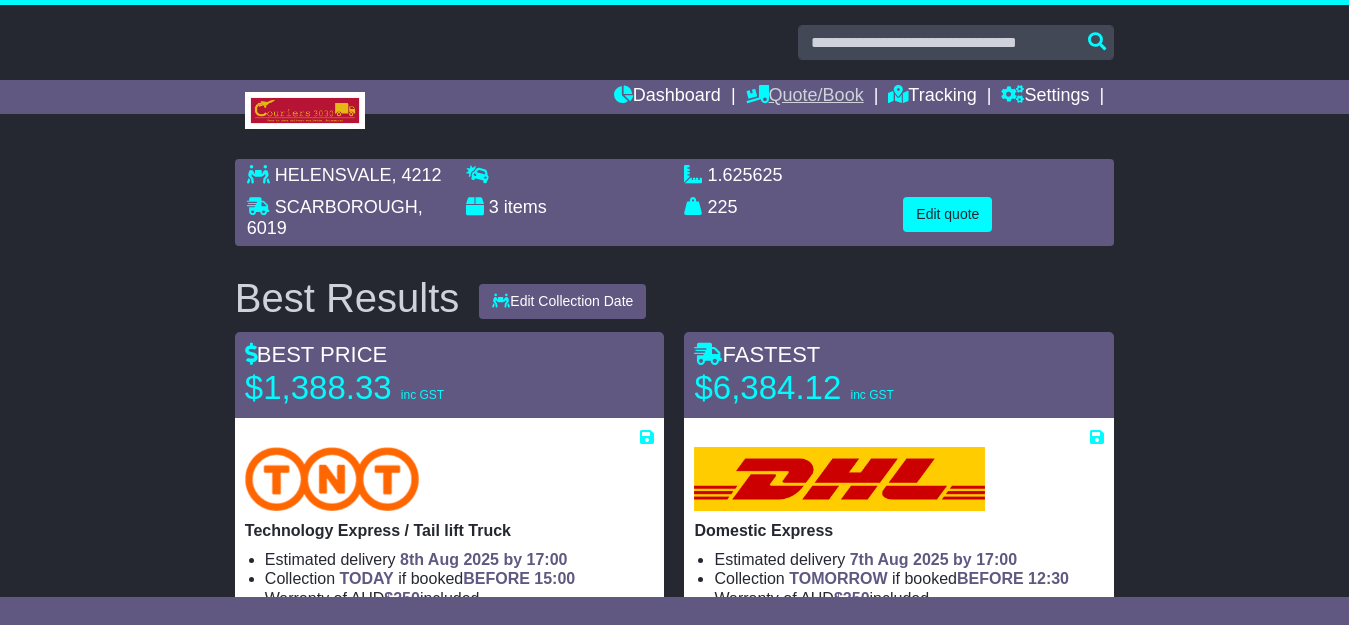 click on "Quote/Book" at bounding box center [805, 97] 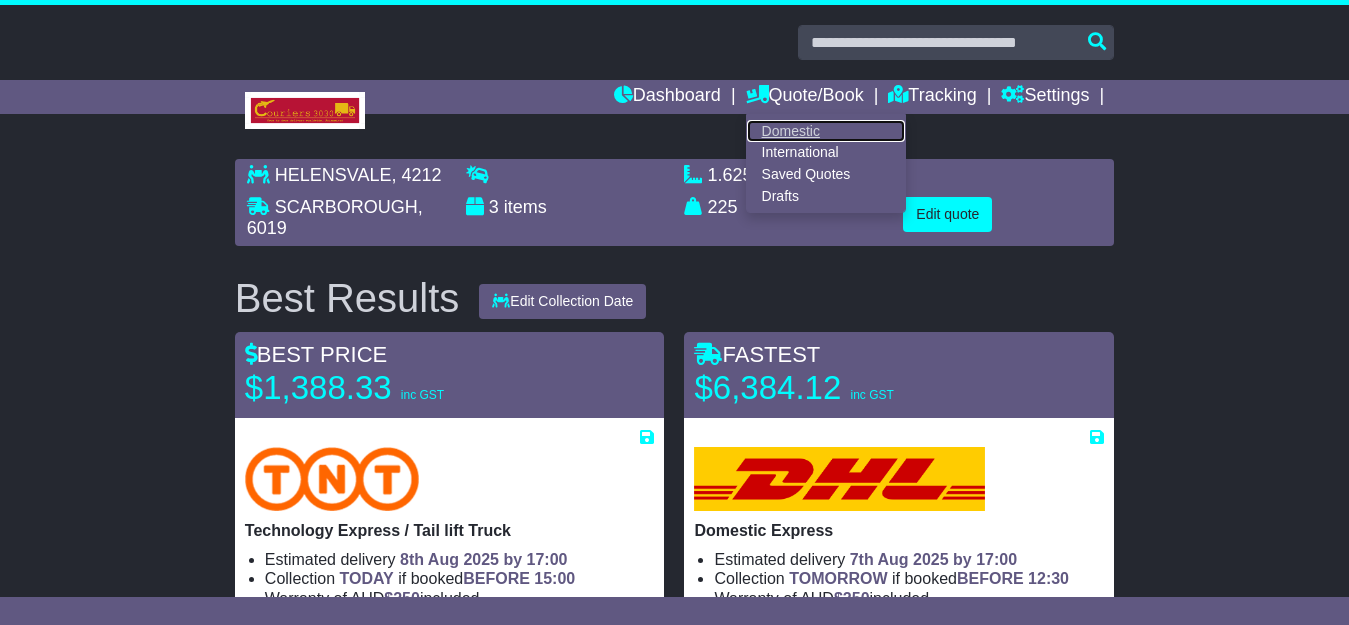 click on "Domestic" at bounding box center [826, 131] 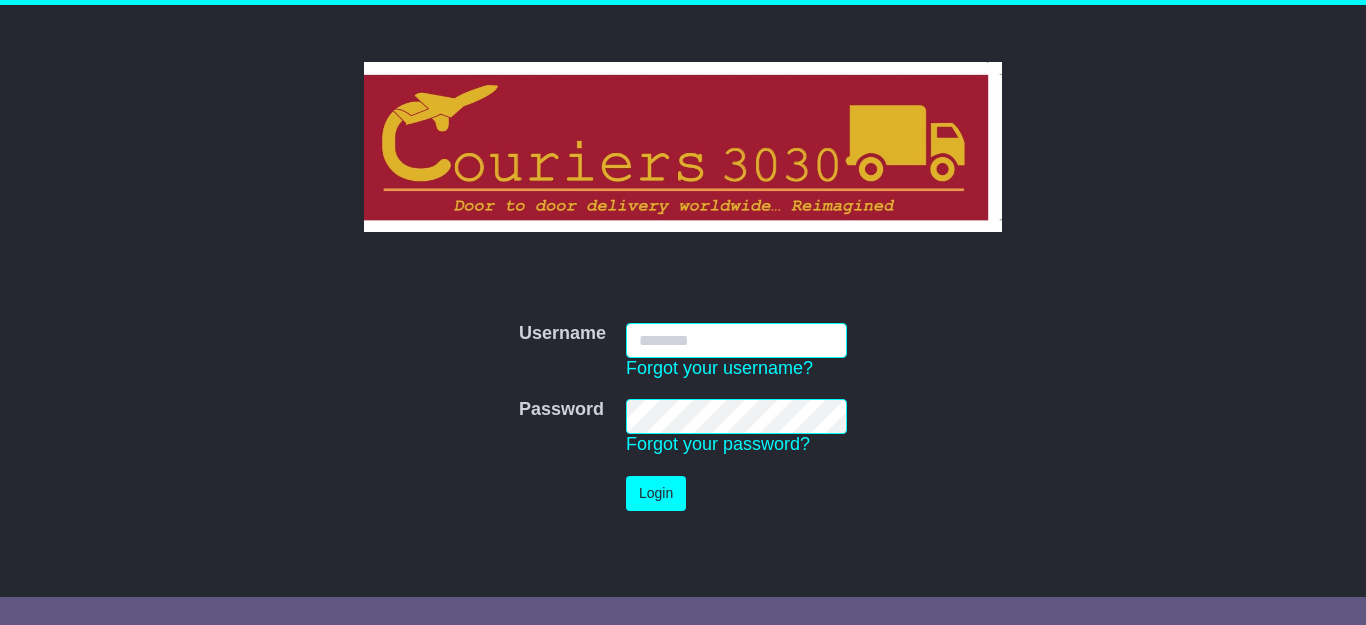 scroll, scrollTop: 0, scrollLeft: 0, axis: both 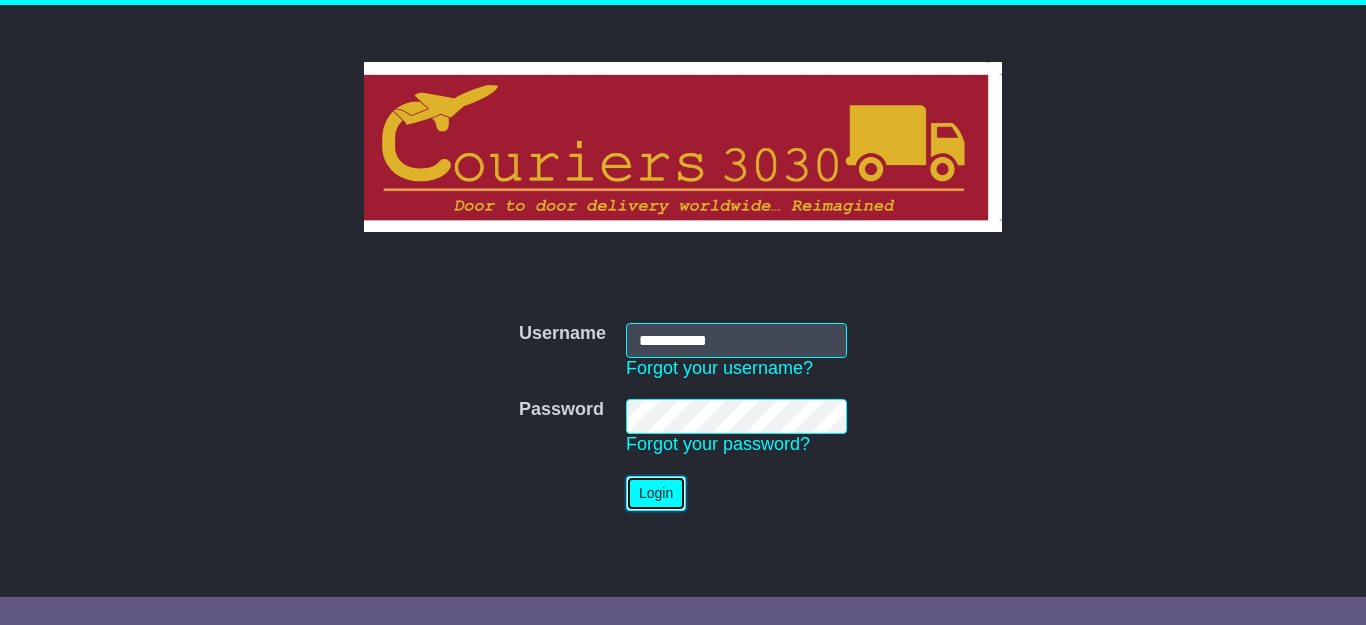type 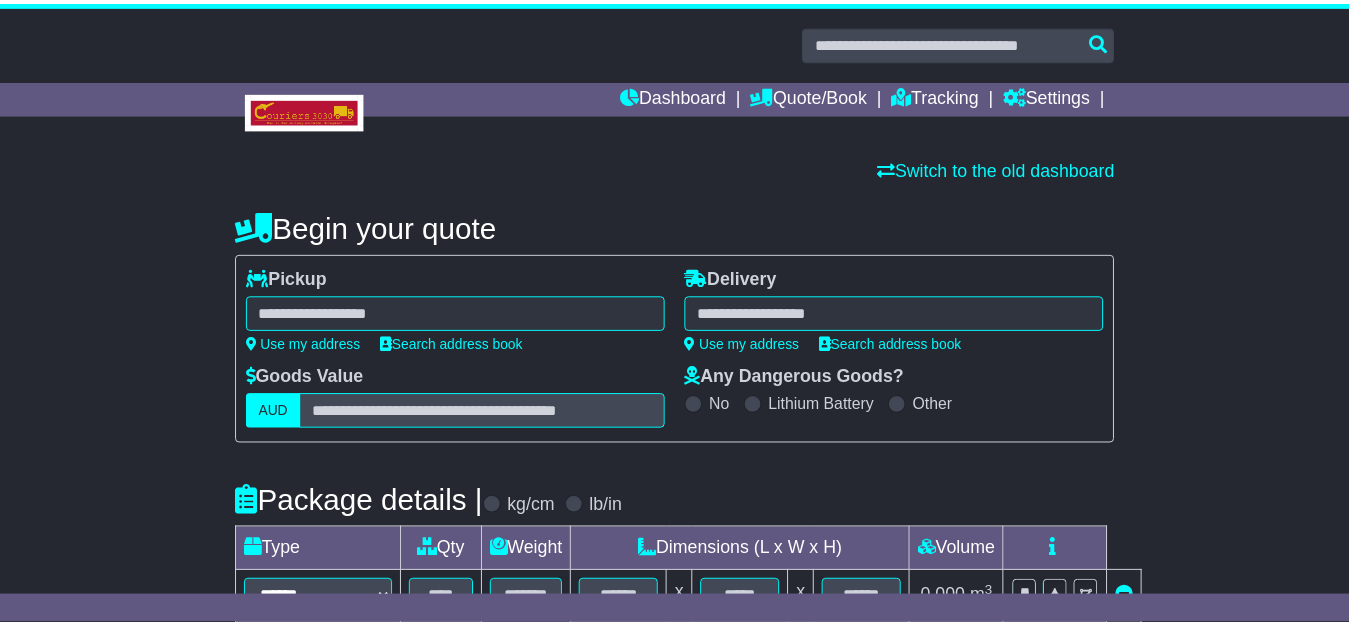 scroll, scrollTop: 0, scrollLeft: 0, axis: both 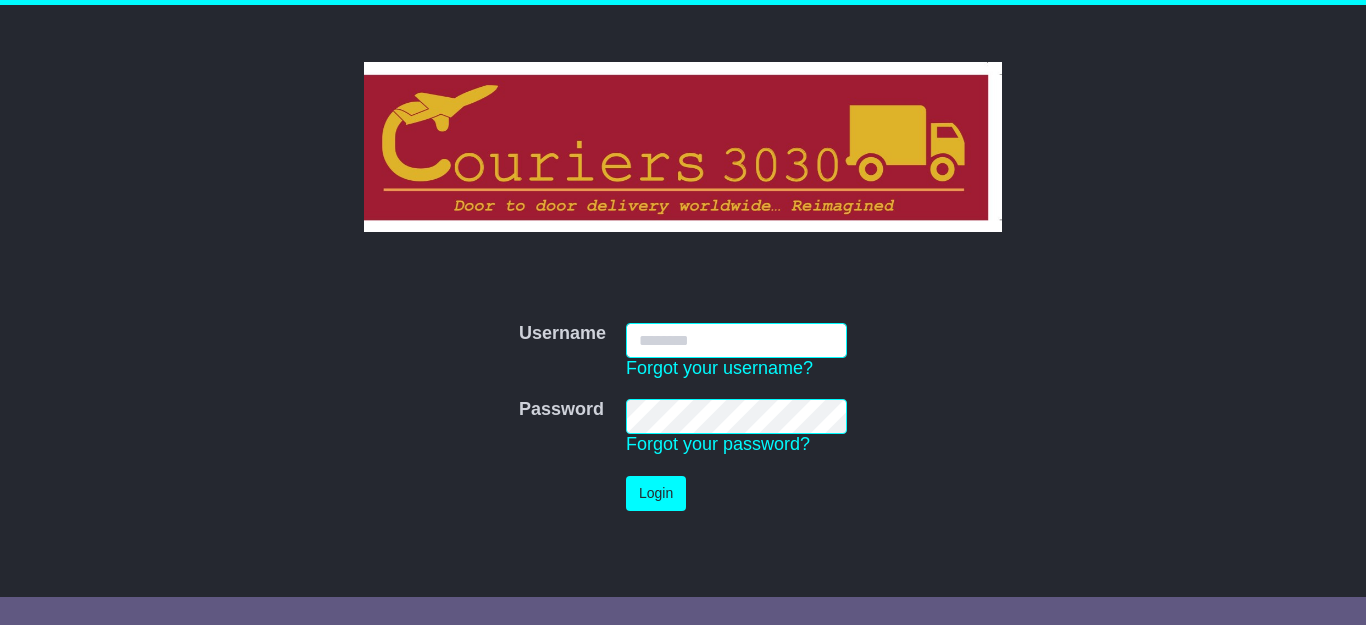 type on "**********" 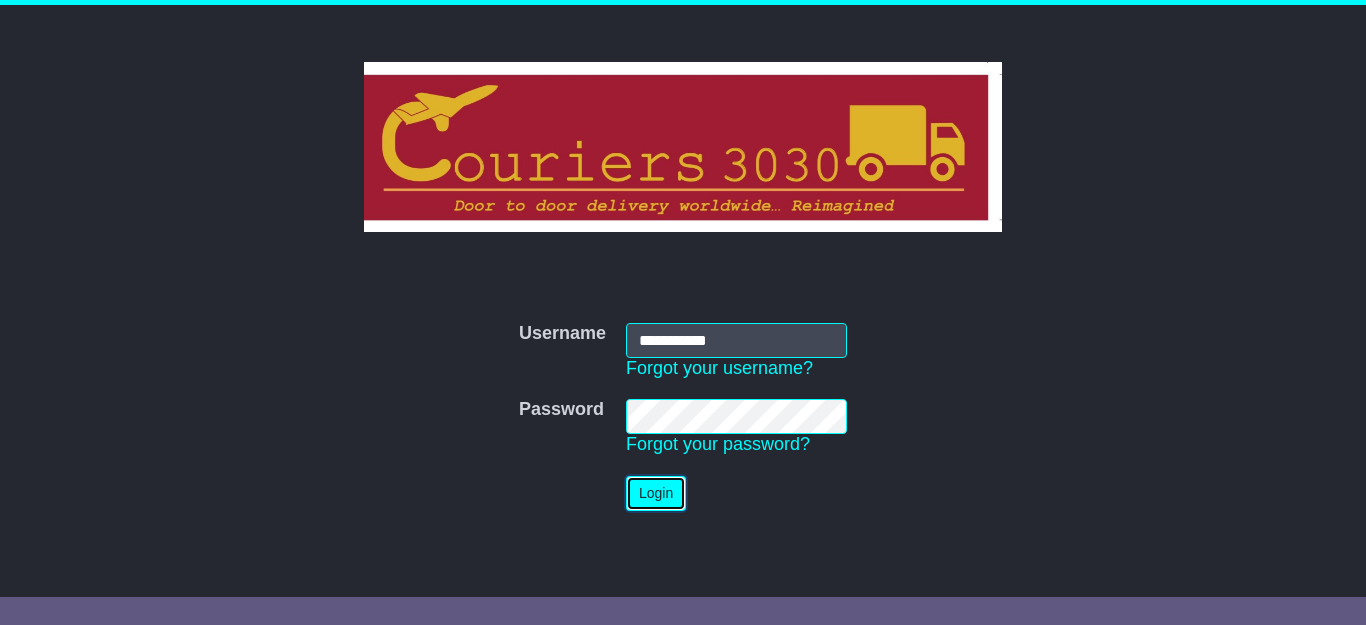 type 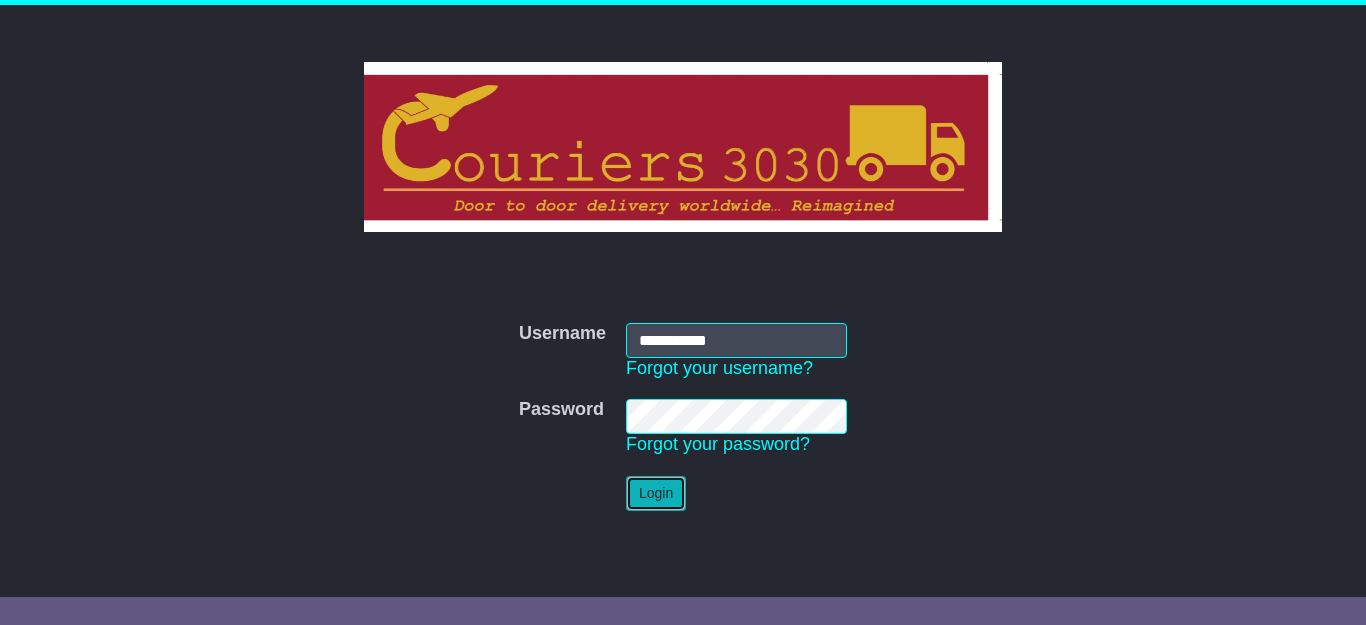 scroll, scrollTop: 0, scrollLeft: 0, axis: both 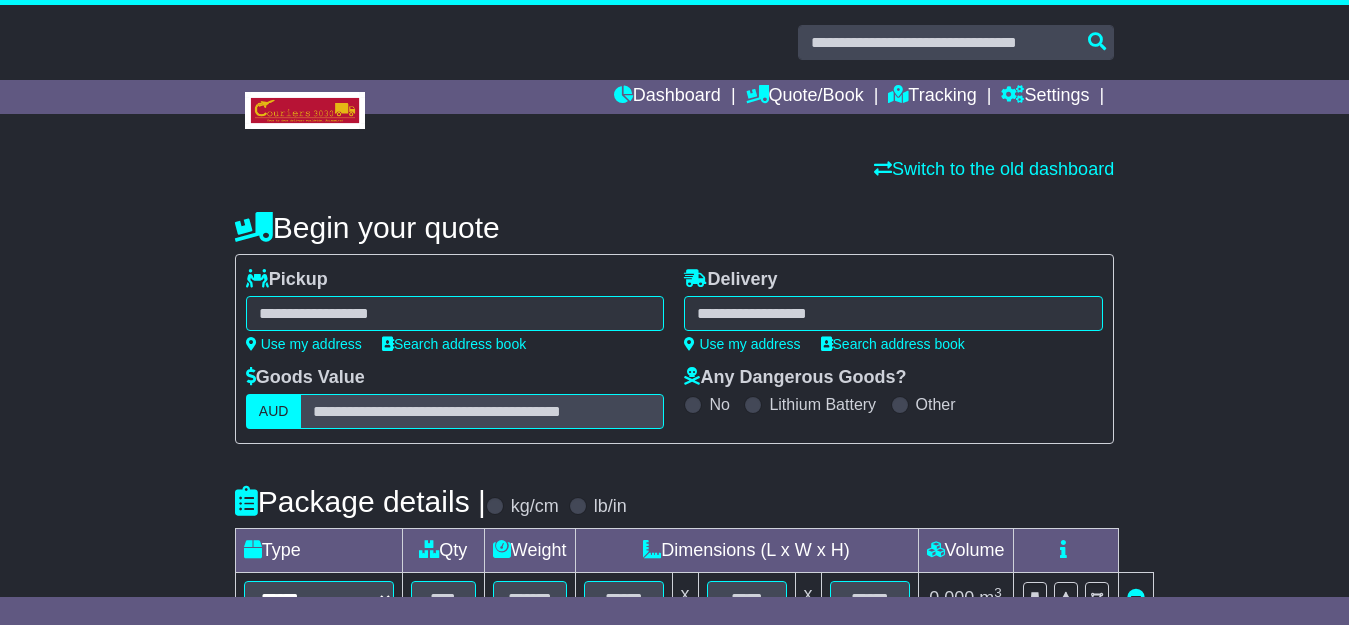 click at bounding box center [455, 313] 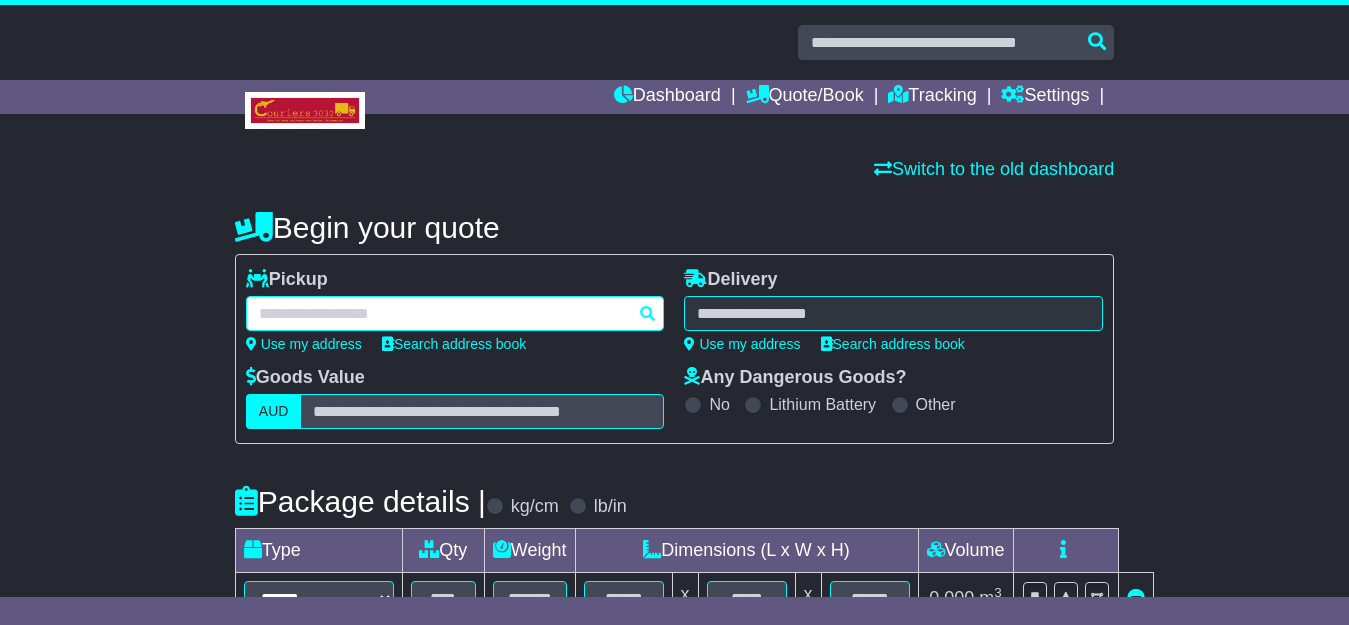 paste on "**********" 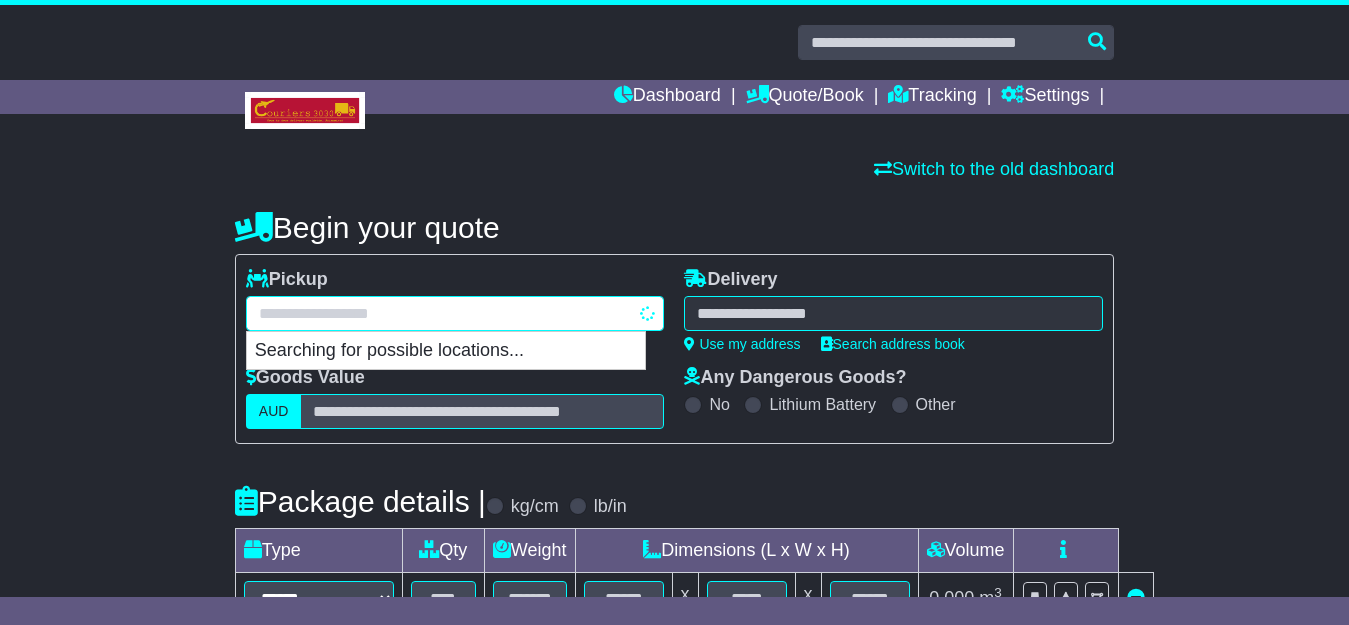 type on "**********" 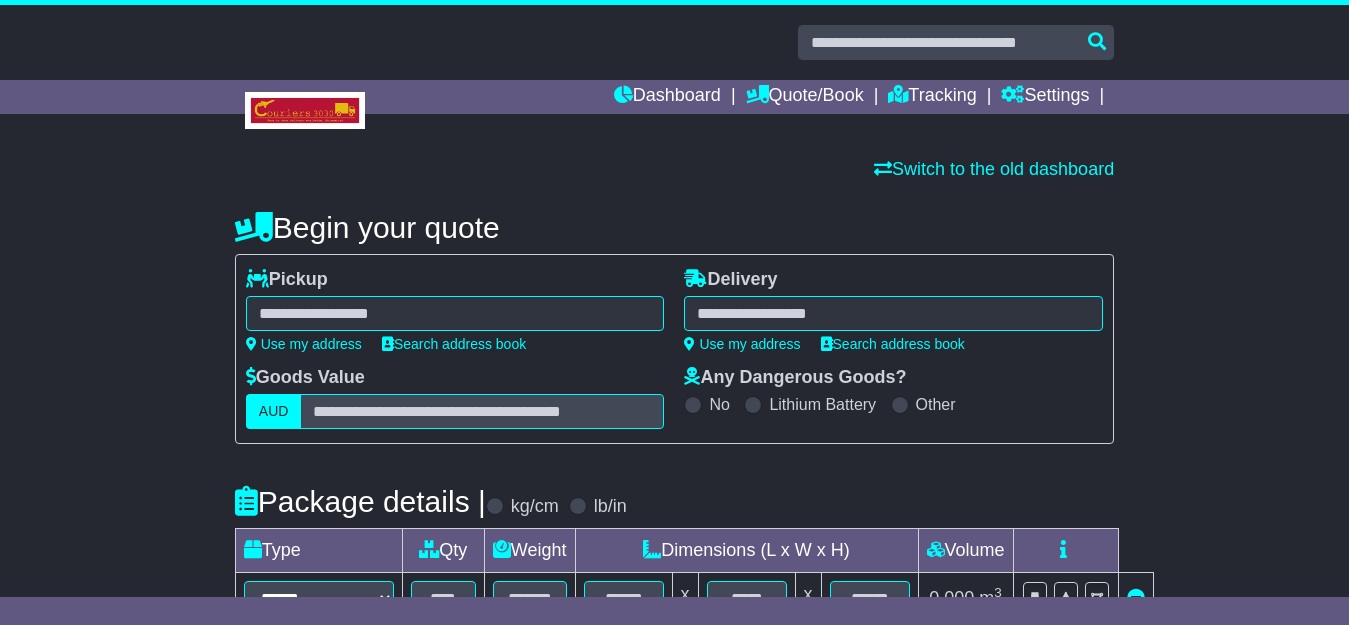 click on "**********" at bounding box center (455, 310) 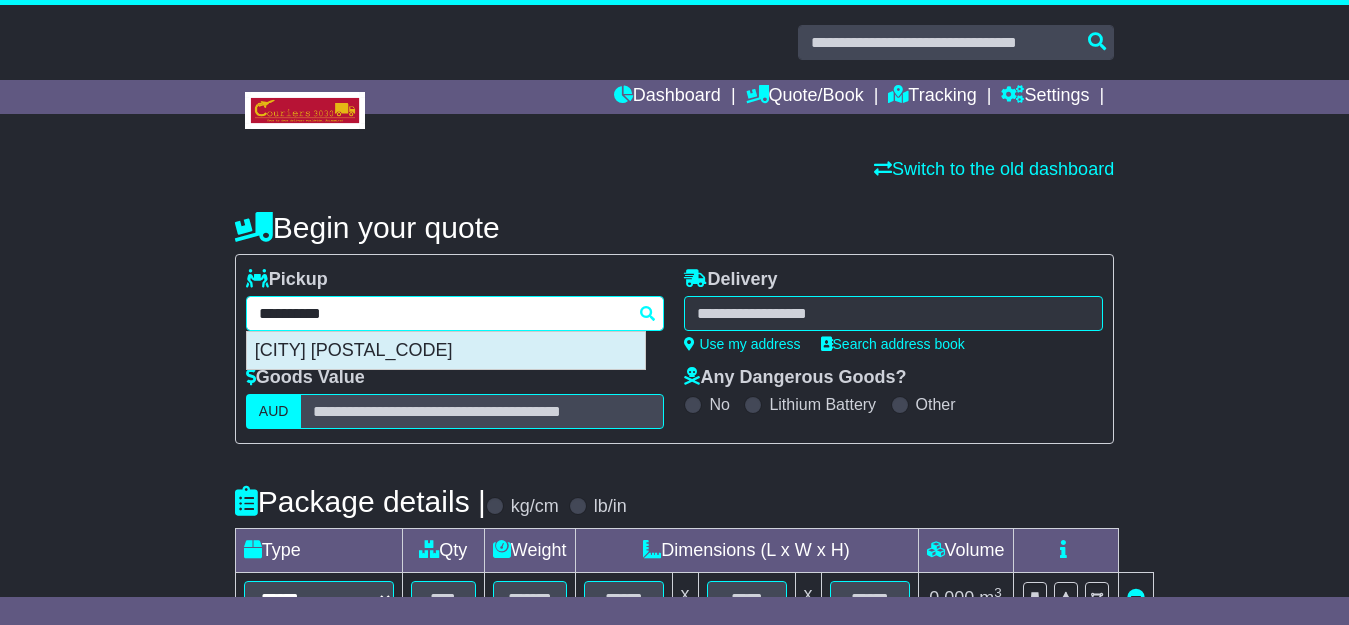click on "NUNAWADING 3131" at bounding box center (446, 351) 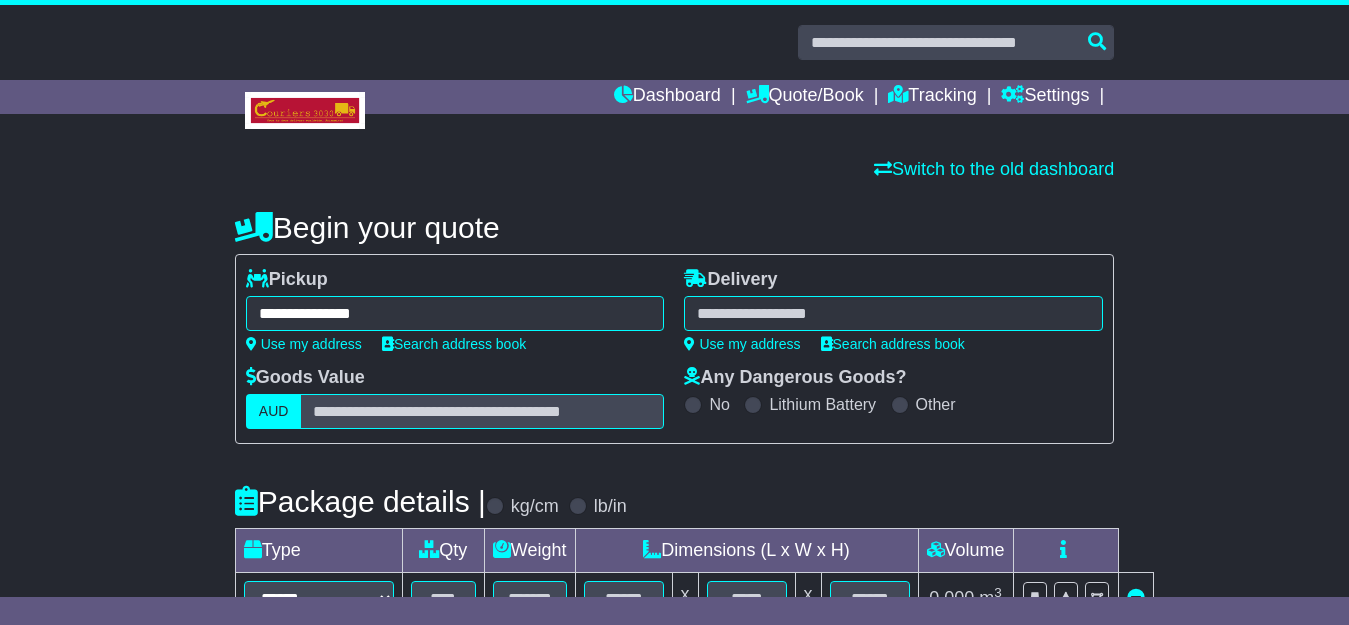 type on "**********" 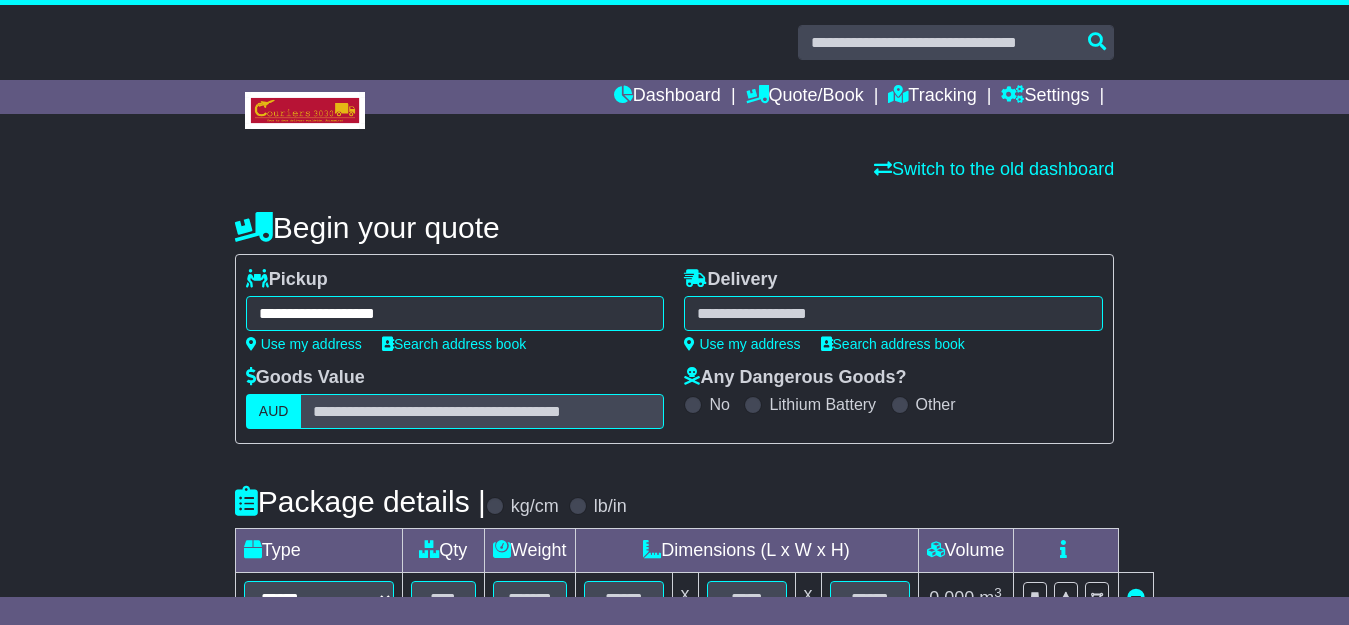 click at bounding box center [893, 313] 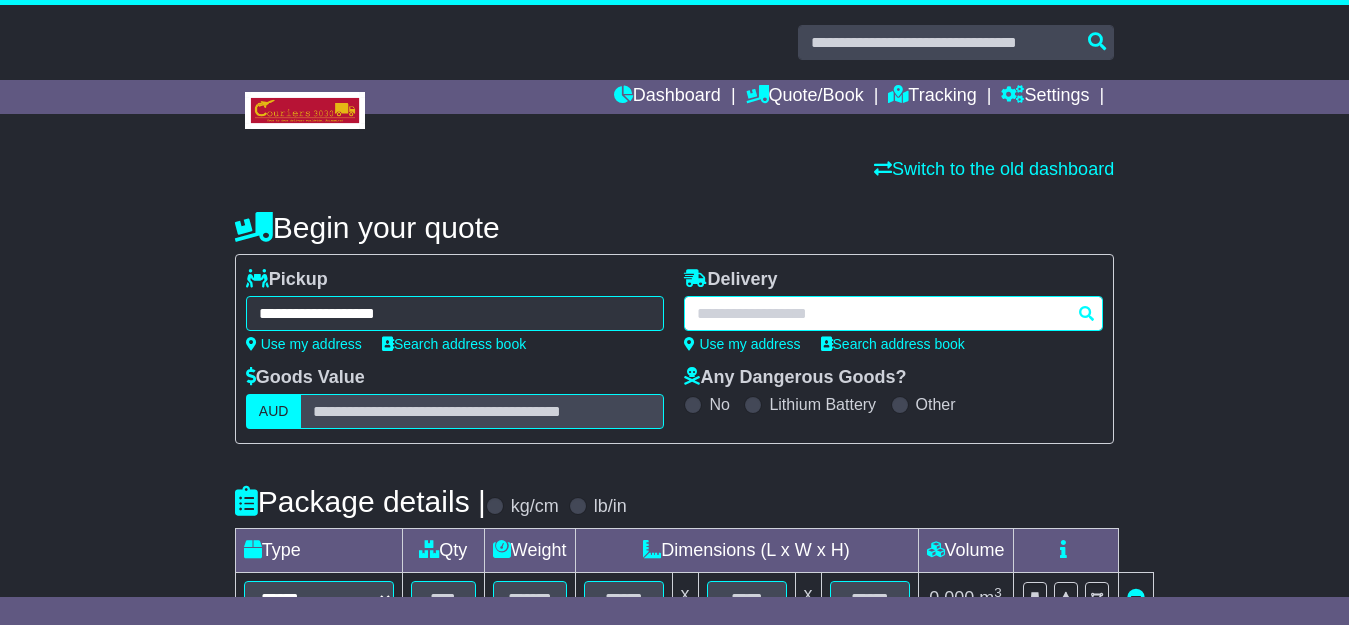 paste on "*****" 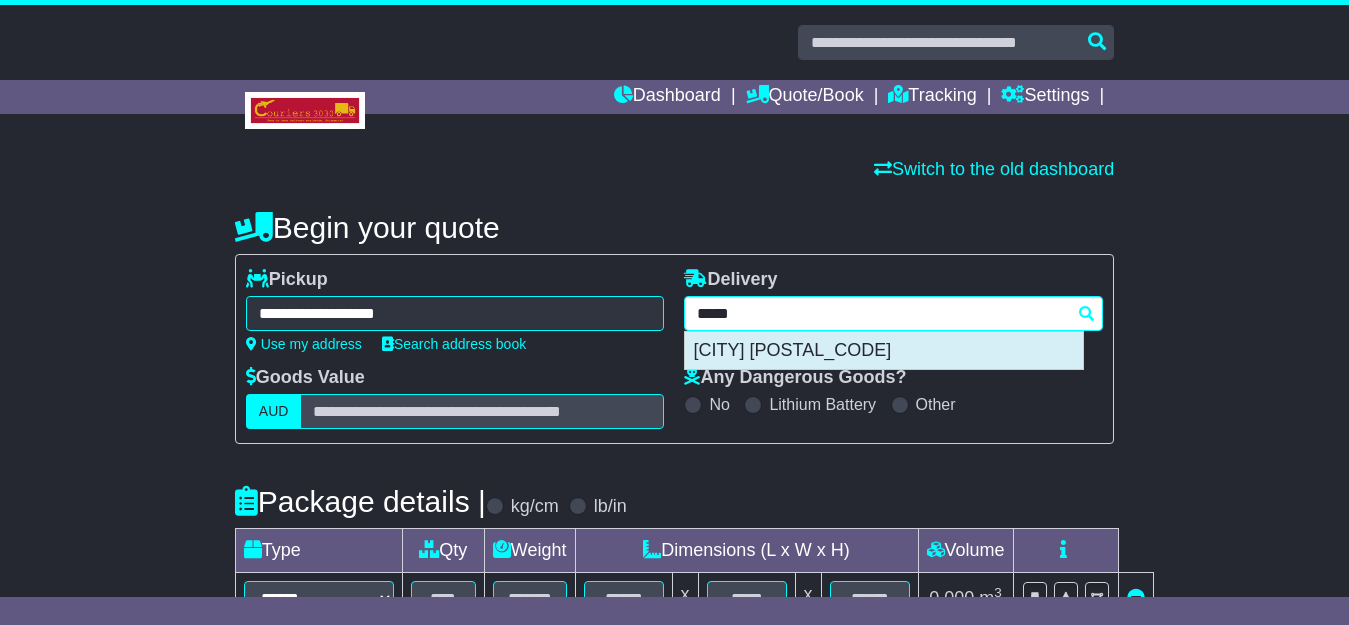 click on "MOAMA 2731" at bounding box center (884, 351) 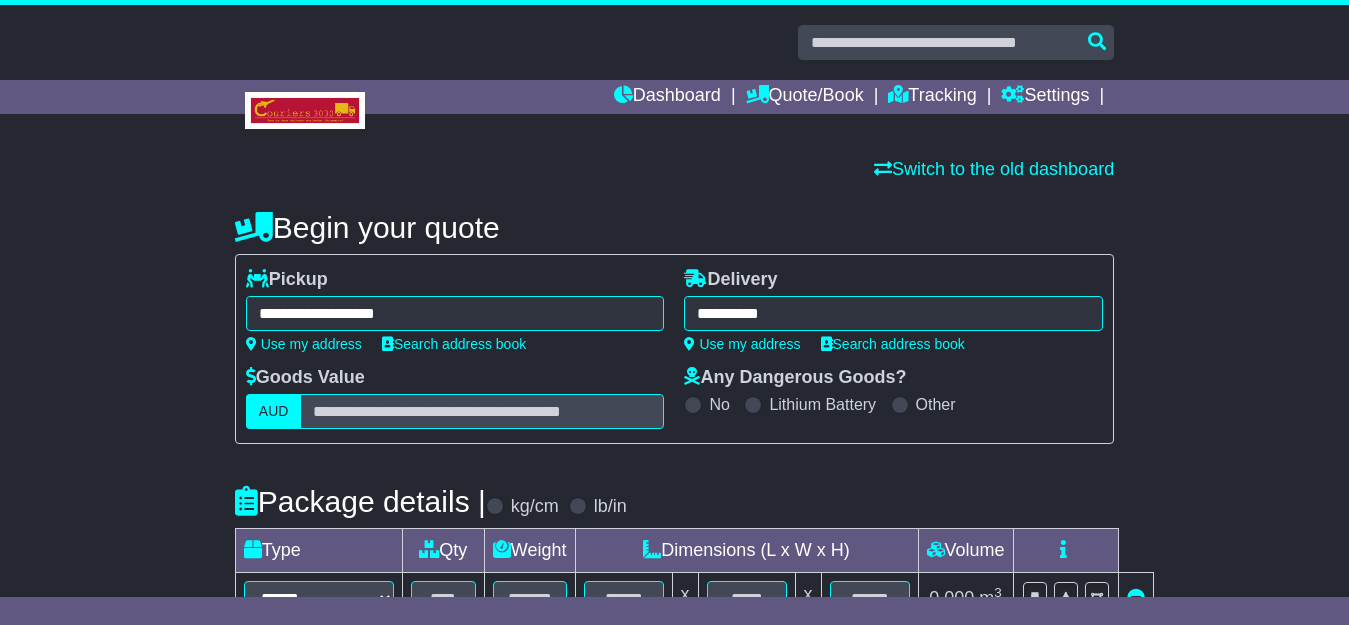 type on "**********" 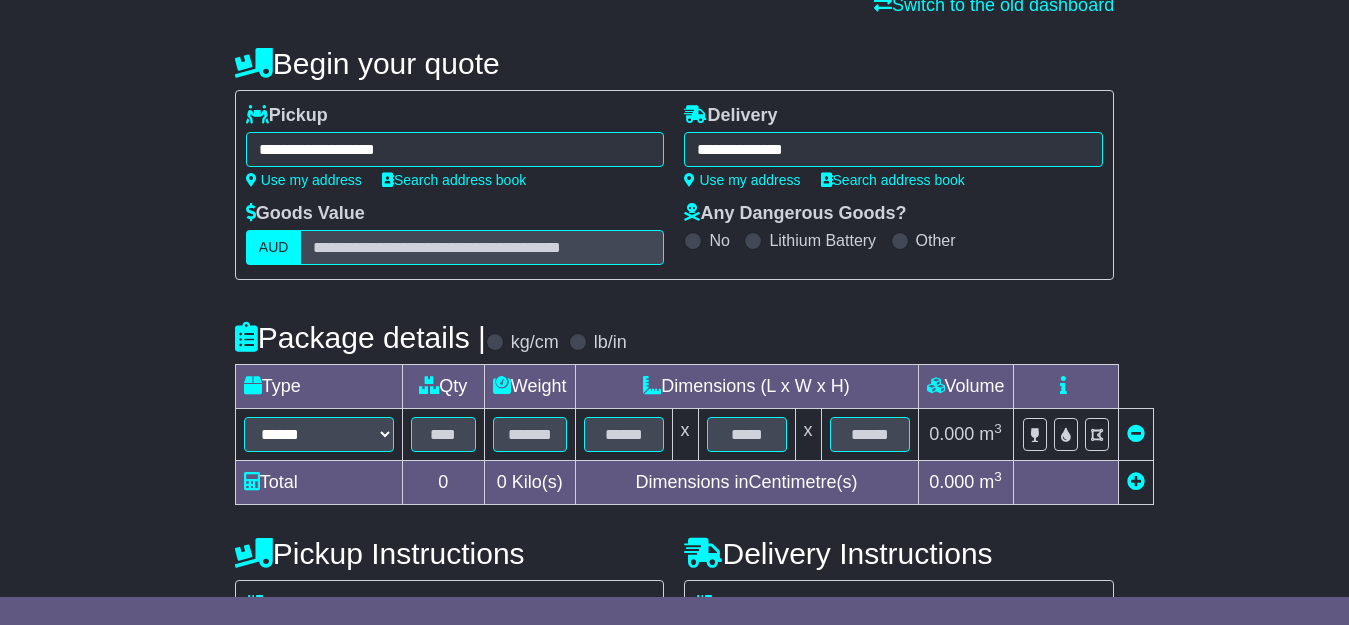 scroll, scrollTop: 193, scrollLeft: 0, axis: vertical 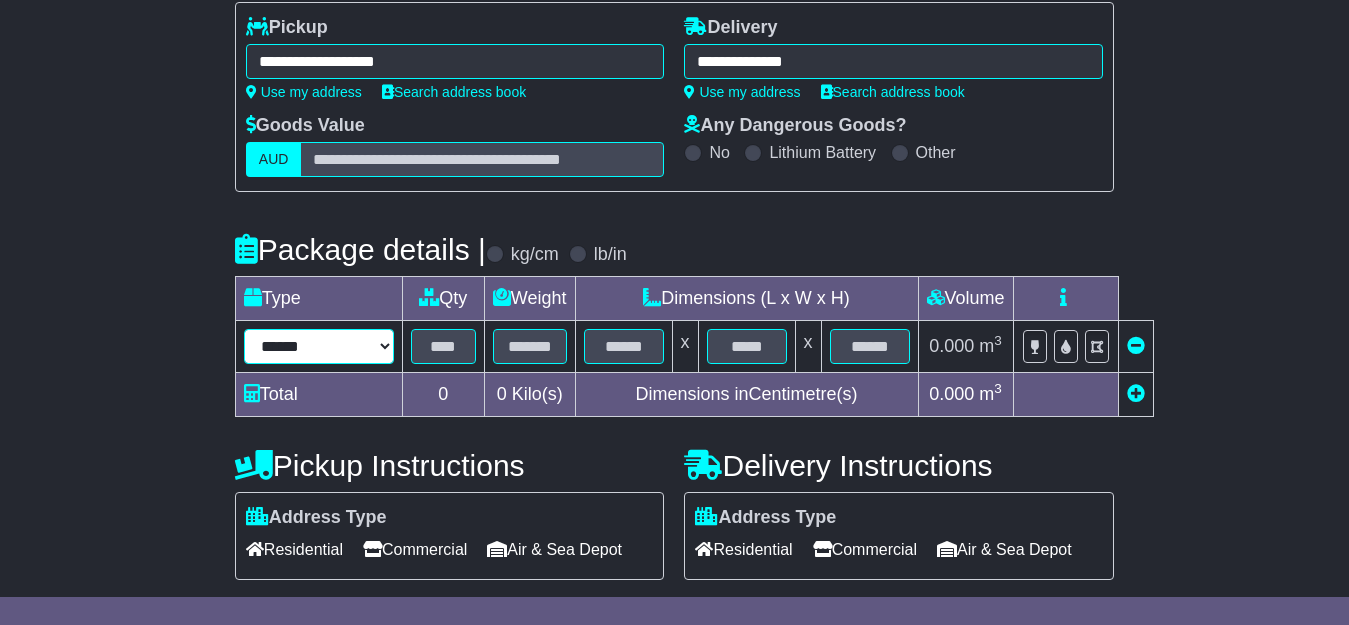 click on "****** ****** *** ******** ***** **** **** ****** *** *******" at bounding box center (319, 346) 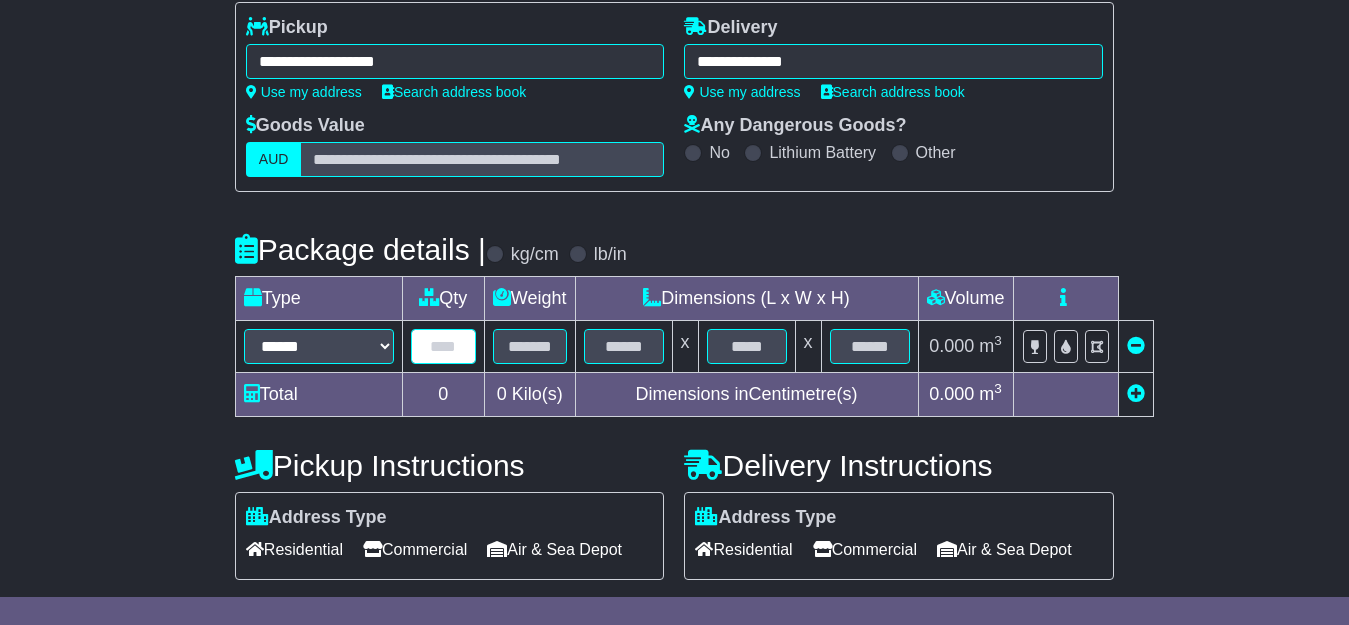 click at bounding box center [443, 346] 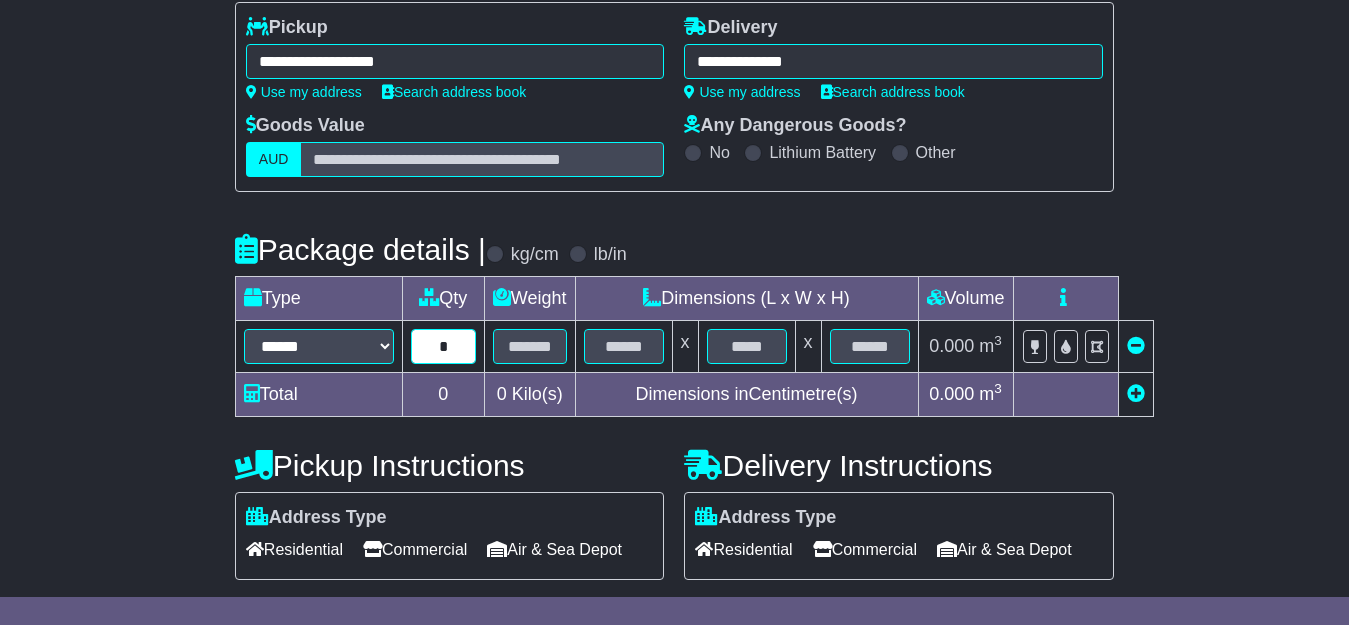 type on "*" 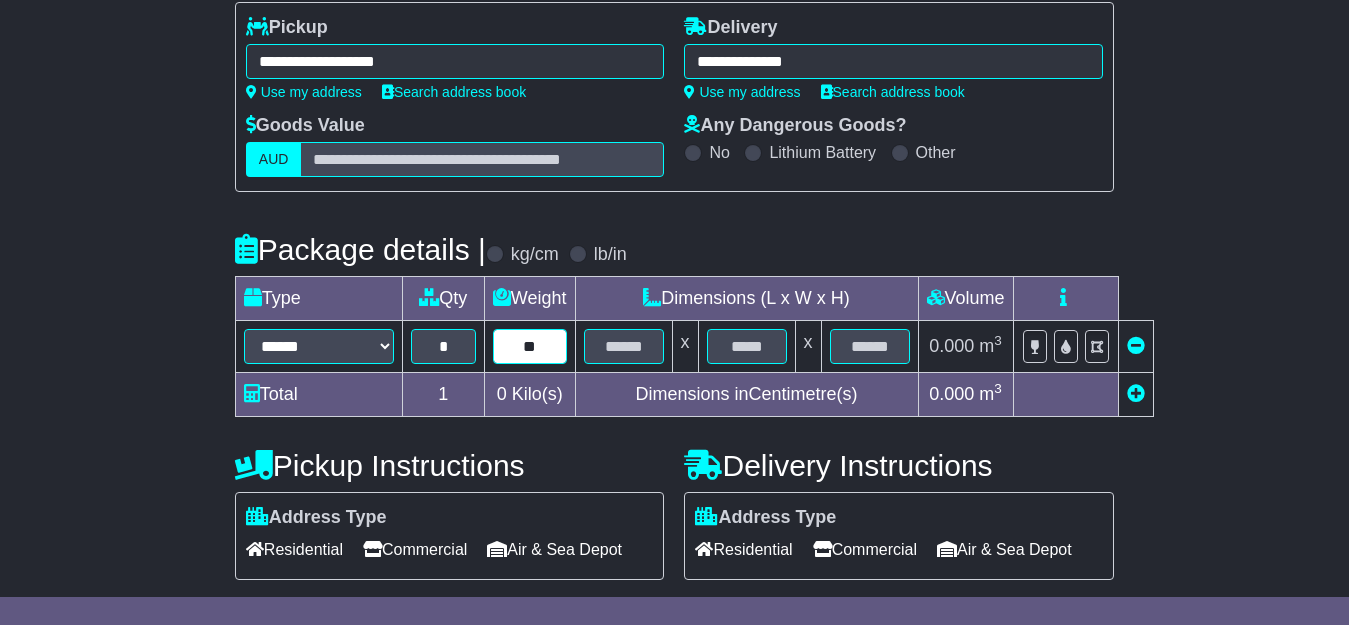 type on "**" 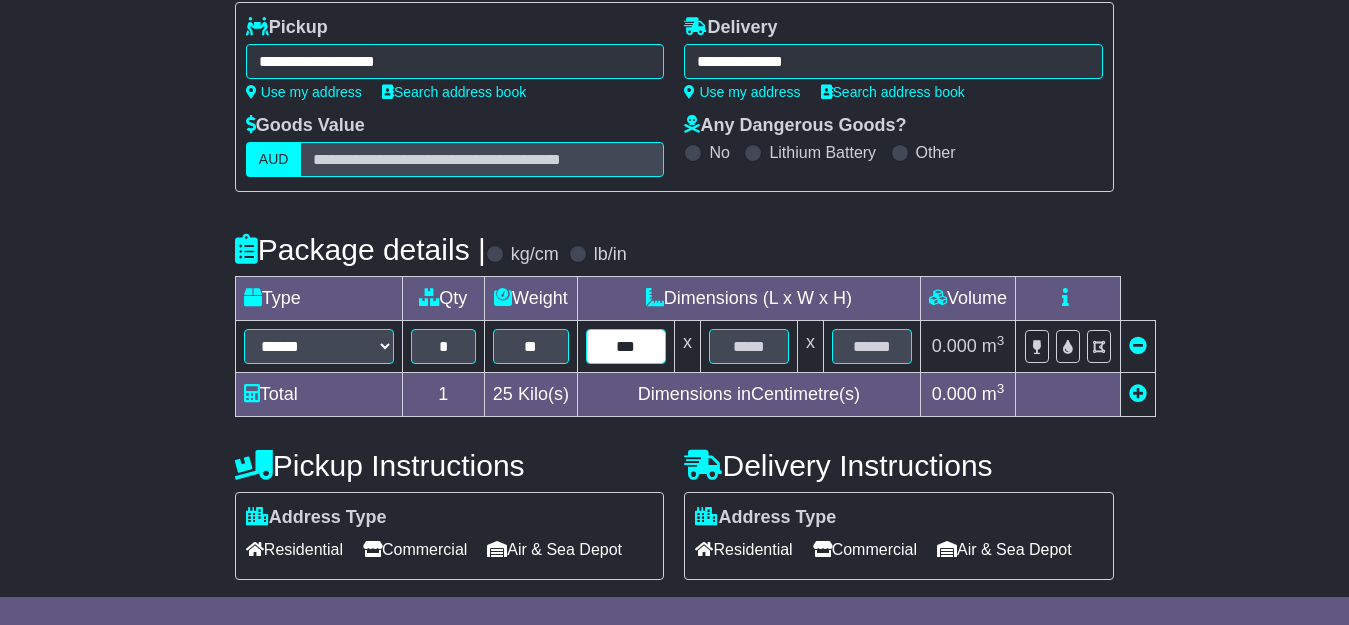 type on "***" 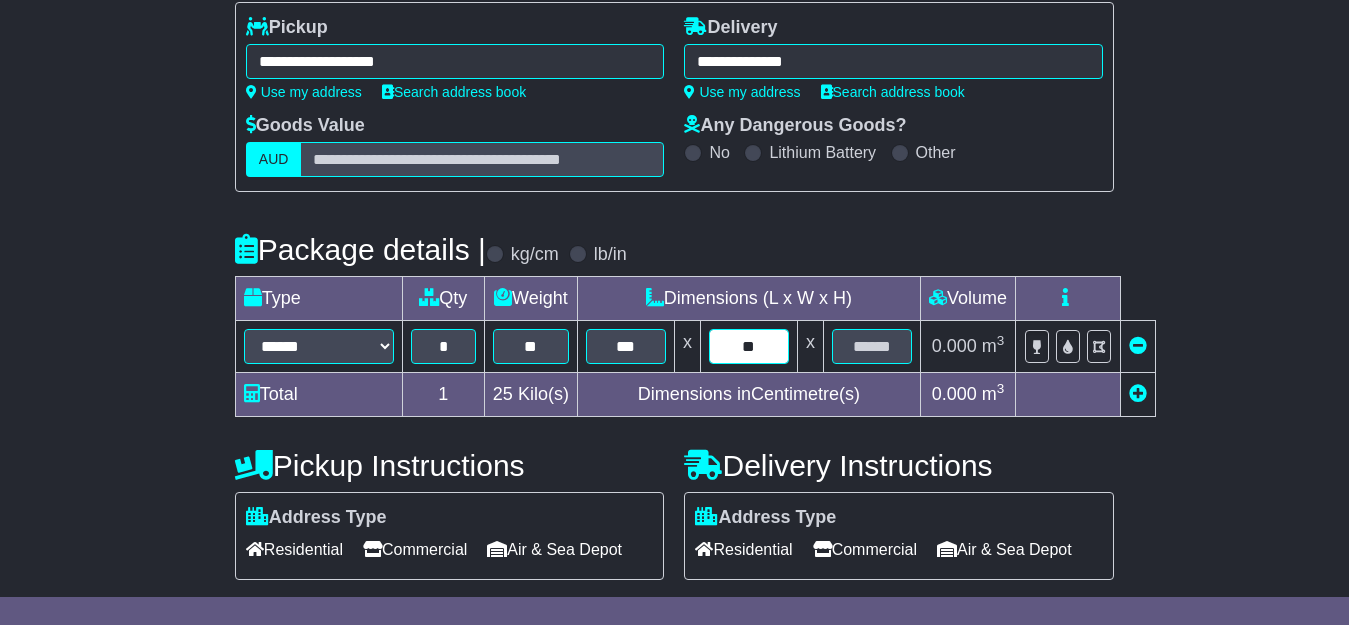 type on "**" 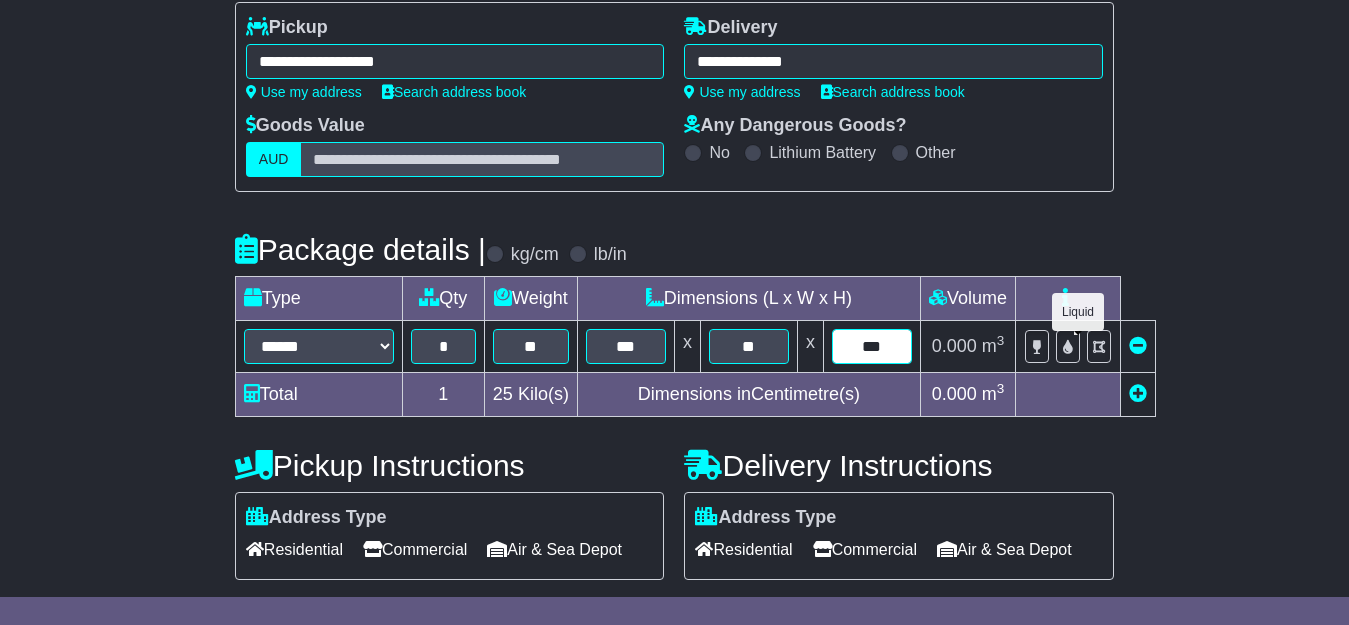 type on "***" 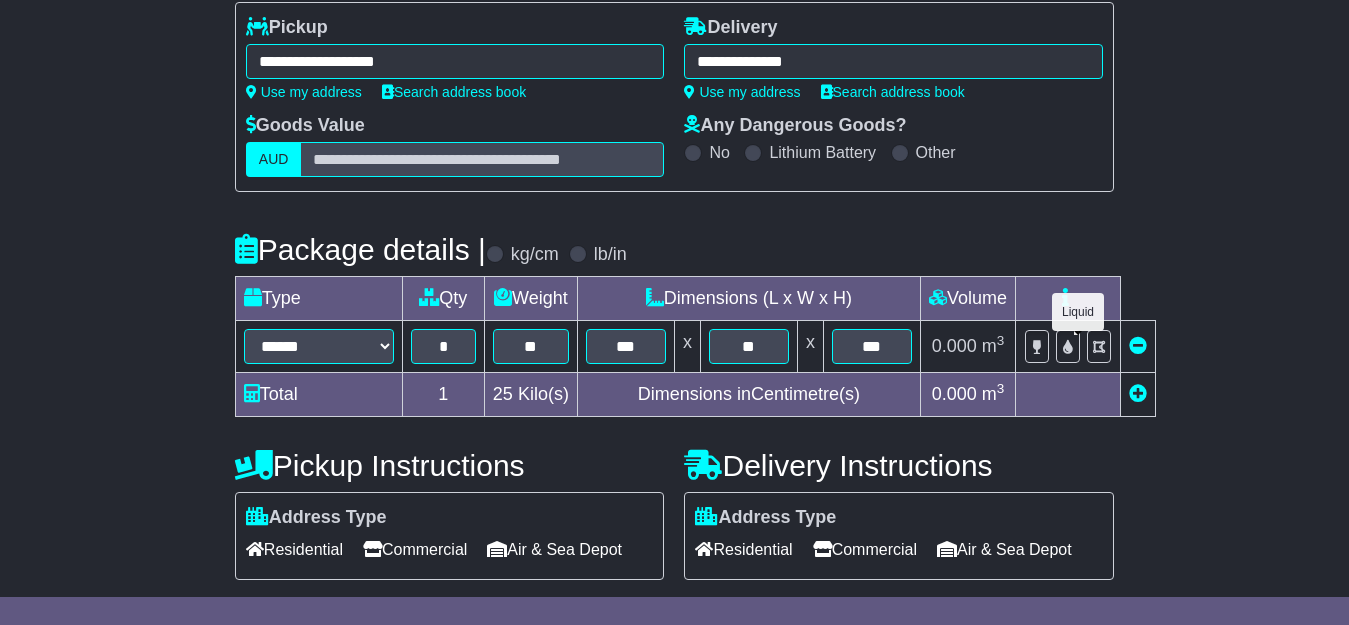 type 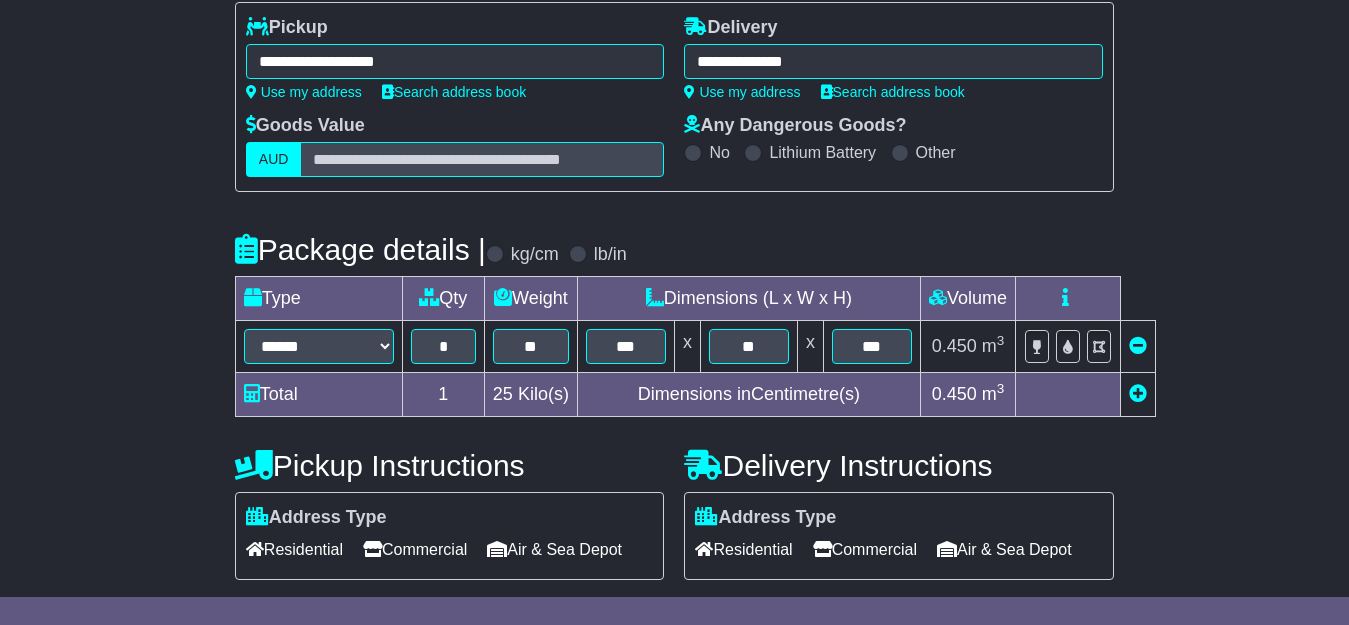 scroll, scrollTop: 432, scrollLeft: 0, axis: vertical 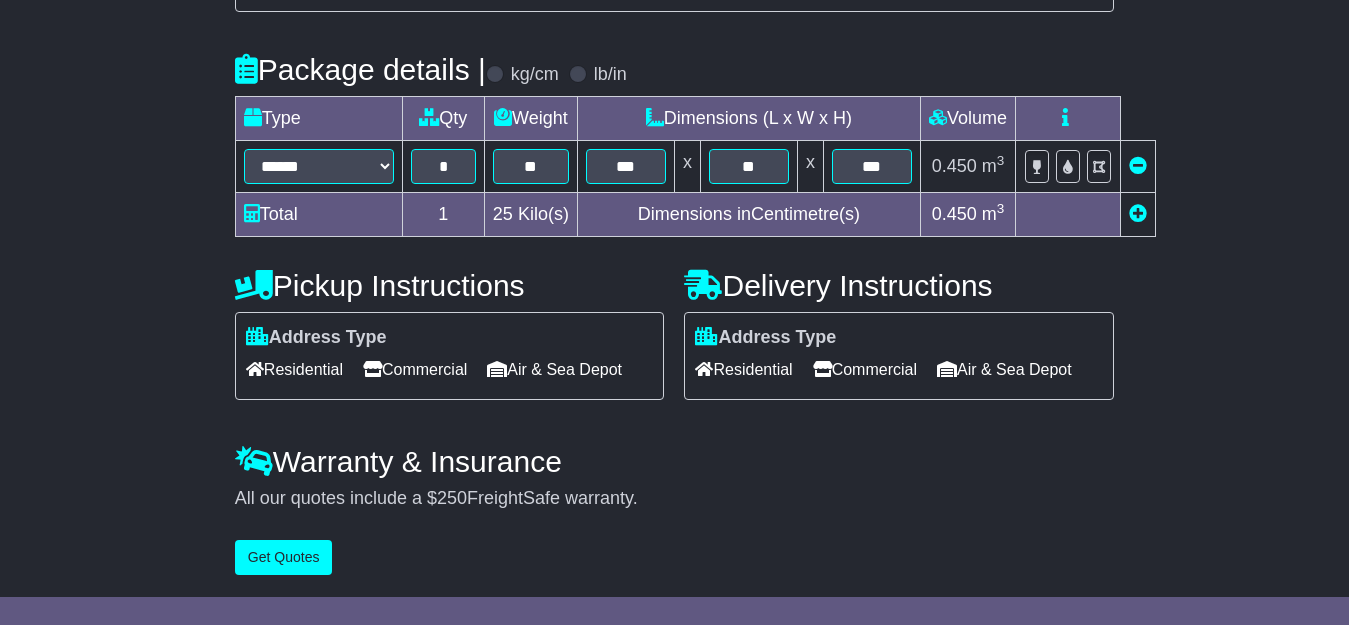 click on "Commercial" at bounding box center (415, 369) 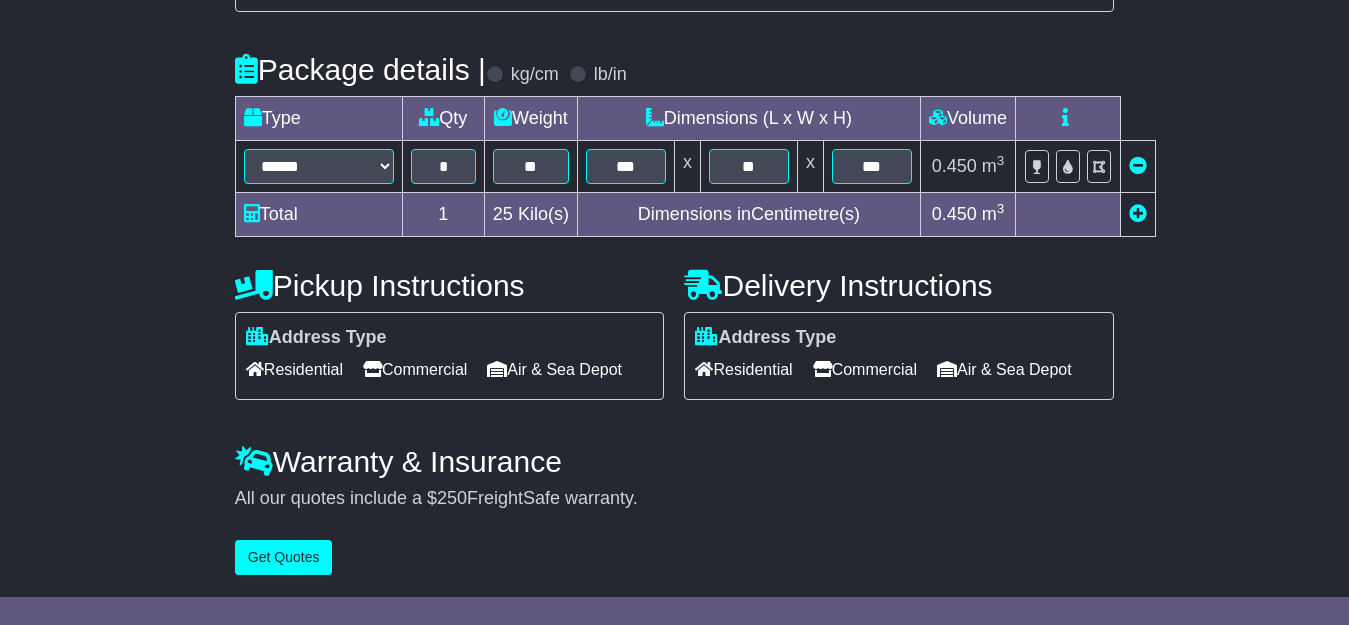 click at bounding box center (822, 369) 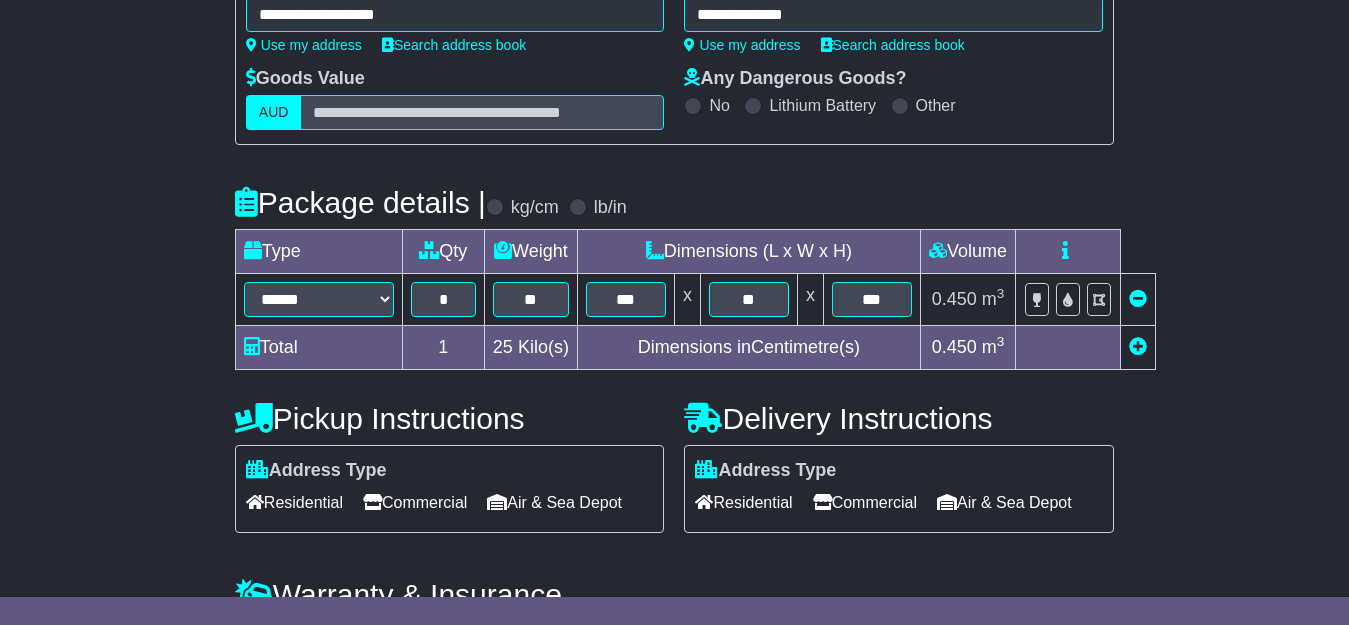 scroll, scrollTop: 465, scrollLeft: 0, axis: vertical 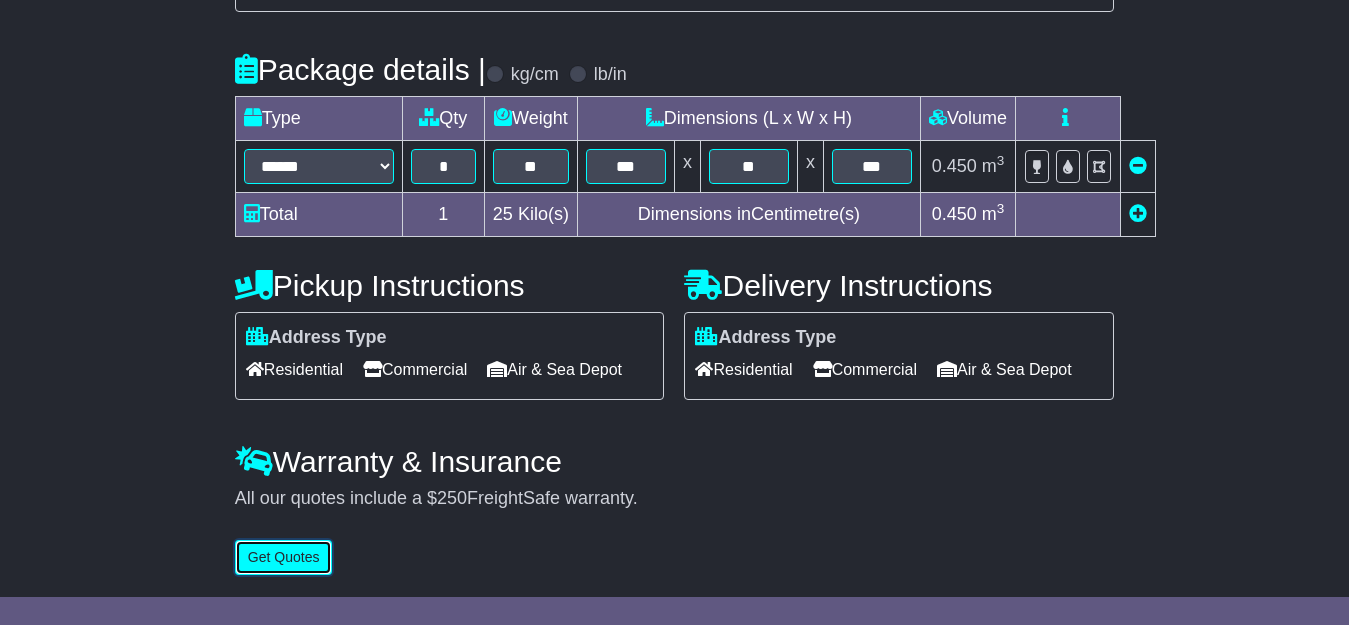click on "Get Quotes" at bounding box center (284, 557) 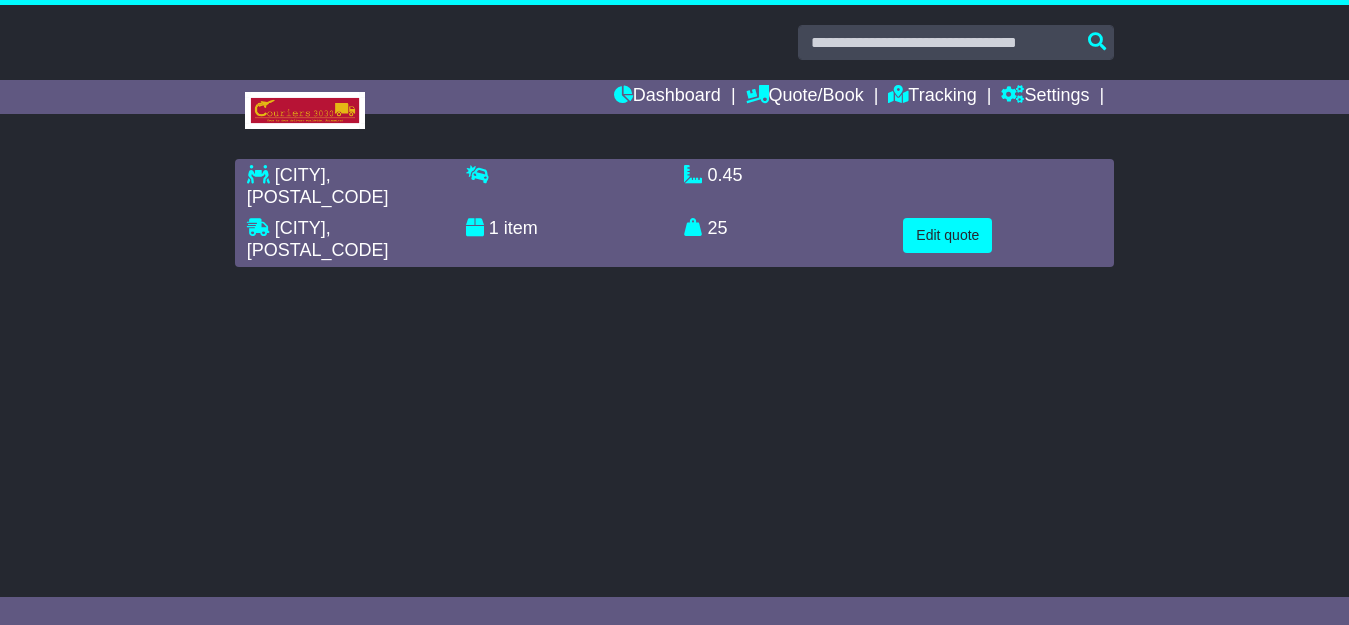 scroll, scrollTop: 0, scrollLeft: 0, axis: both 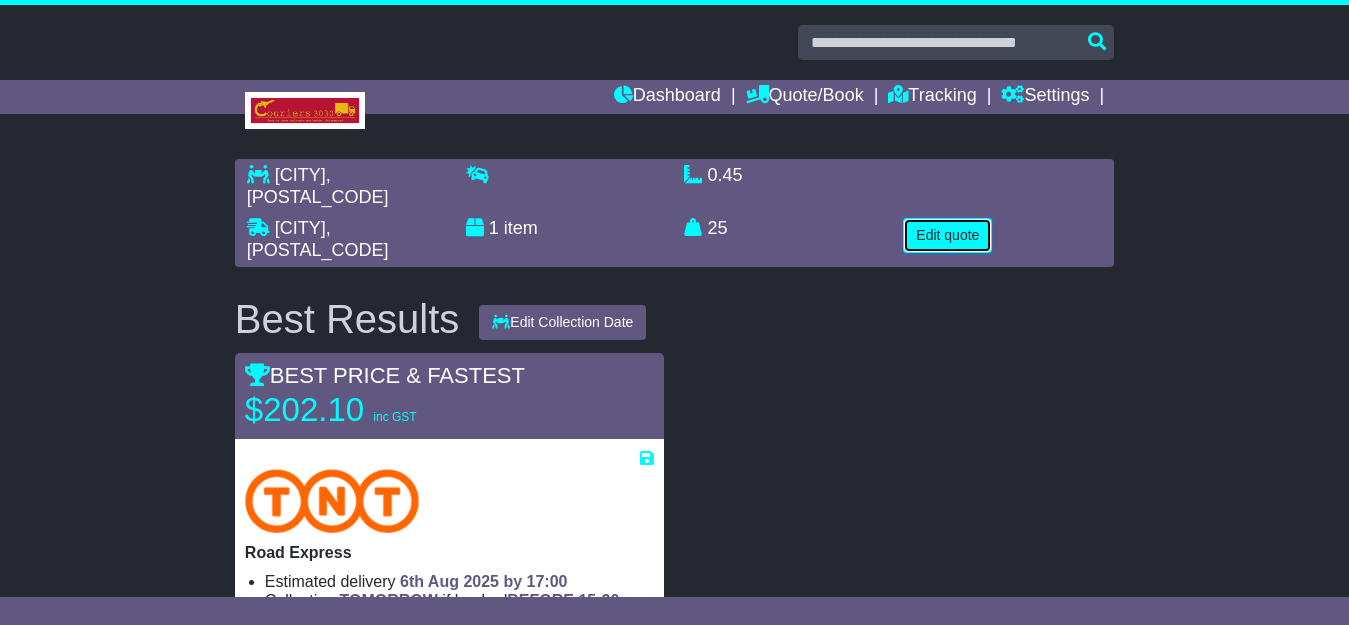 click on "Edit quote" at bounding box center [947, 235] 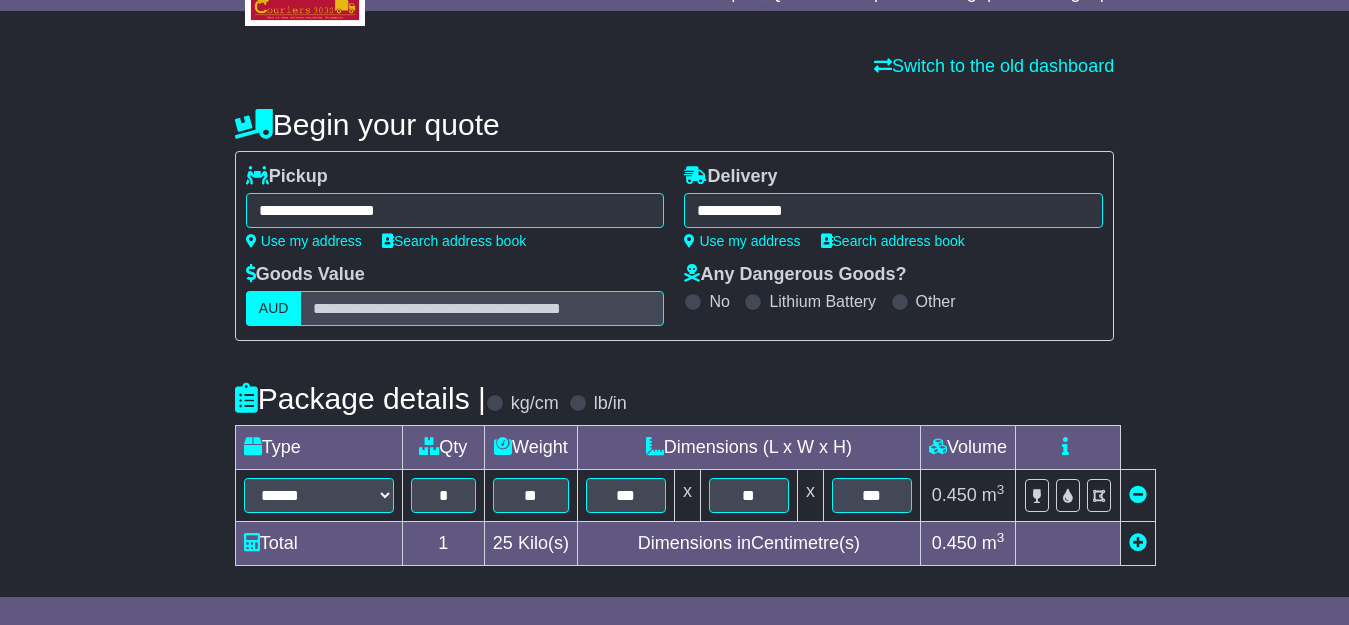 scroll, scrollTop: 0, scrollLeft: 0, axis: both 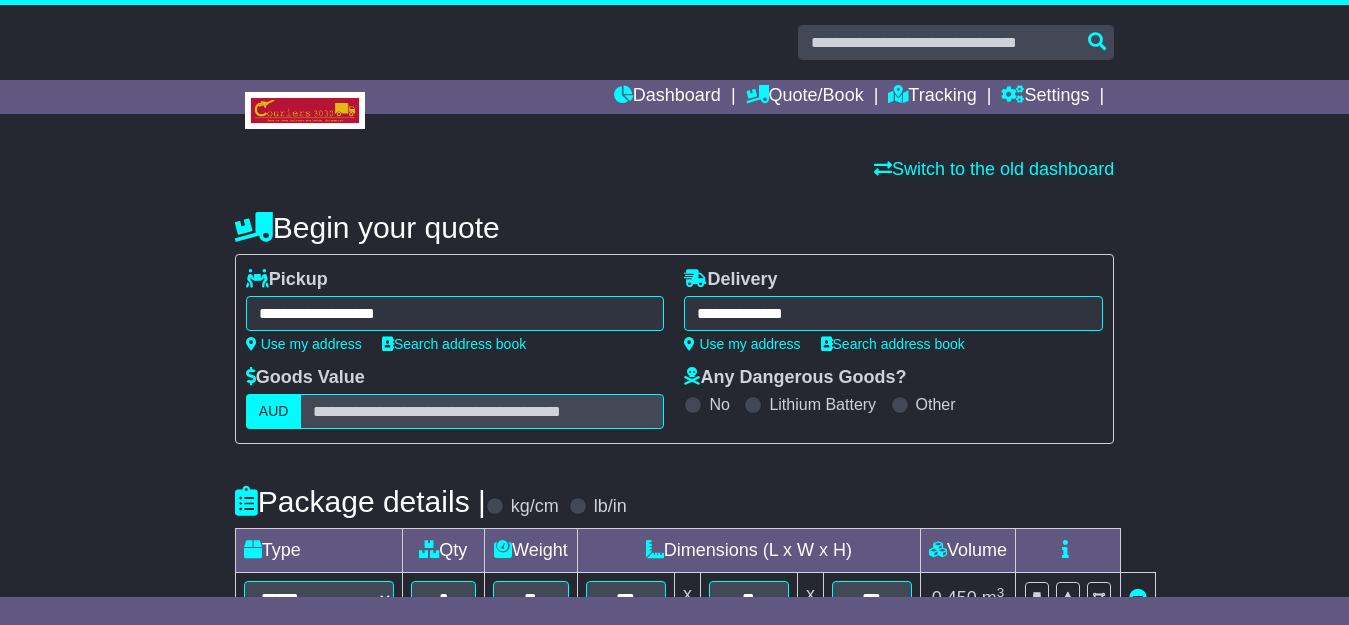 click on "**********" at bounding box center (455, 313) 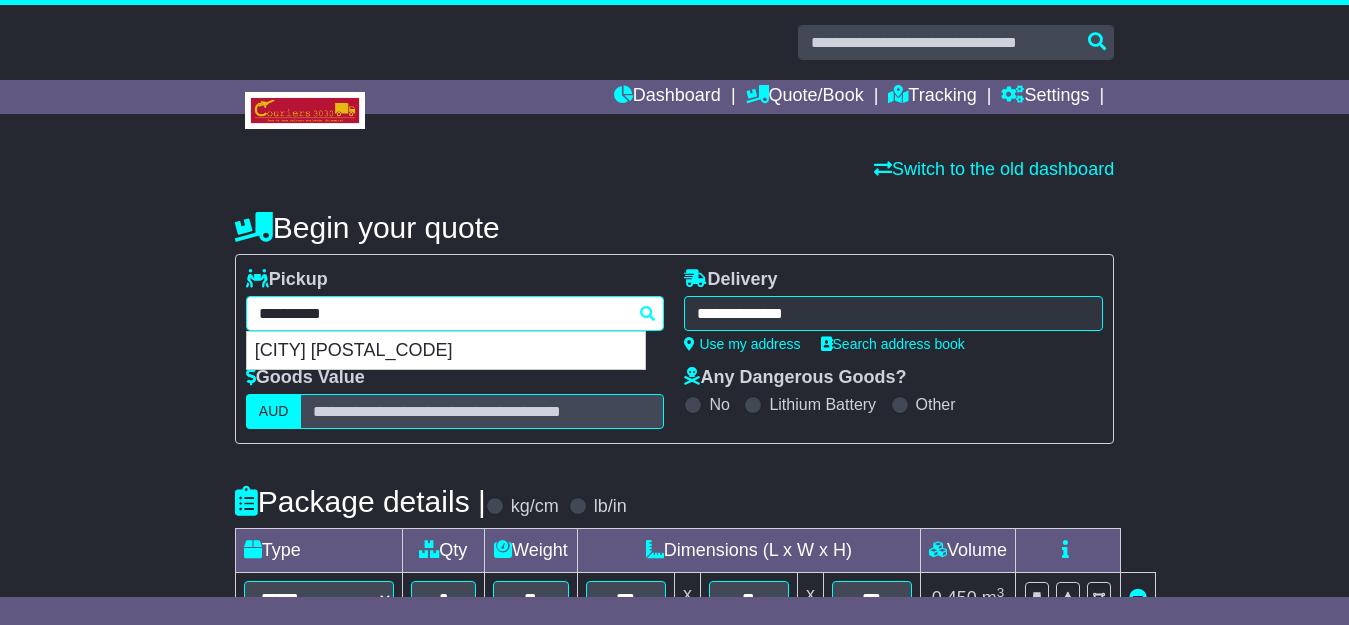 paste 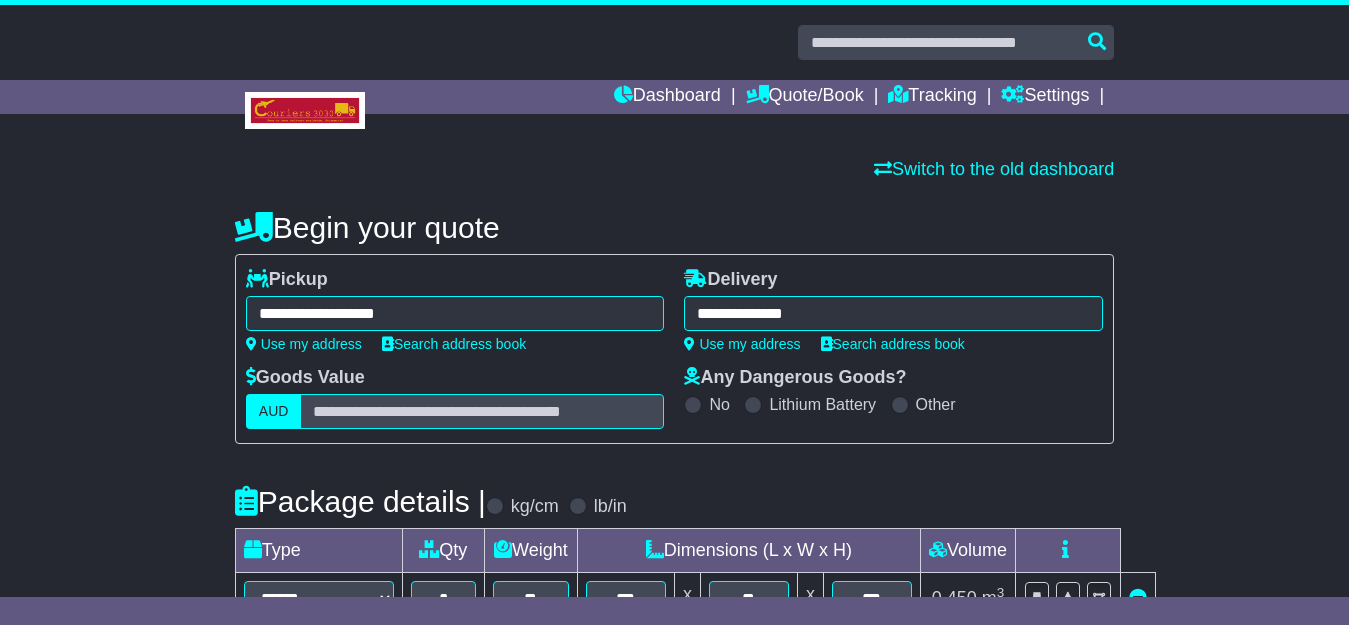 click on "**********" at bounding box center (455, 313) 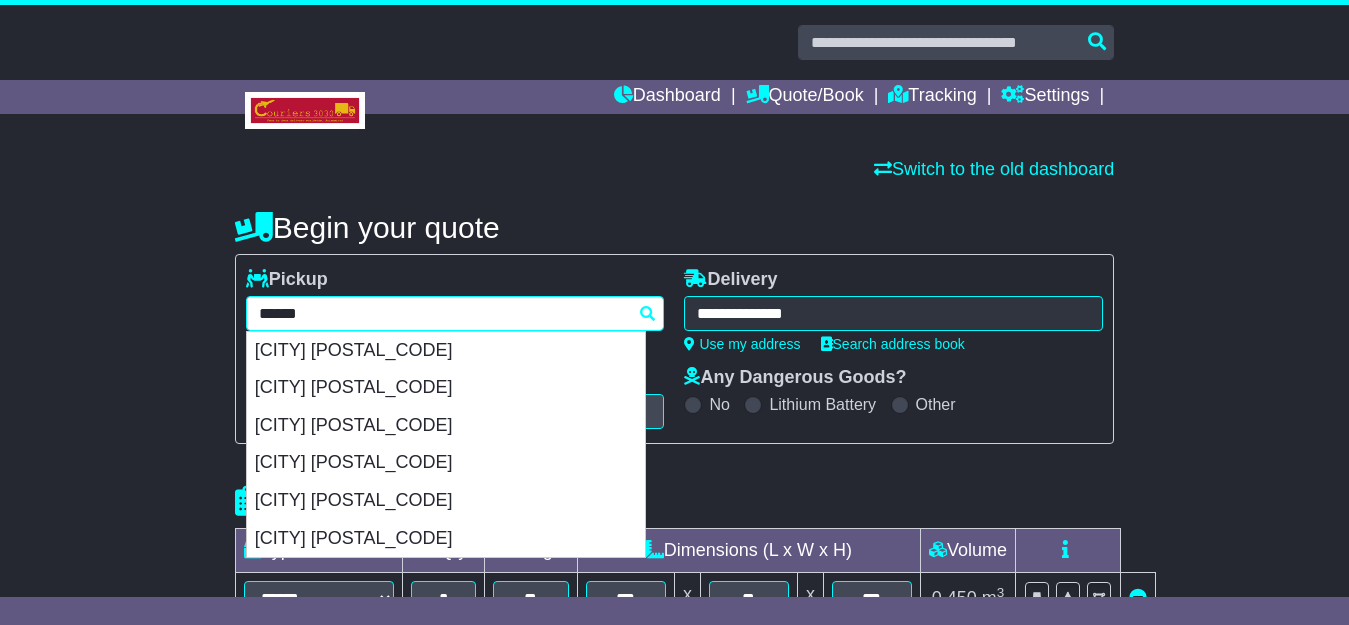 click on "******" at bounding box center [455, 313] 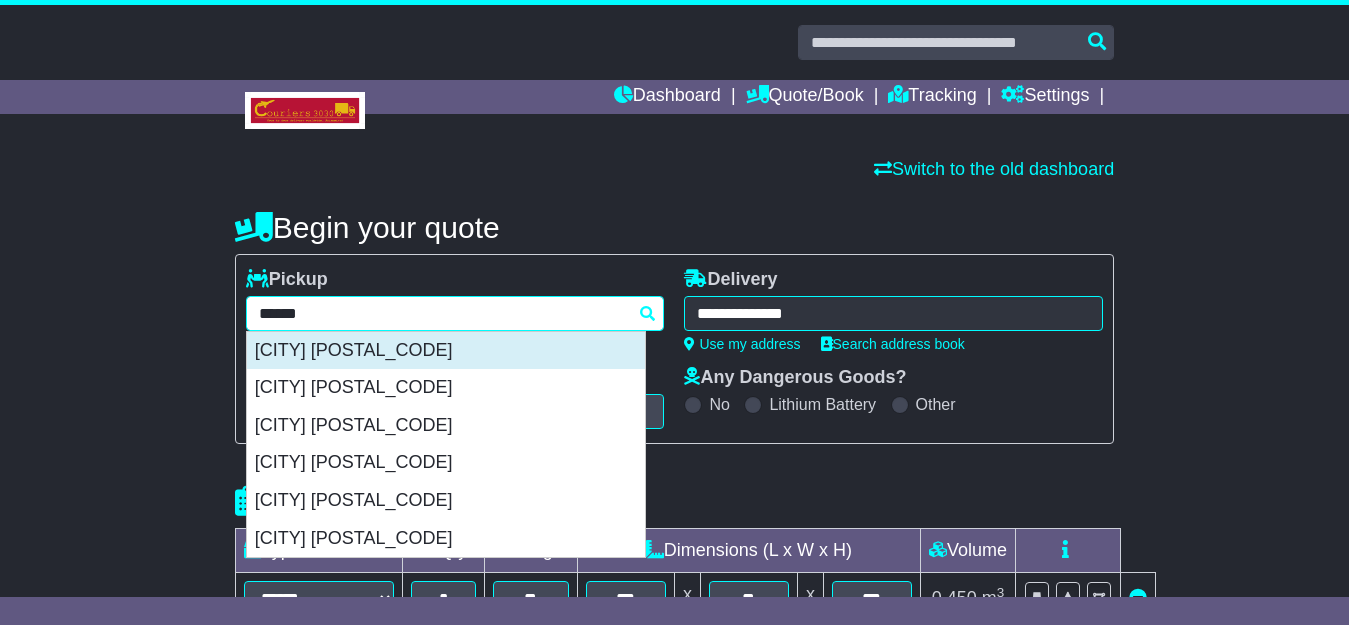 click on "ALTONA 5351" at bounding box center (446, 351) 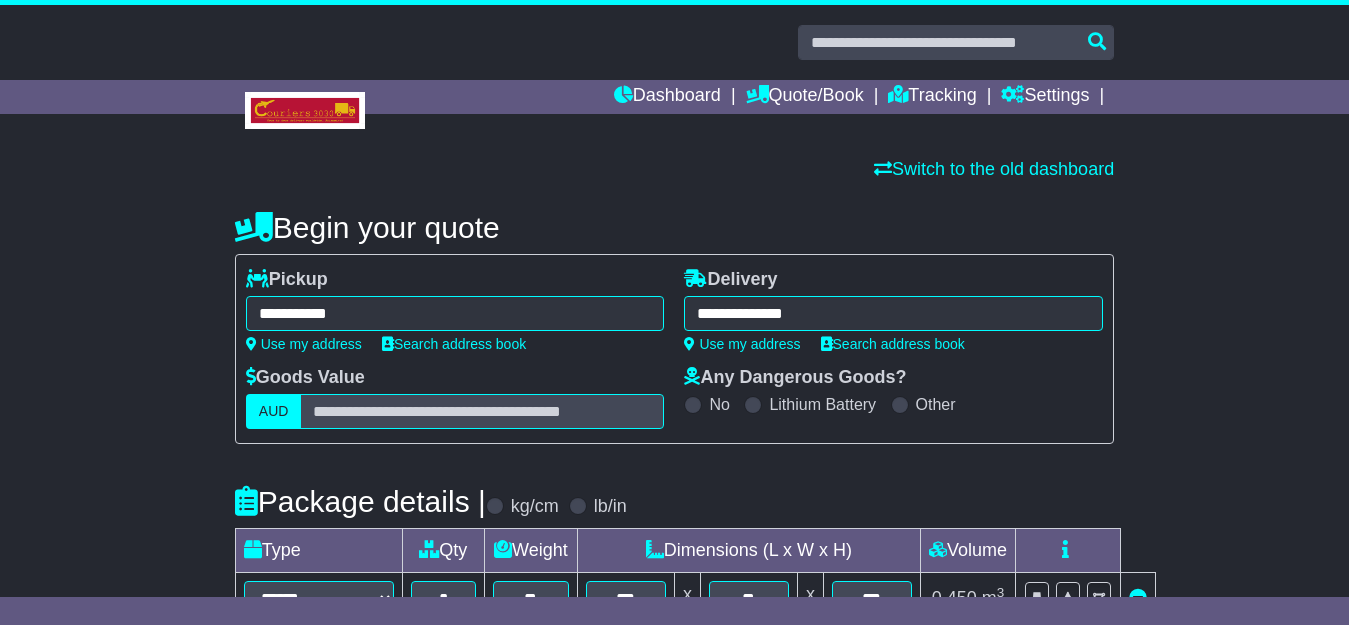 click on "**********" at bounding box center [455, 313] 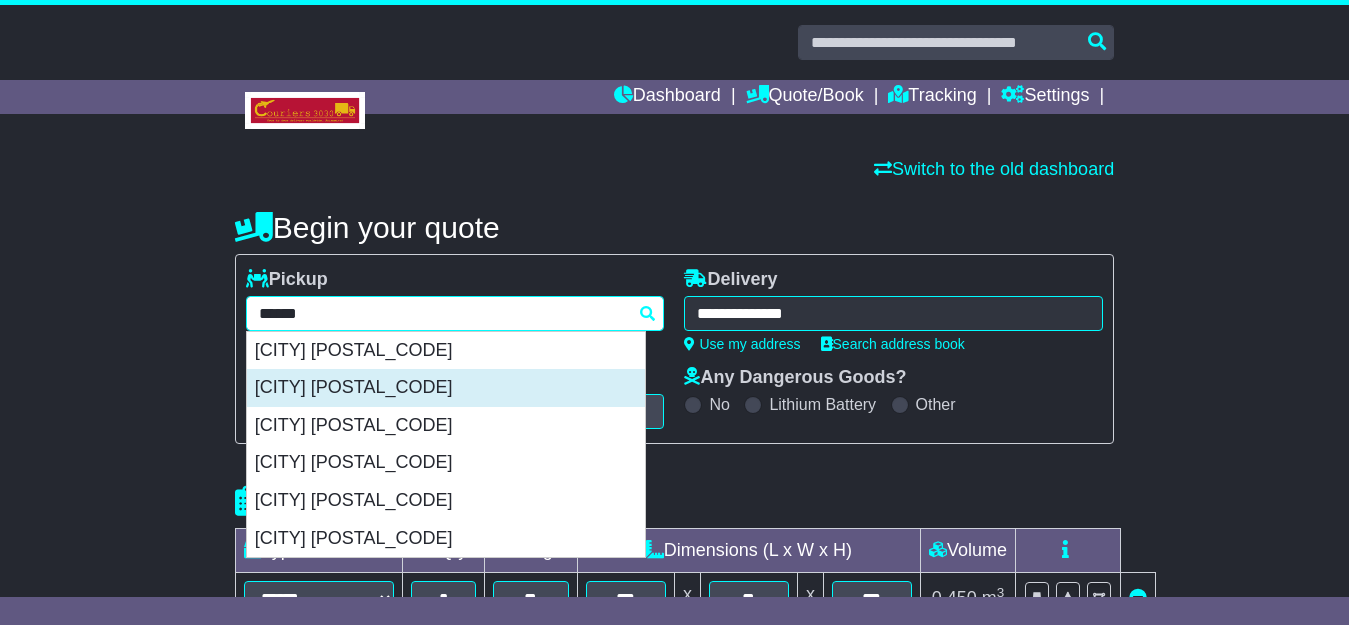 click on "ALTONA 3018" at bounding box center (446, 388) 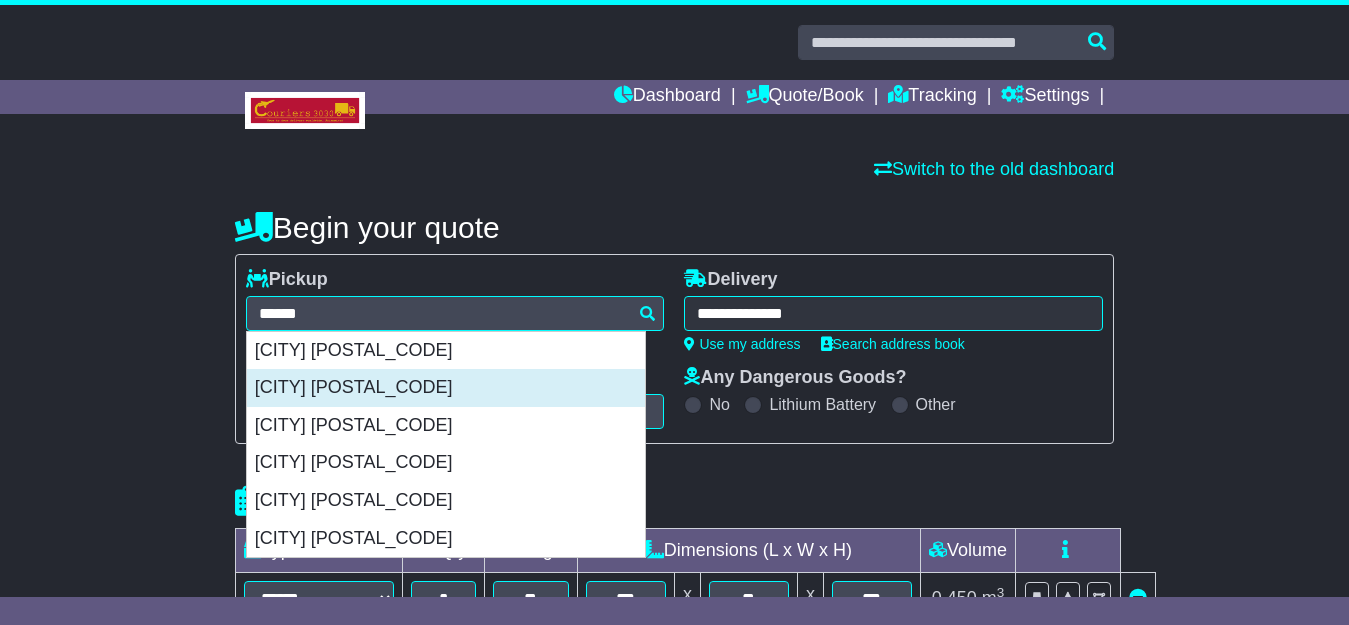 type on "**********" 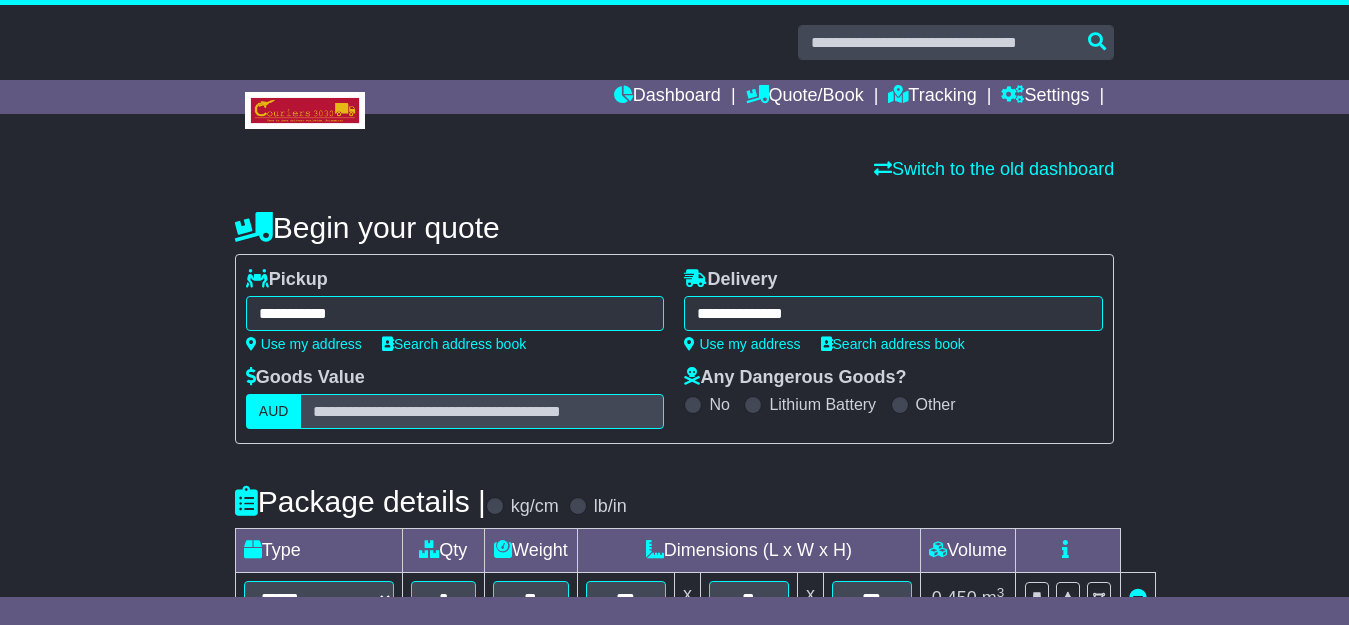 click on "**********" at bounding box center [893, 313] 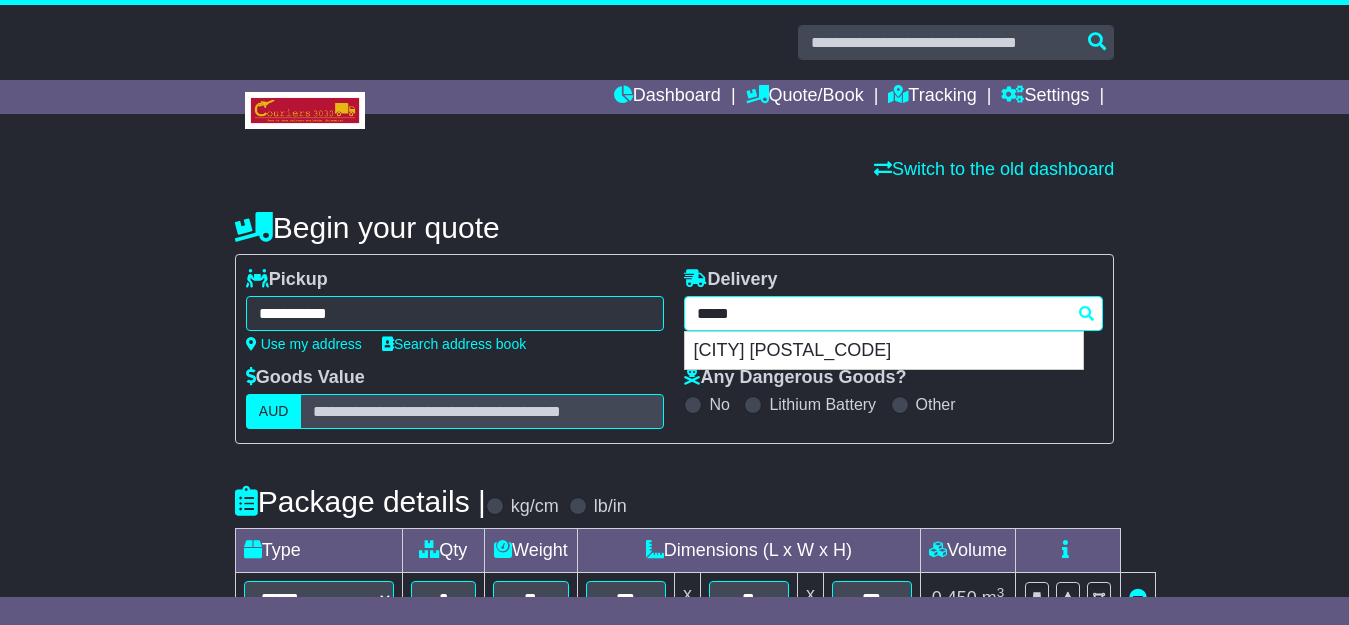 click on "*****" at bounding box center (893, 313) 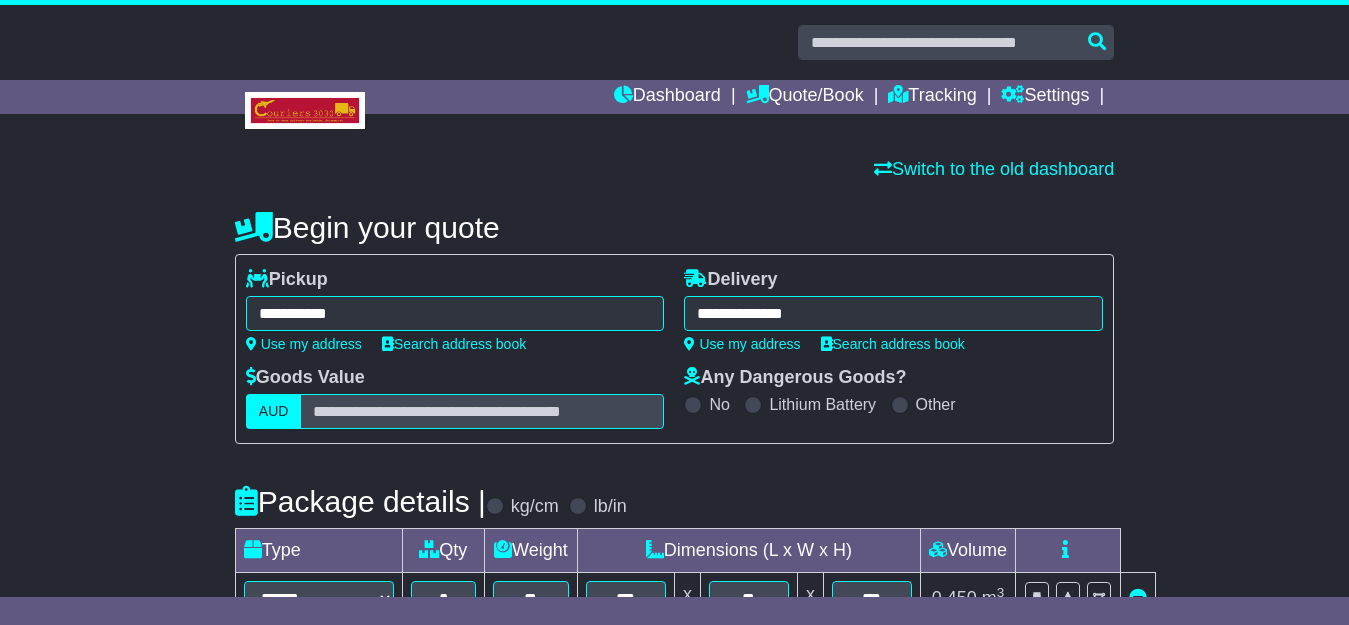 click on "**********" at bounding box center [893, 313] 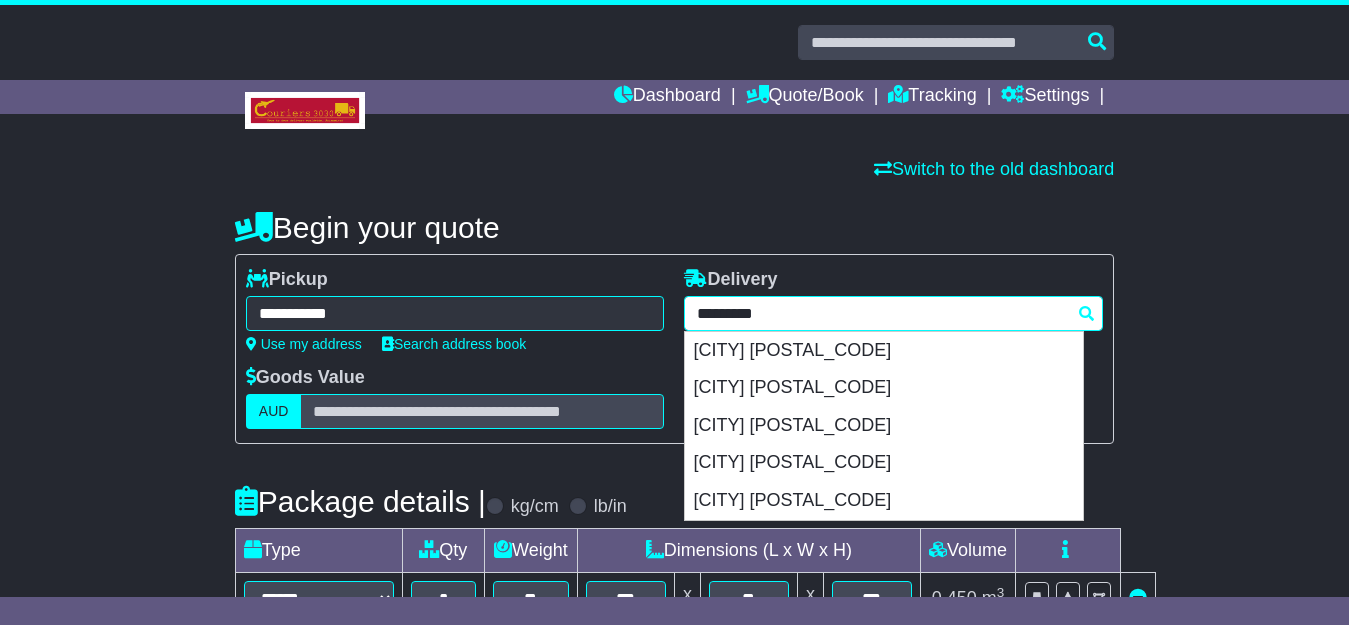 click on "*********" at bounding box center (893, 313) 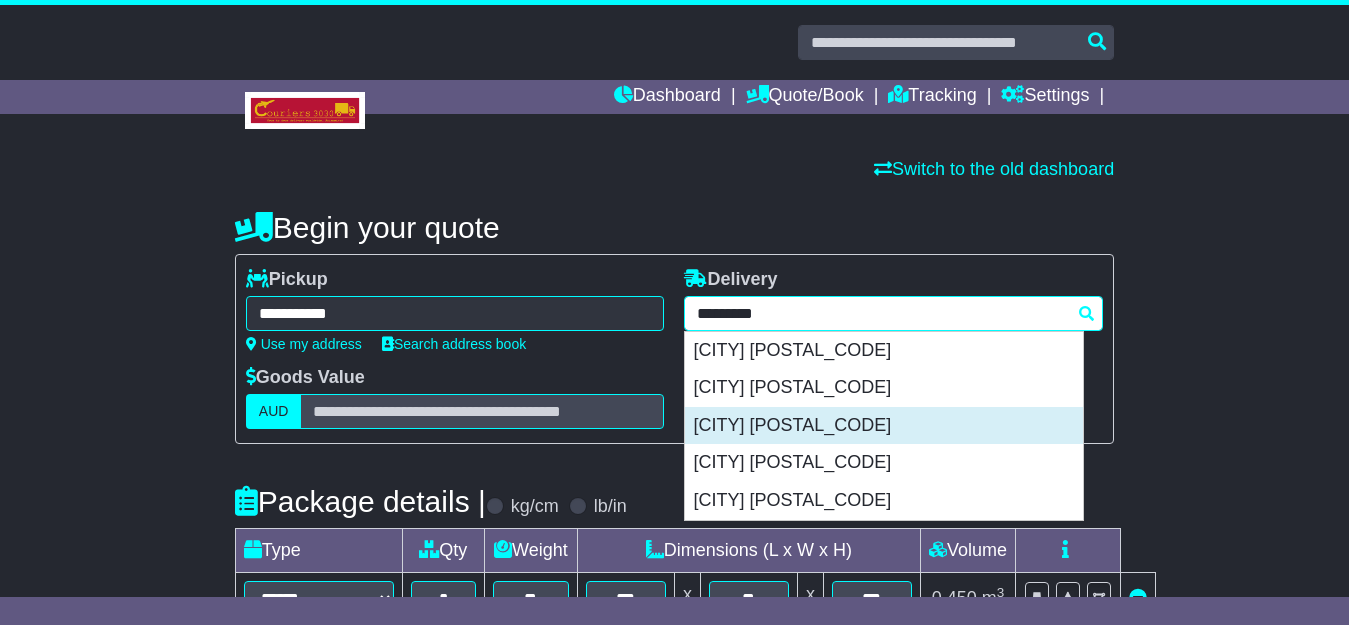click on "SUGARLOAF 3234" at bounding box center (884, 426) 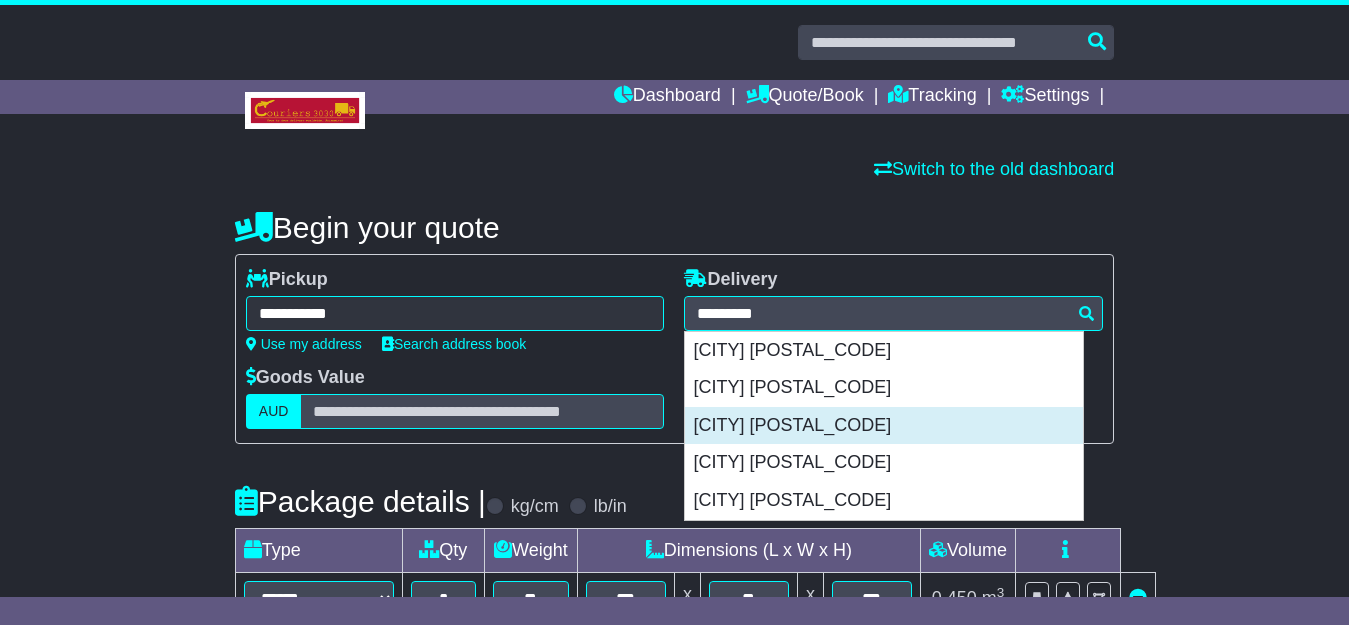 type on "**********" 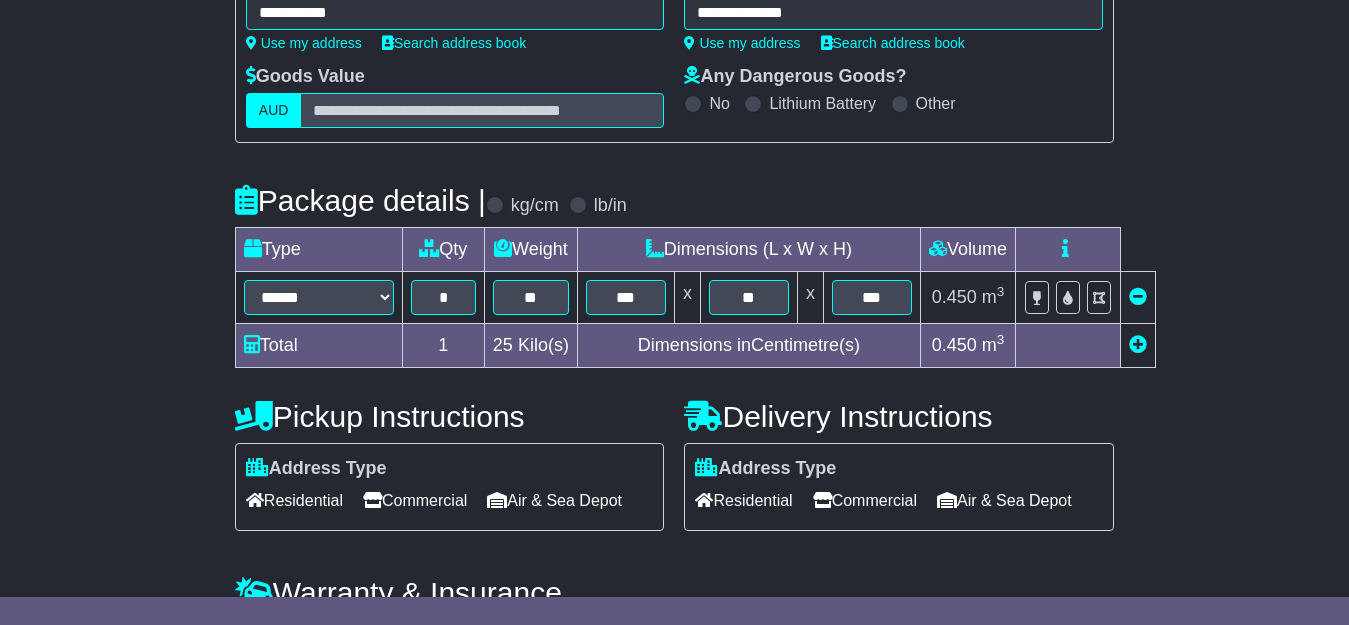 scroll, scrollTop: 306, scrollLeft: 0, axis: vertical 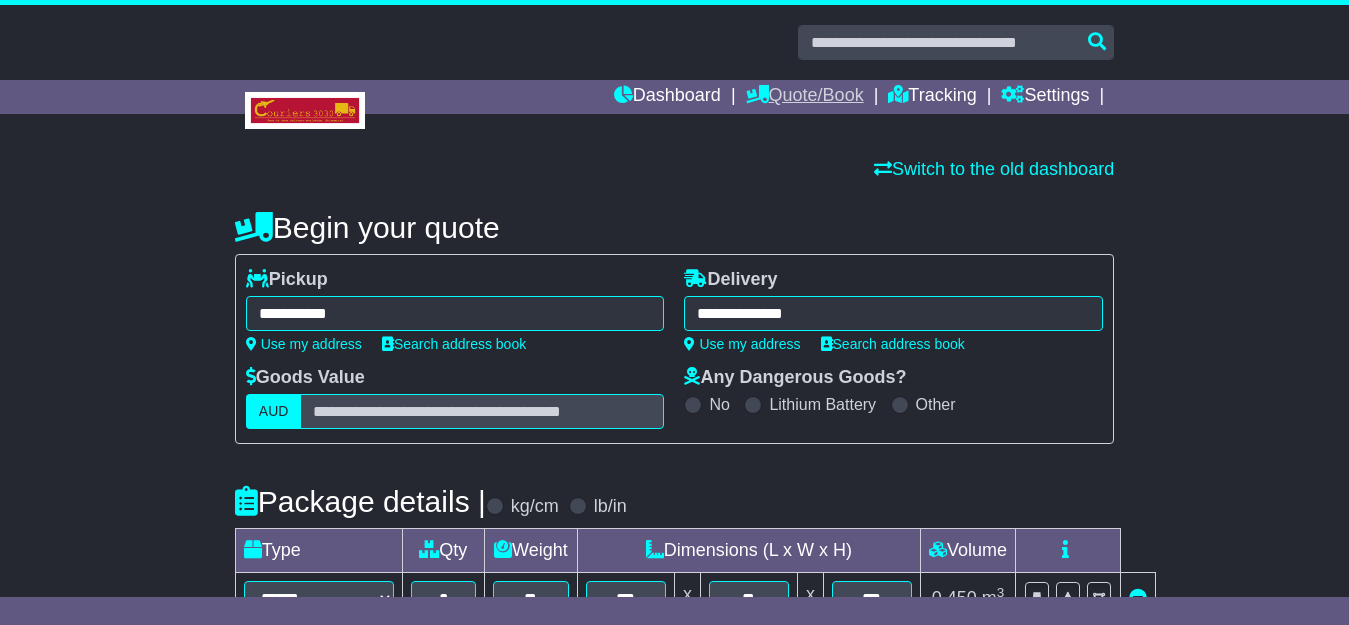 click on "Quote/Book" at bounding box center (805, 97) 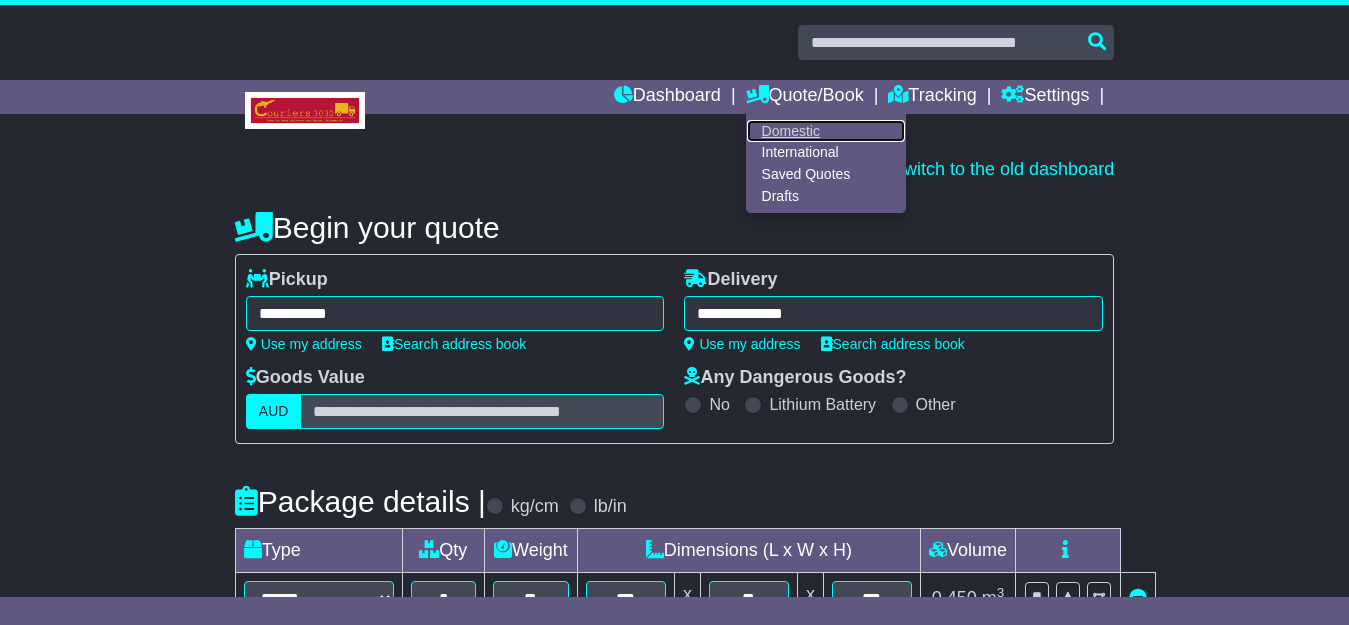 click on "Domestic" at bounding box center (826, 131) 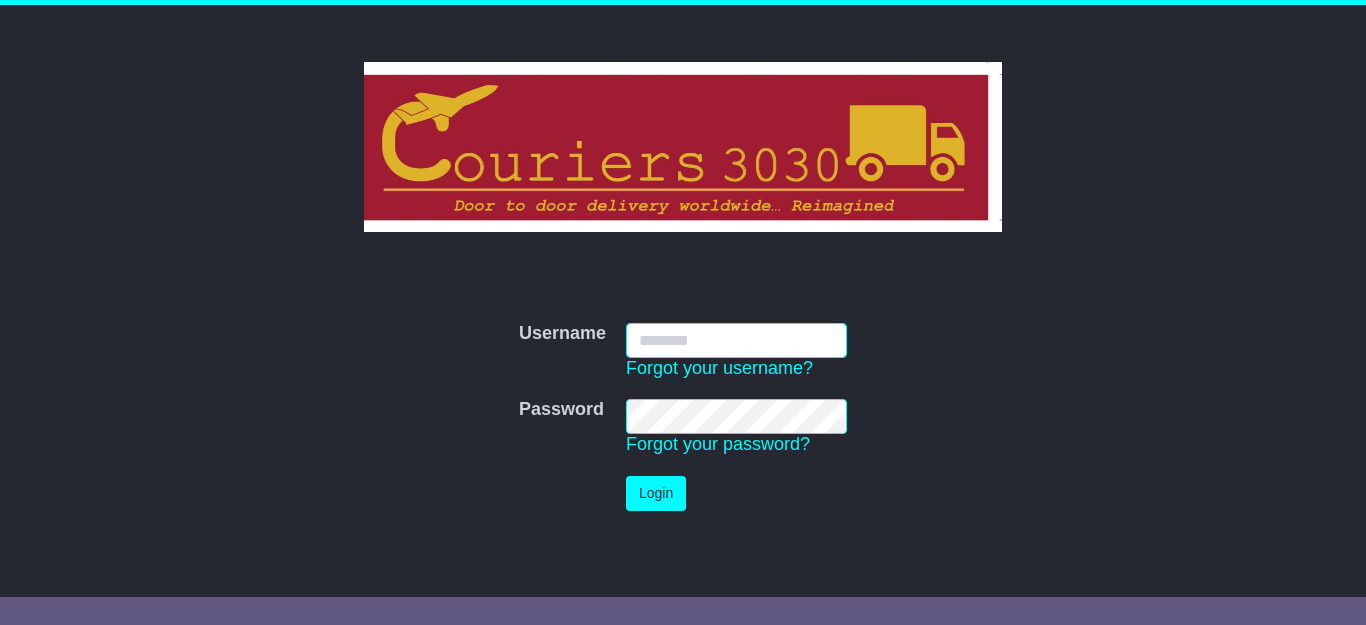 scroll, scrollTop: 0, scrollLeft: 0, axis: both 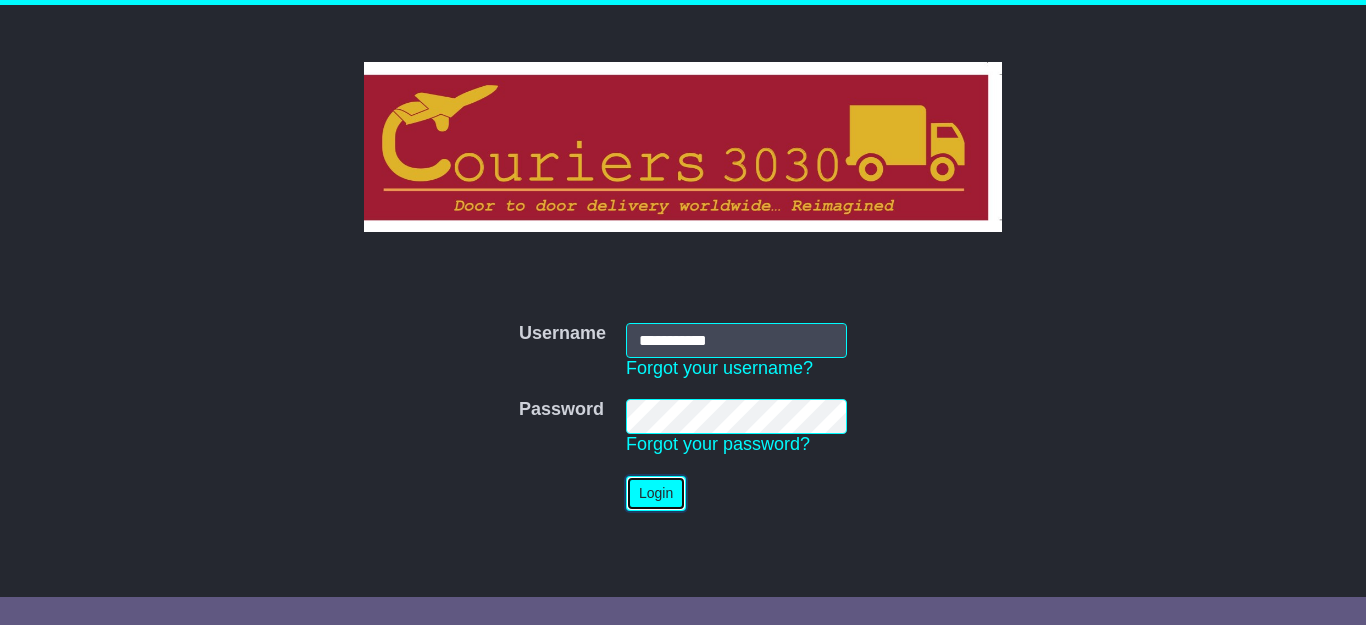 type 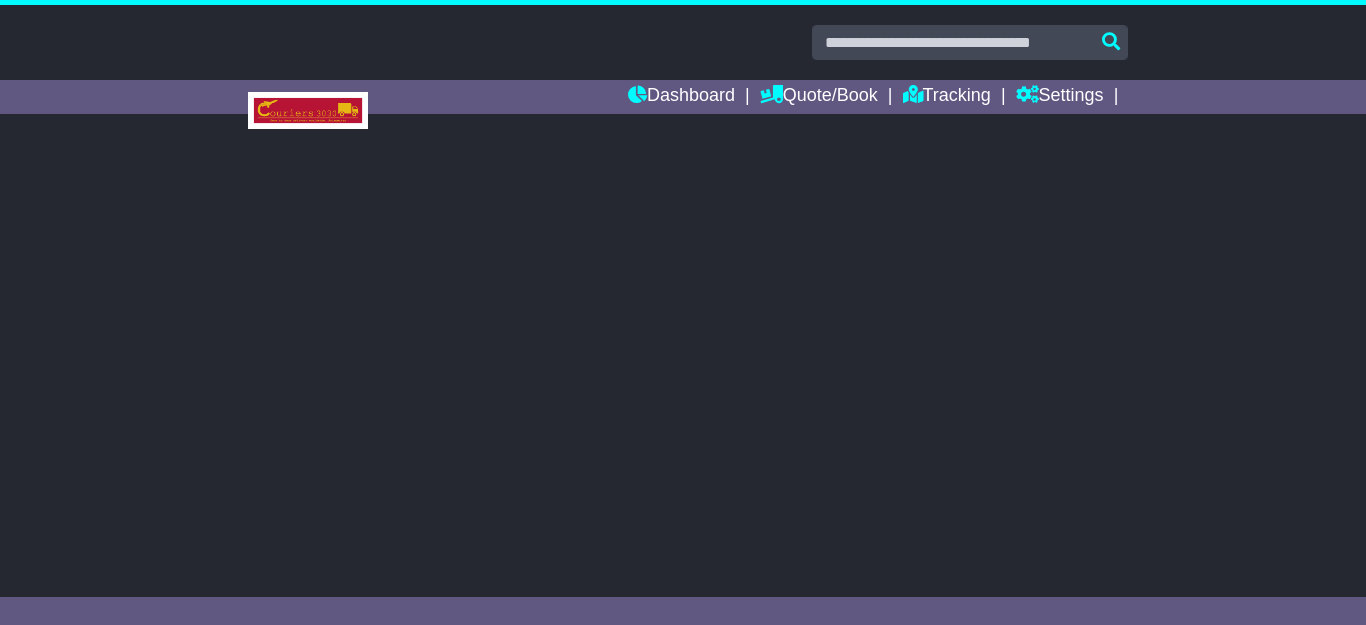 scroll, scrollTop: 0, scrollLeft: 0, axis: both 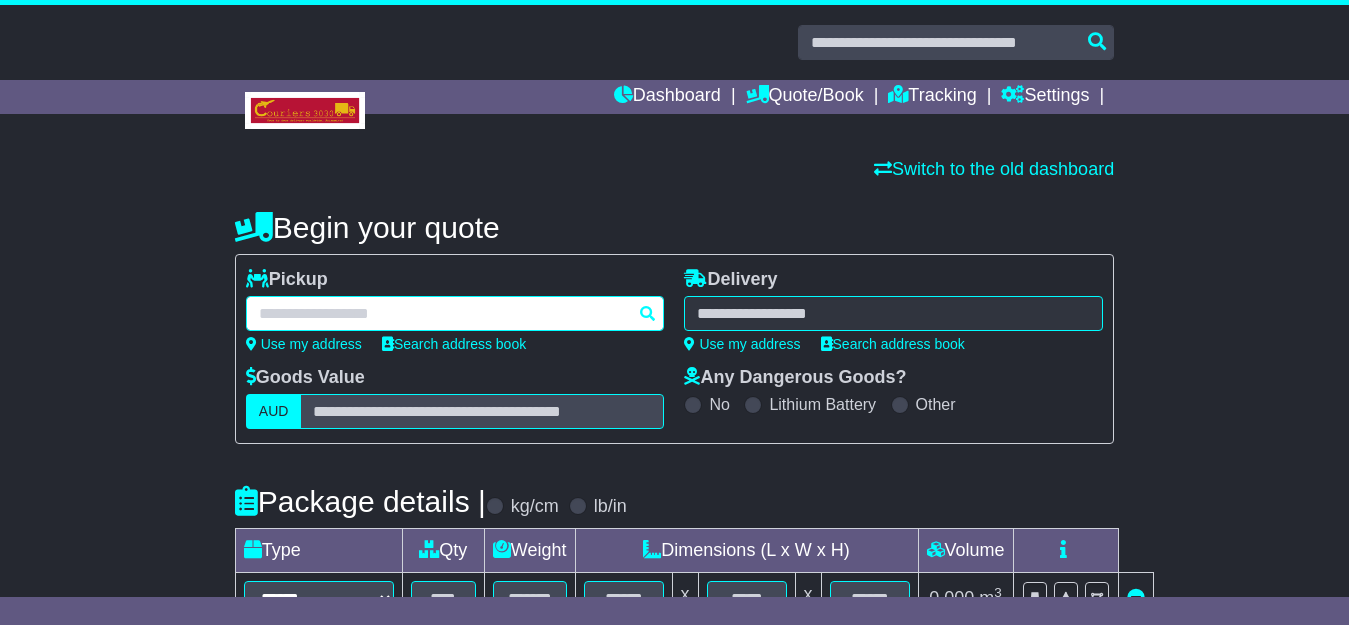 click at bounding box center (455, 313) 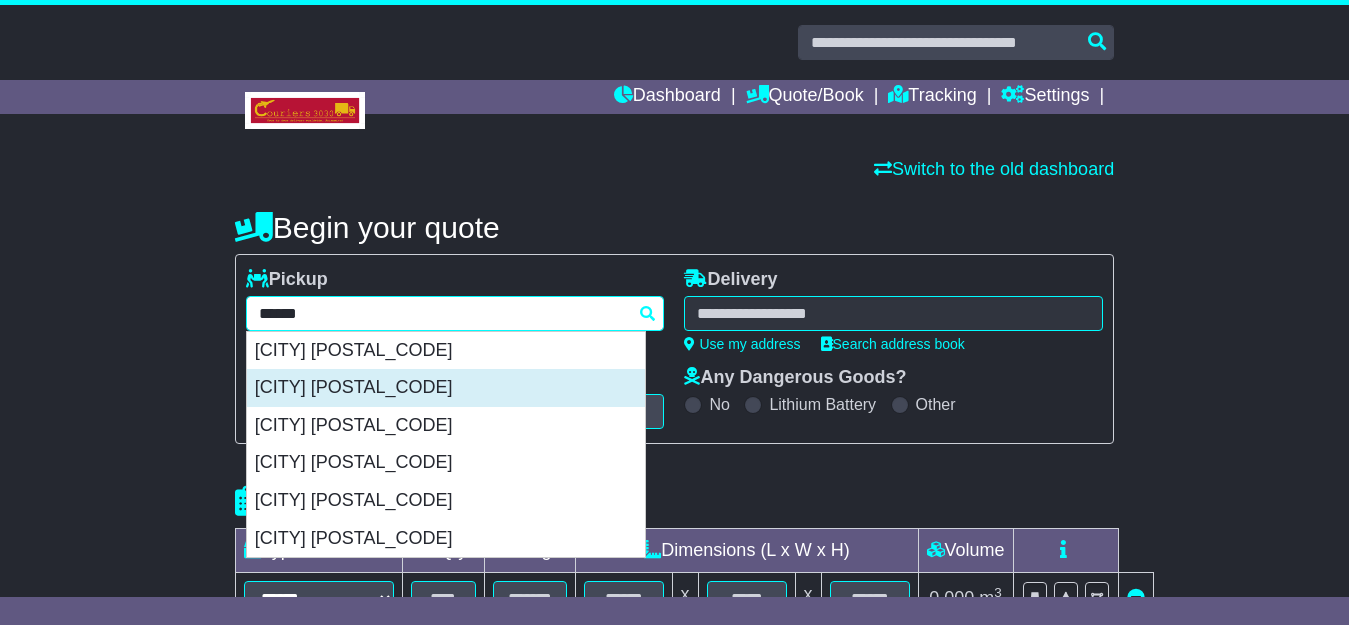 click on "ALTONA 3018" at bounding box center (446, 388) 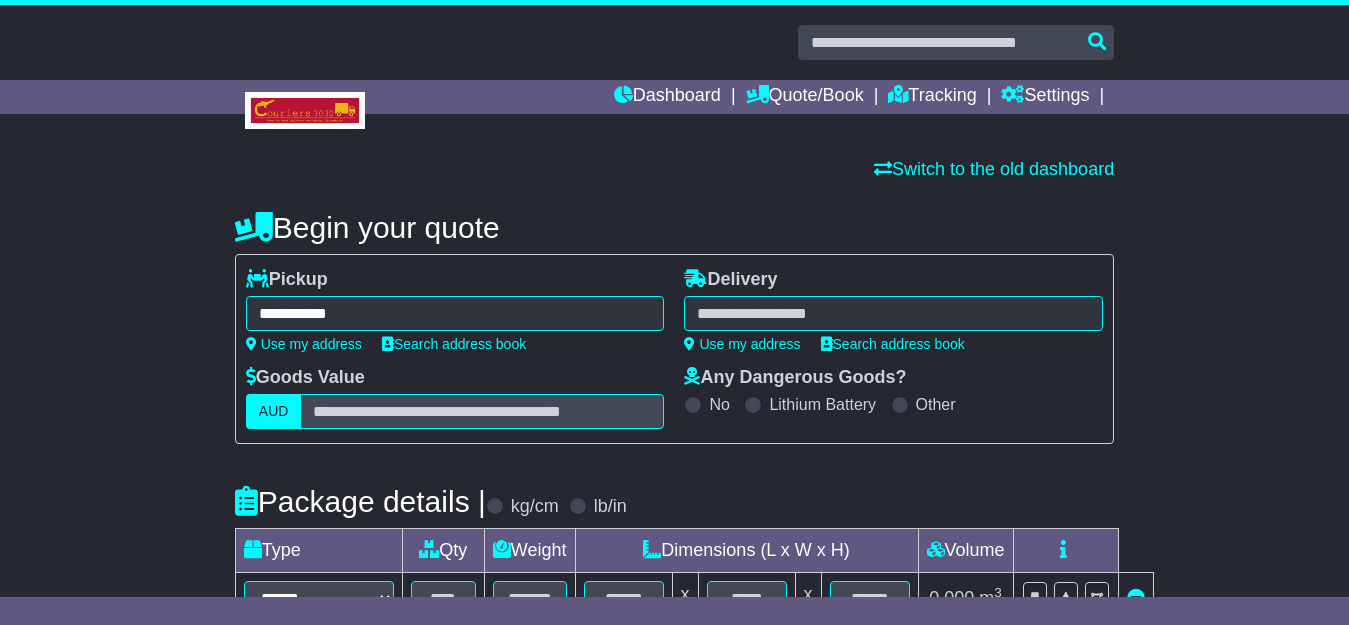 type on "**********" 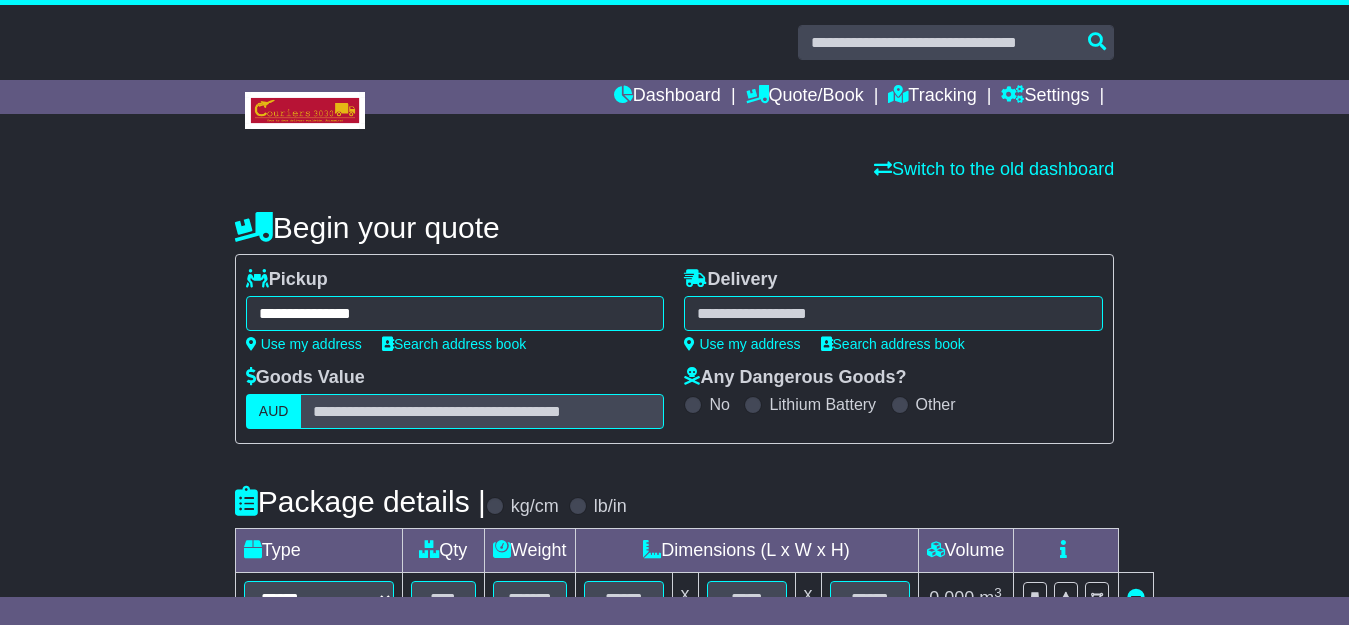 click at bounding box center [893, 313] 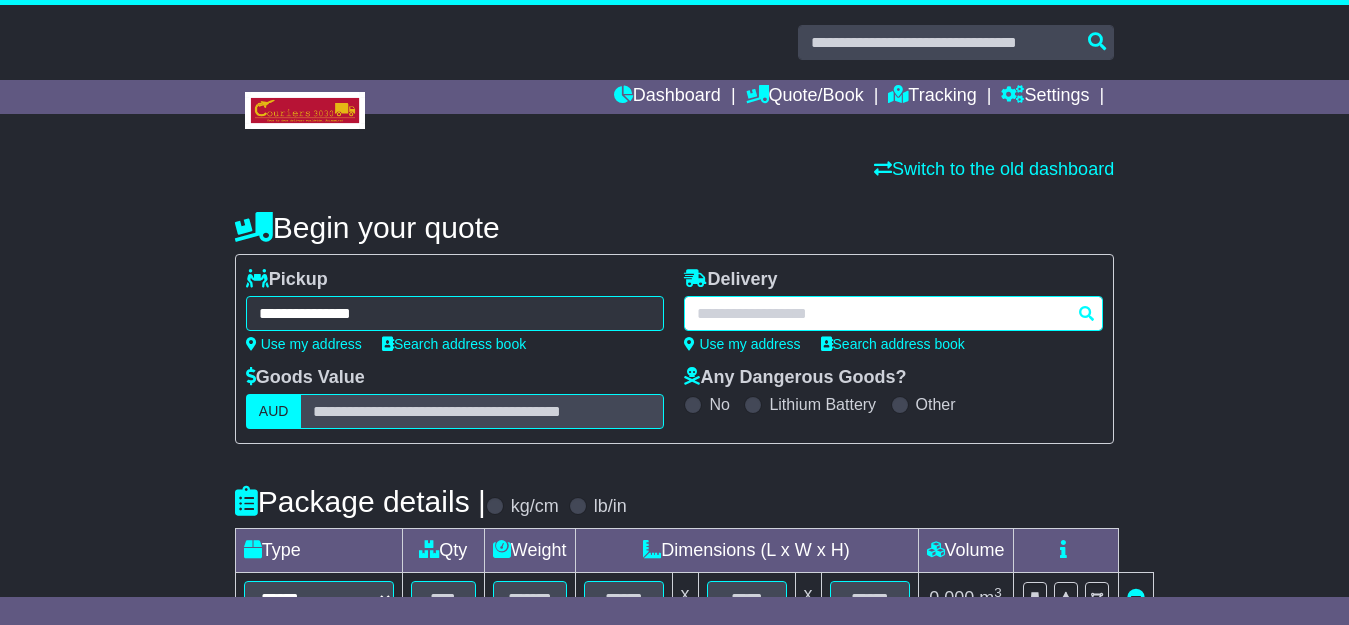 paste on "*********" 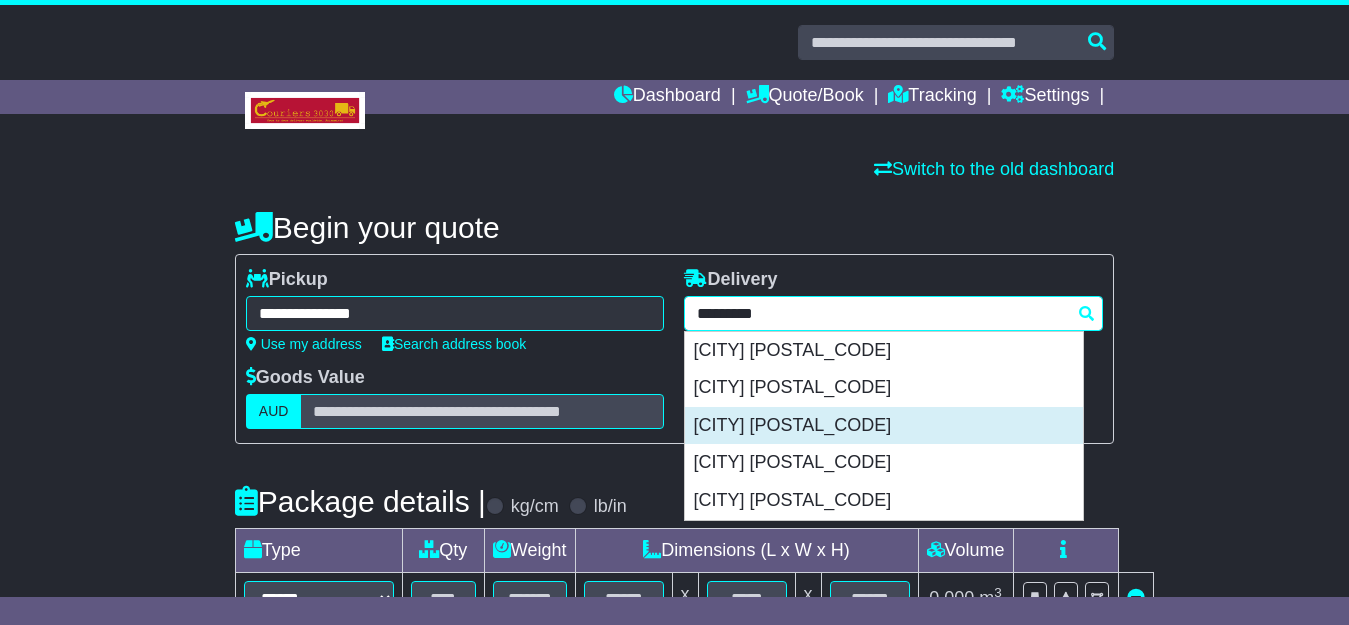 click on "SUGARLOAF 3234" at bounding box center (884, 426) 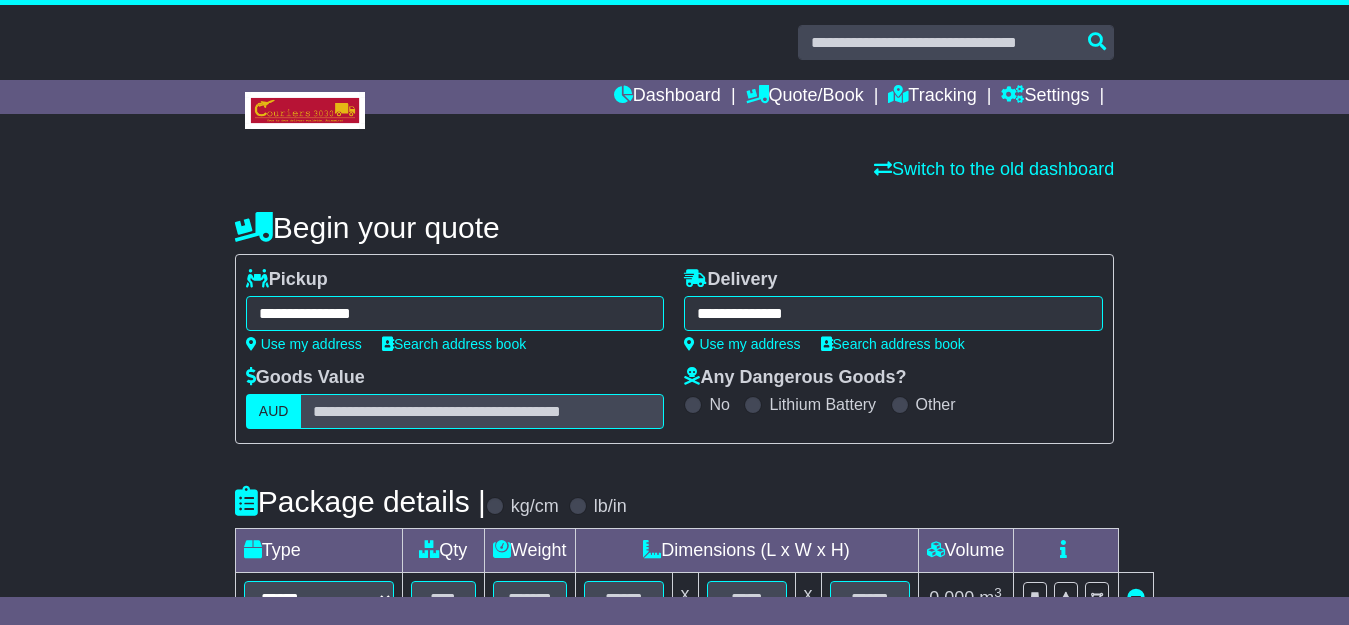 type on "**********" 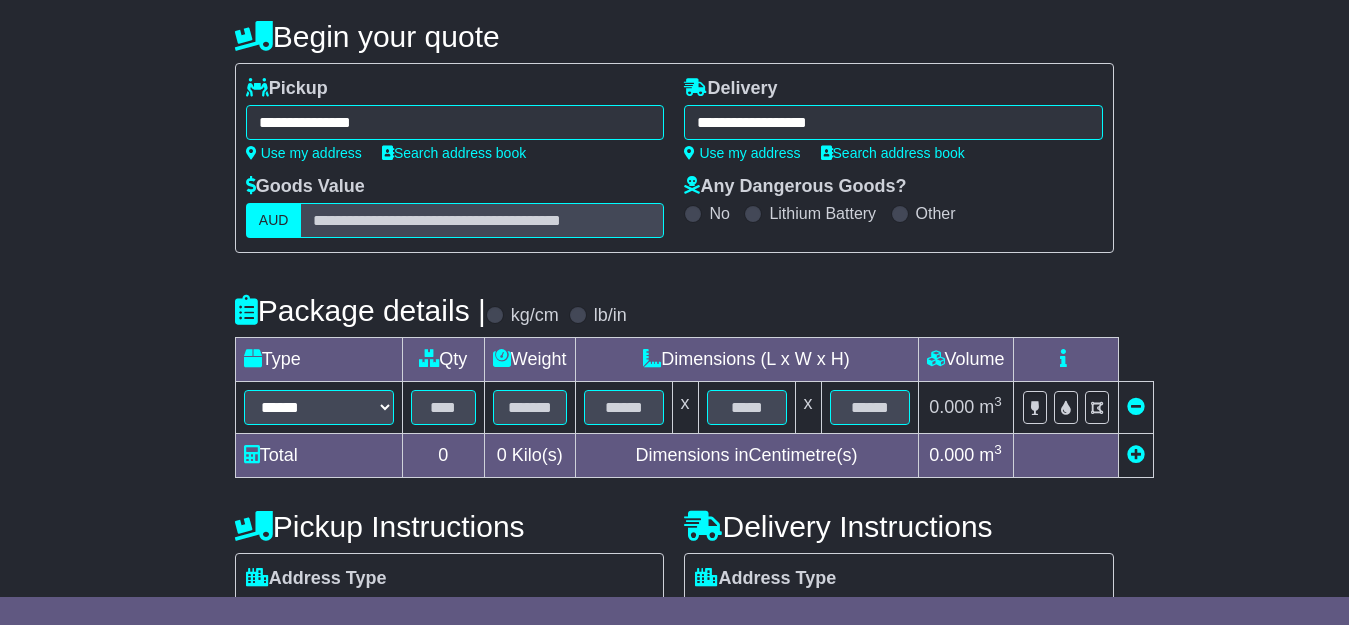 scroll, scrollTop: 252, scrollLeft: 0, axis: vertical 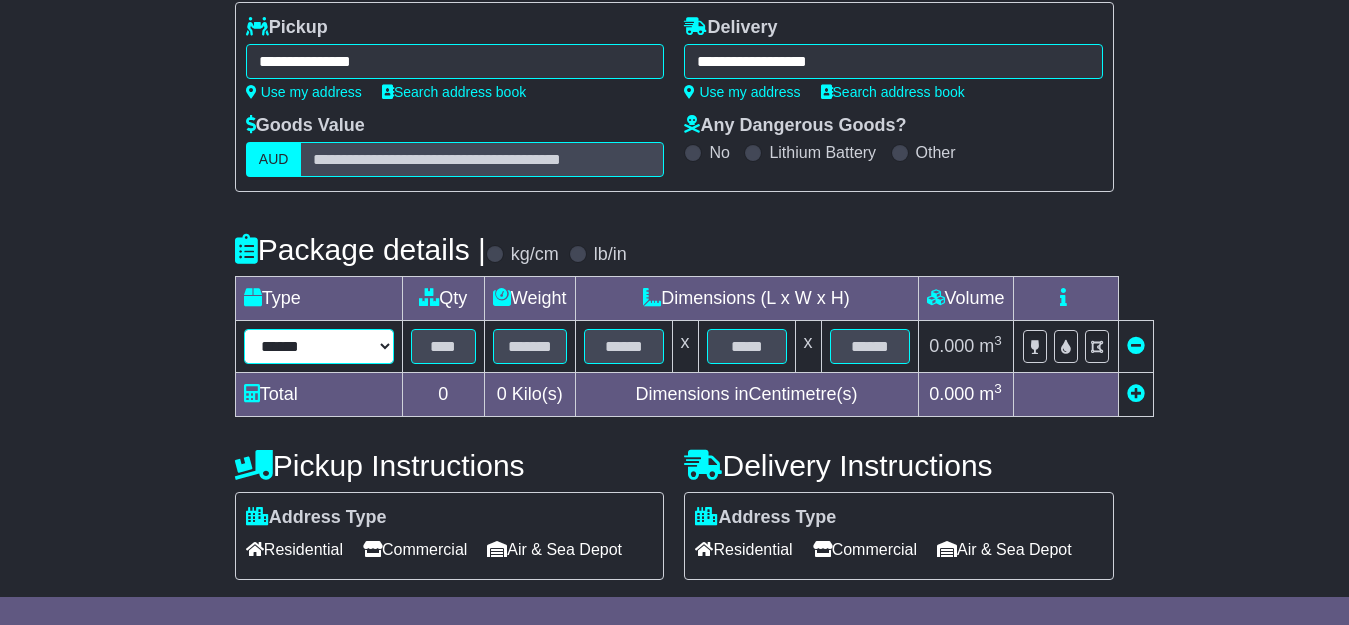 click on "****** ****** *** ******** ***** **** **** ****** *** *******" at bounding box center [319, 346] 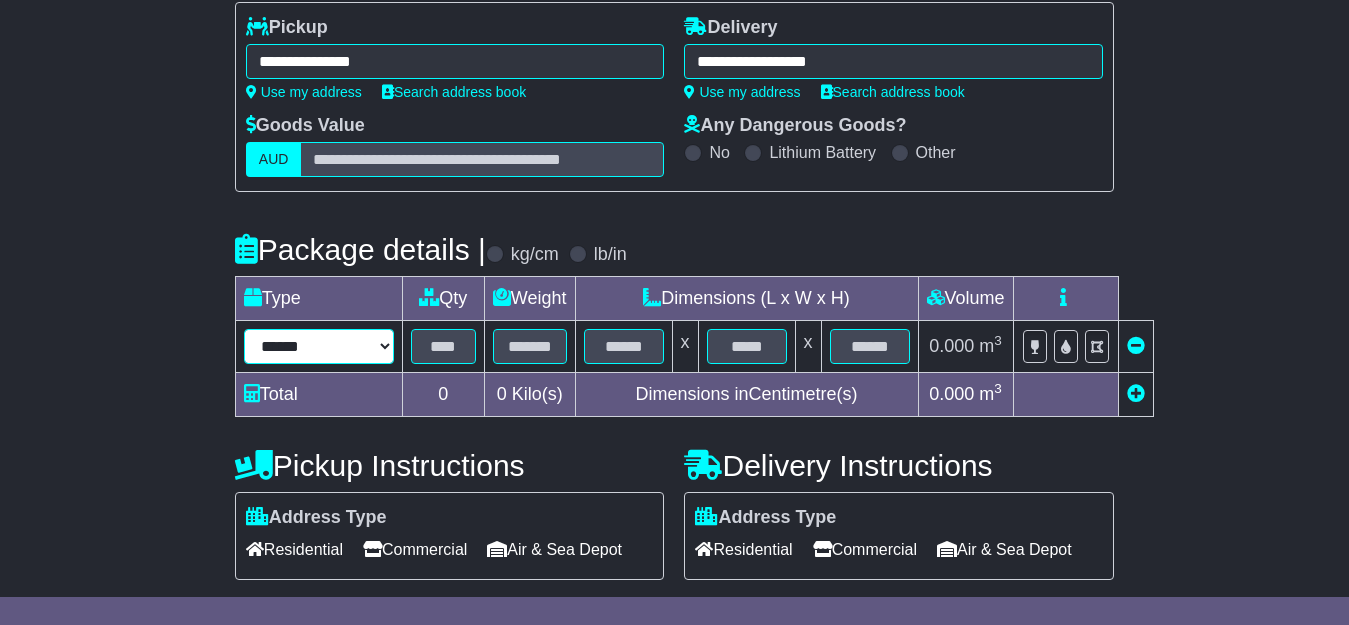 select on "*****" 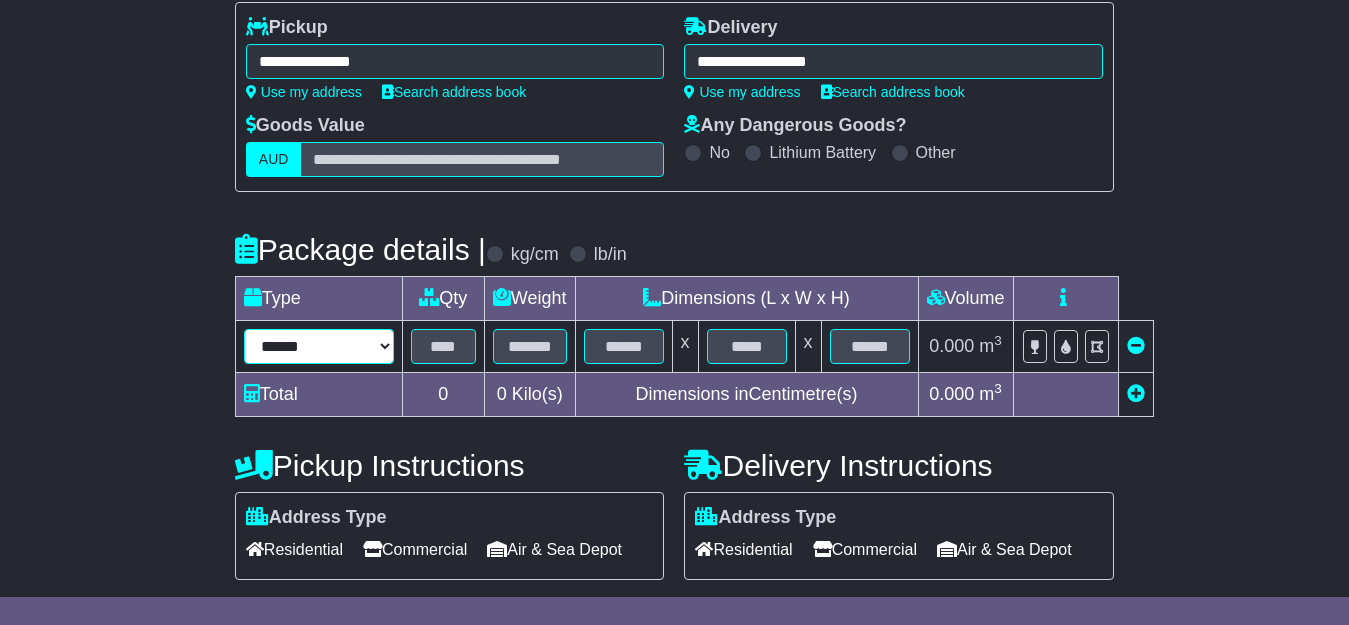 click on "****** ****** *** ******** ***** **** **** ****** *** *******" at bounding box center (319, 346) 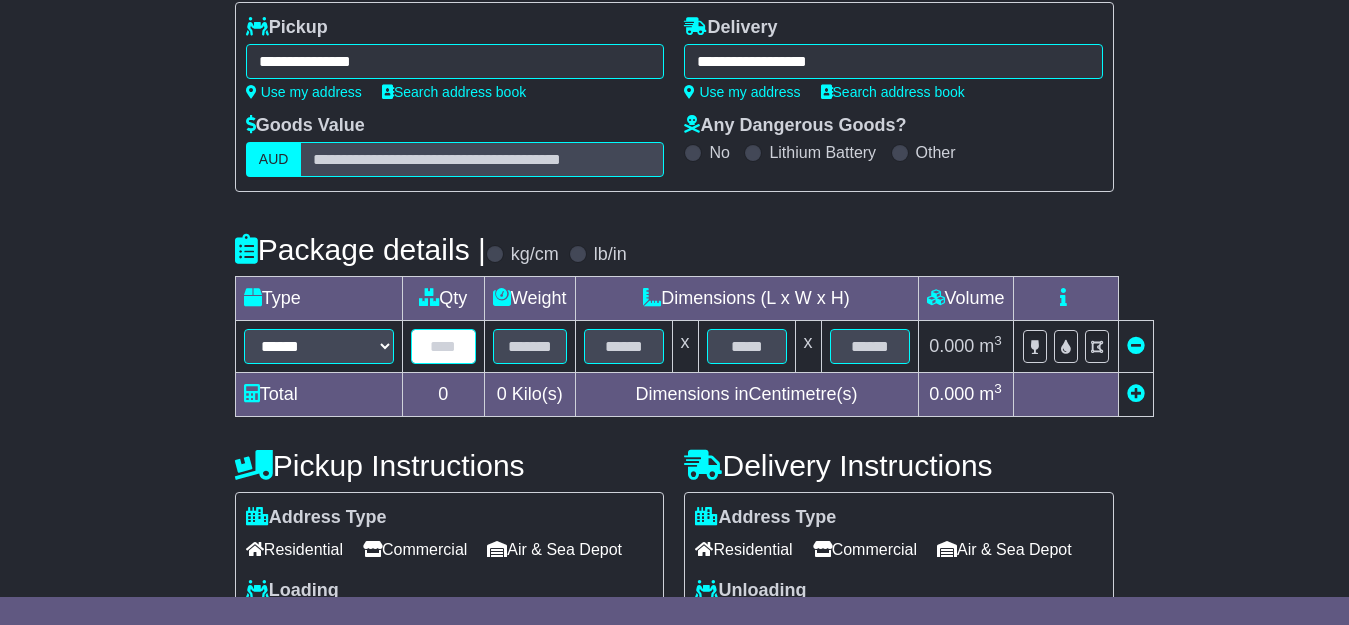 click at bounding box center (443, 346) 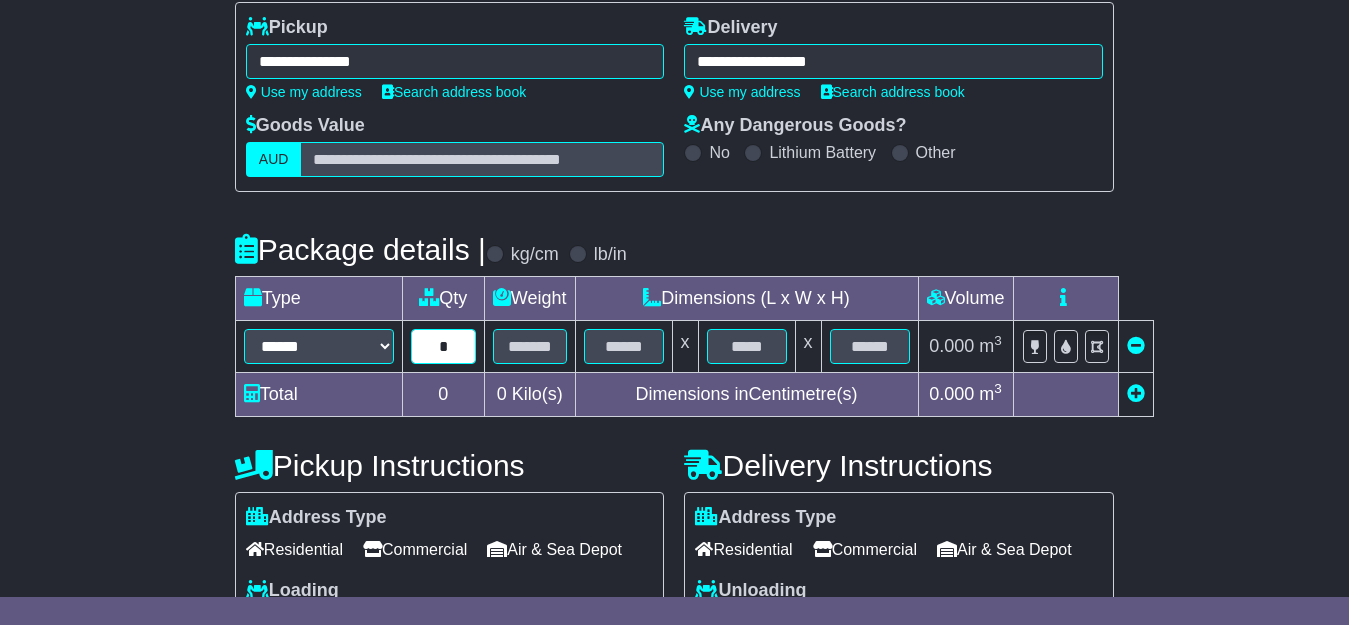 type on "*" 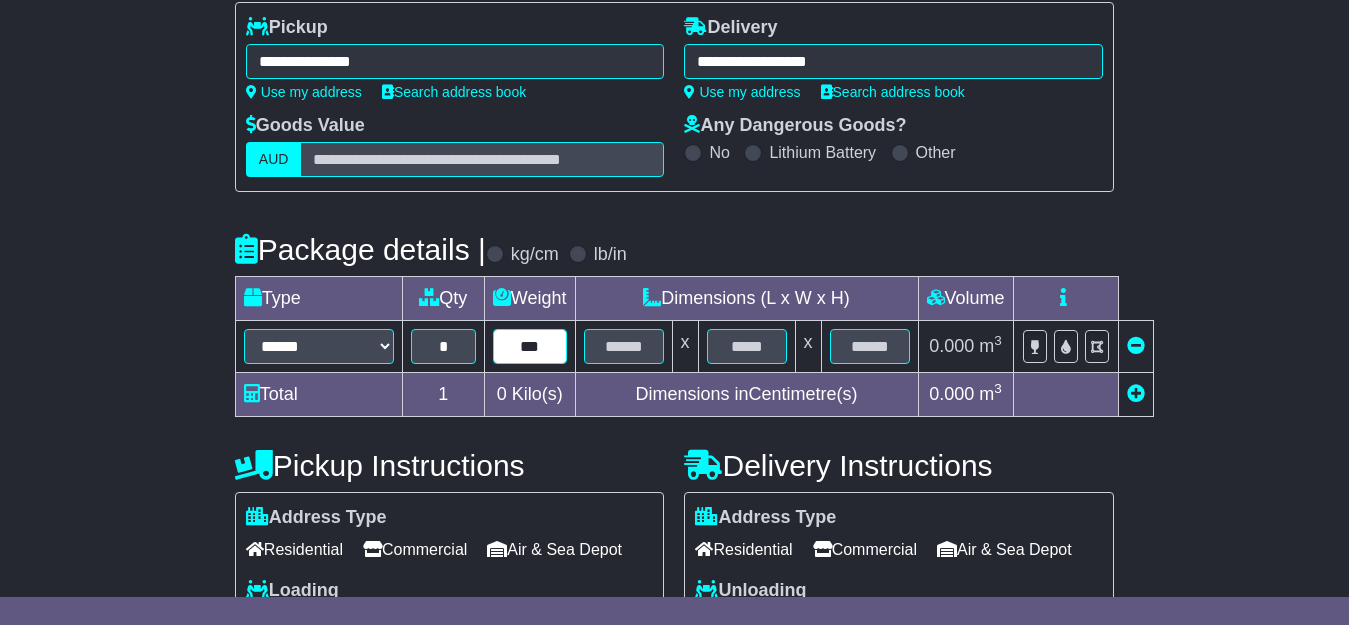 type on "***" 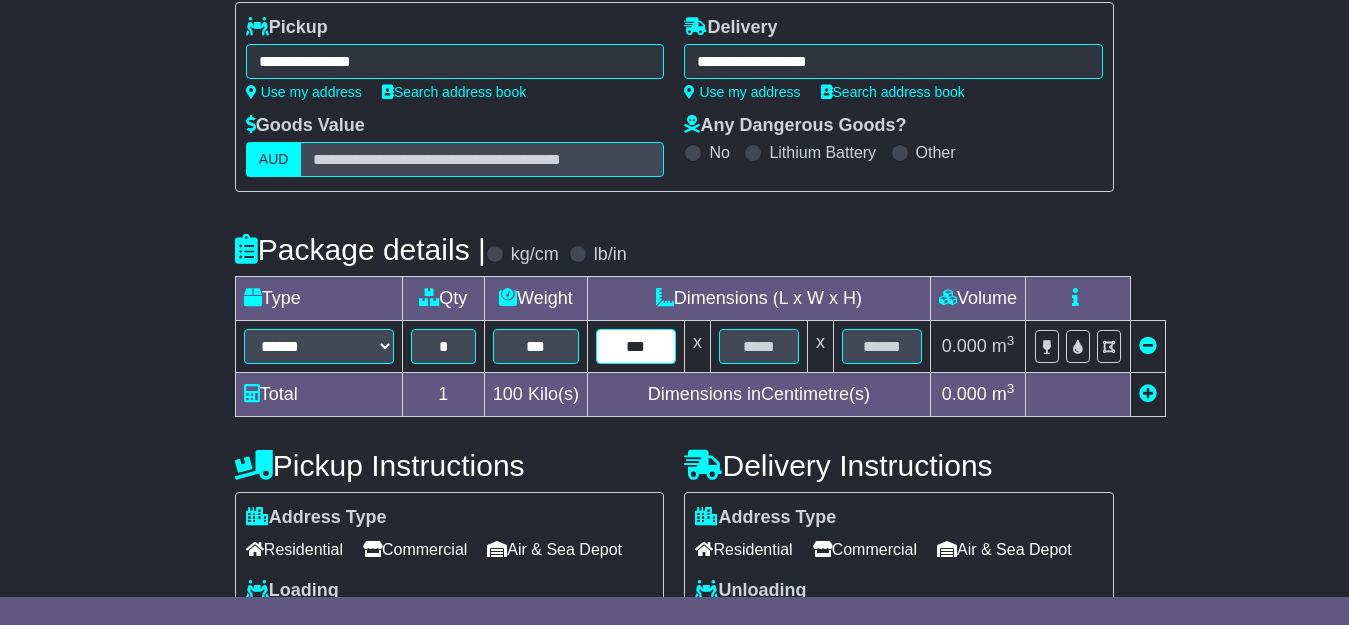 type on "***" 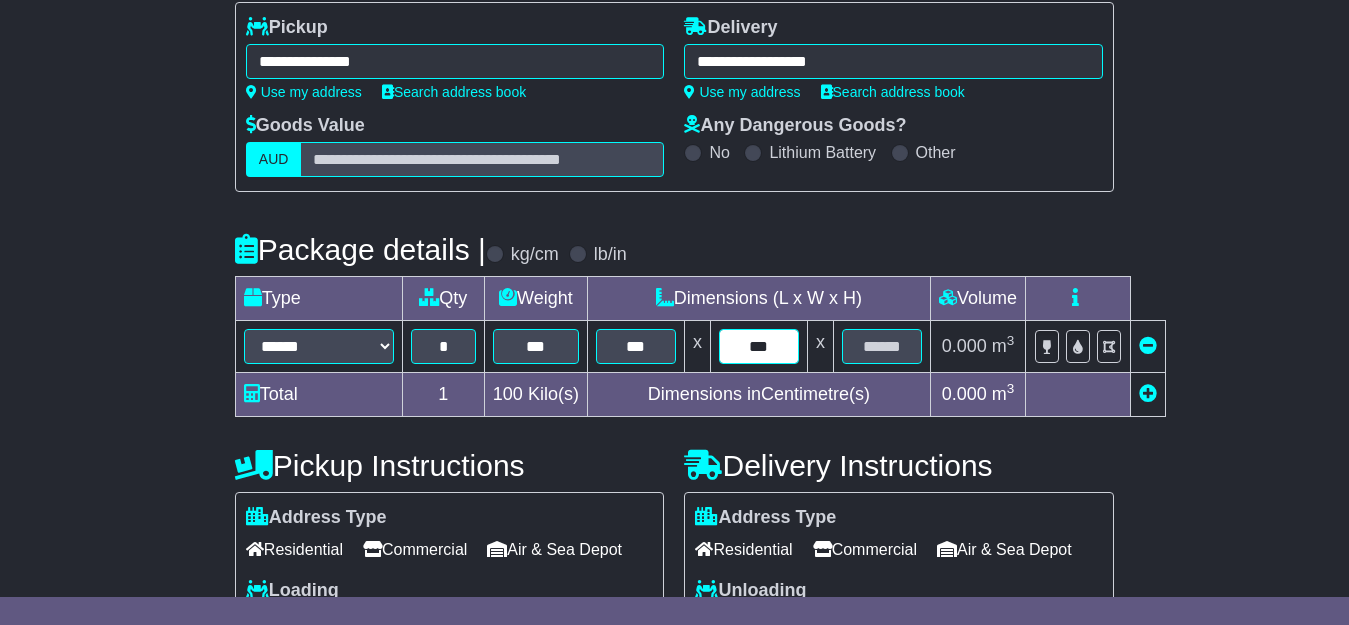 type on "***" 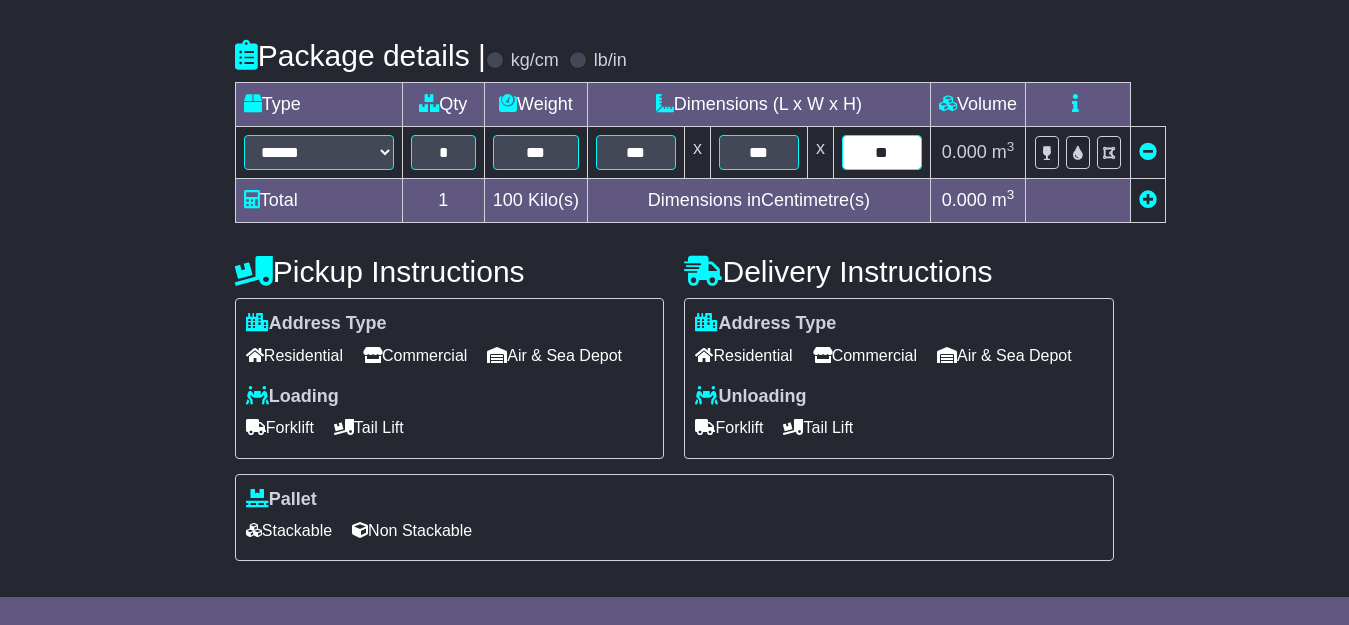 scroll, scrollTop: 530, scrollLeft: 0, axis: vertical 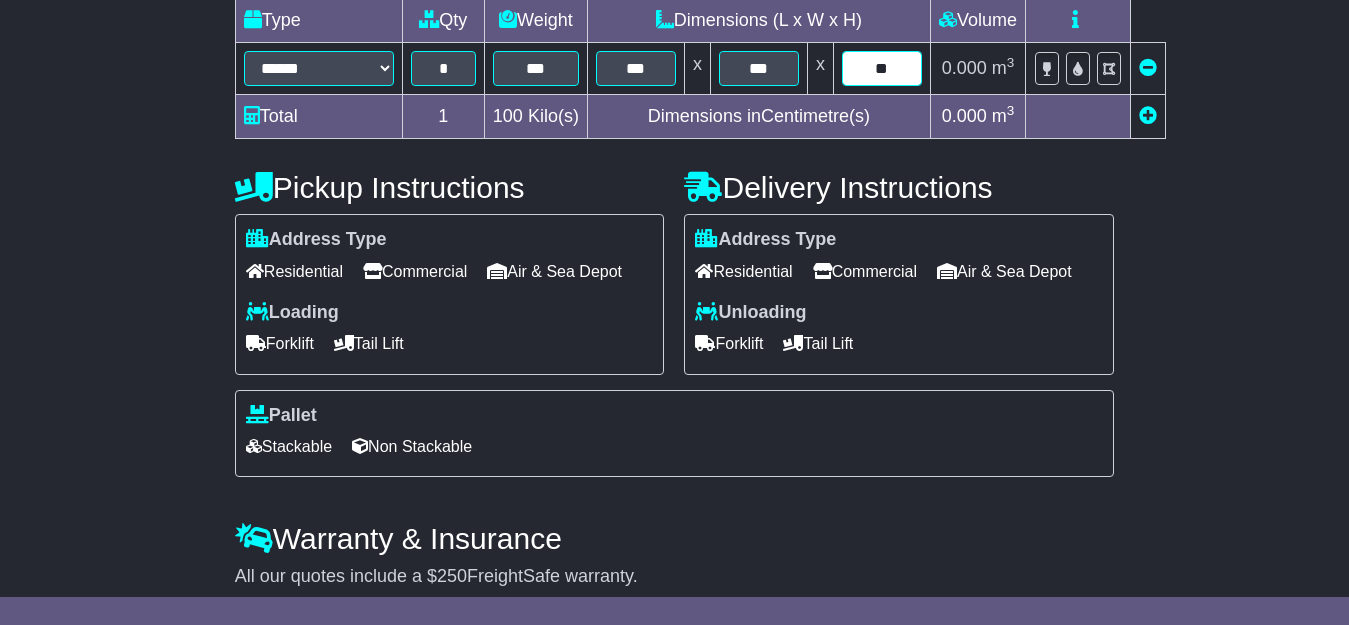 type on "**" 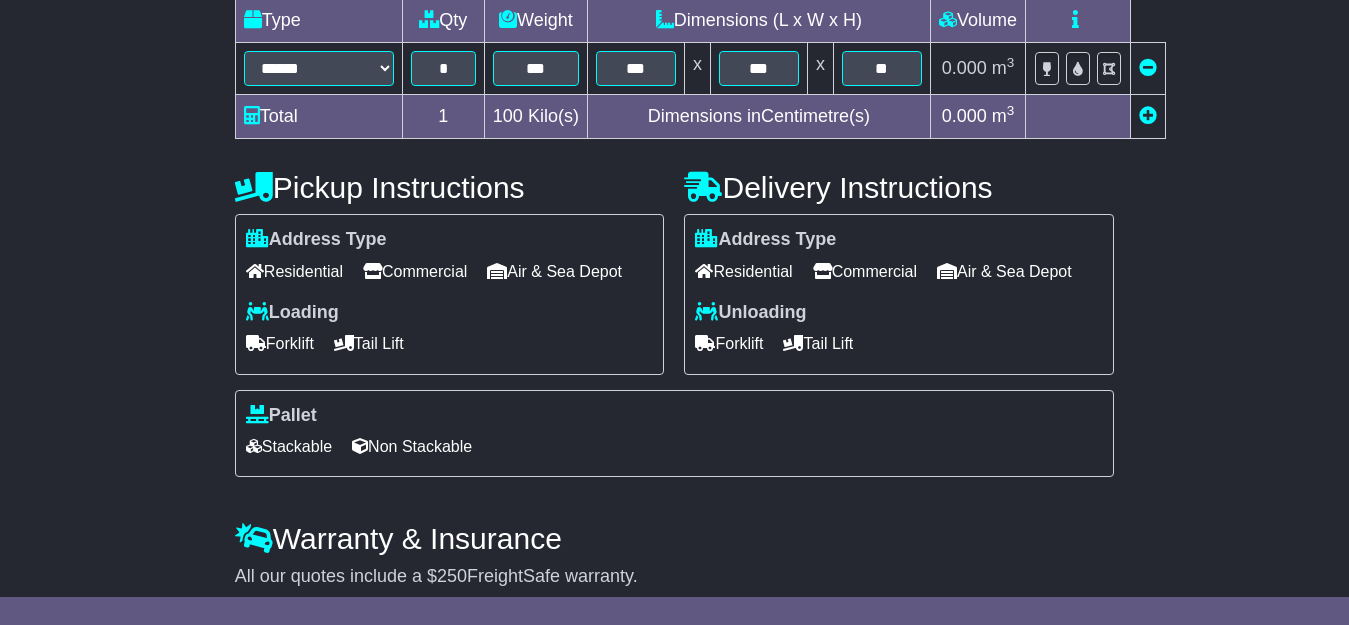 click on "Commercial" at bounding box center (415, 271) 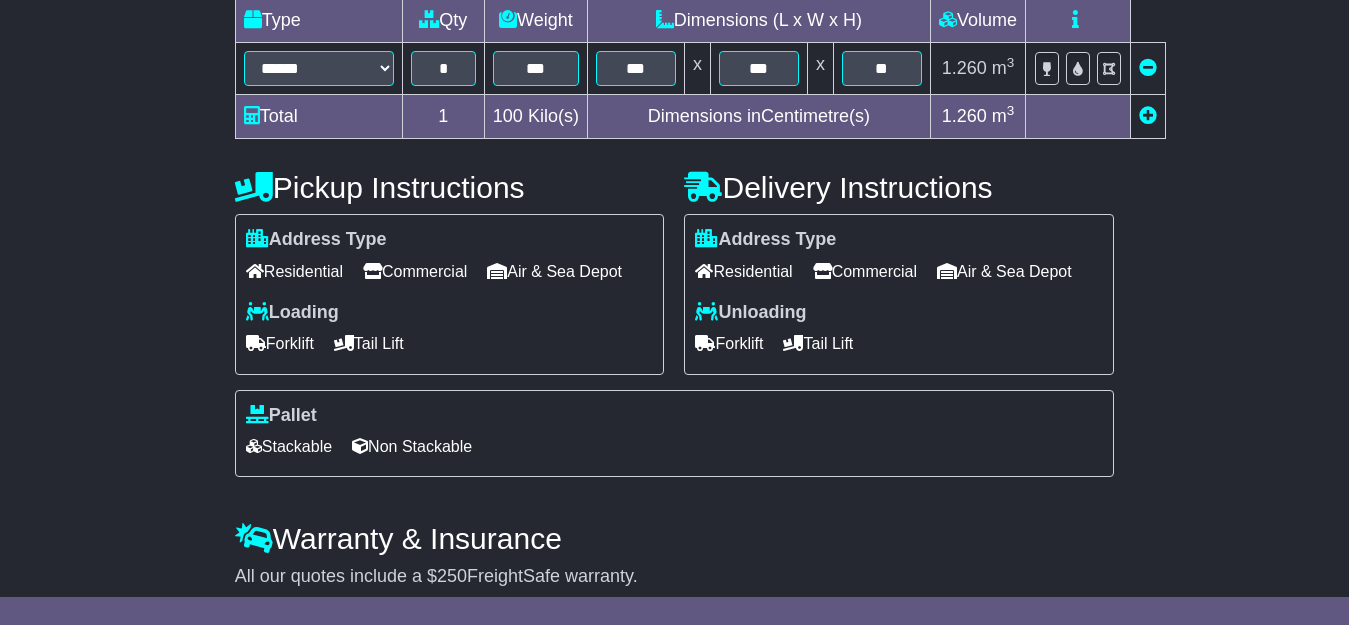 click on "Forklift" at bounding box center (280, 343) 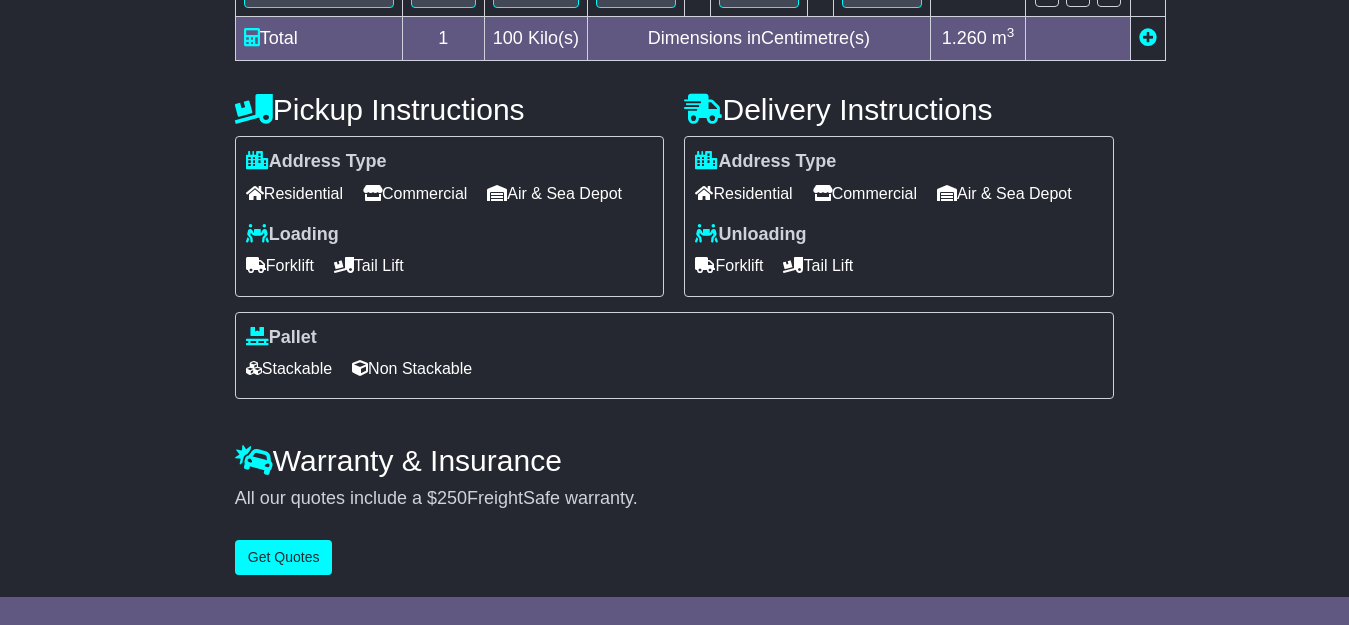 scroll, scrollTop: 643, scrollLeft: 0, axis: vertical 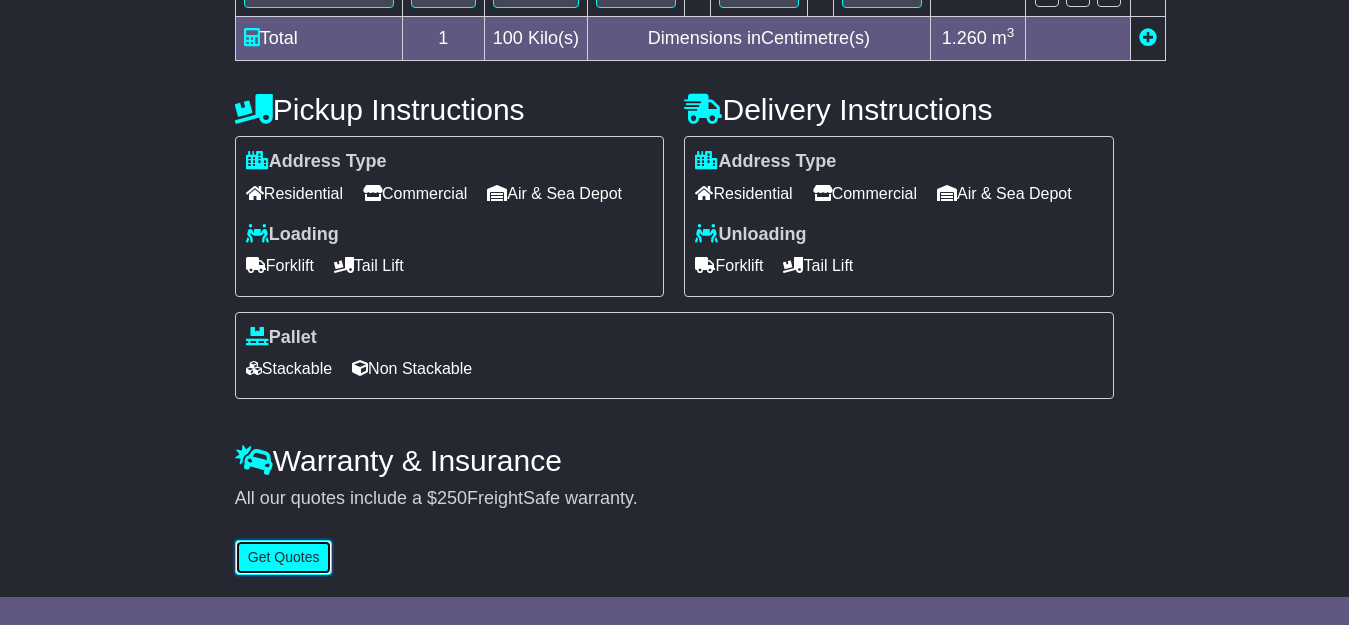 type 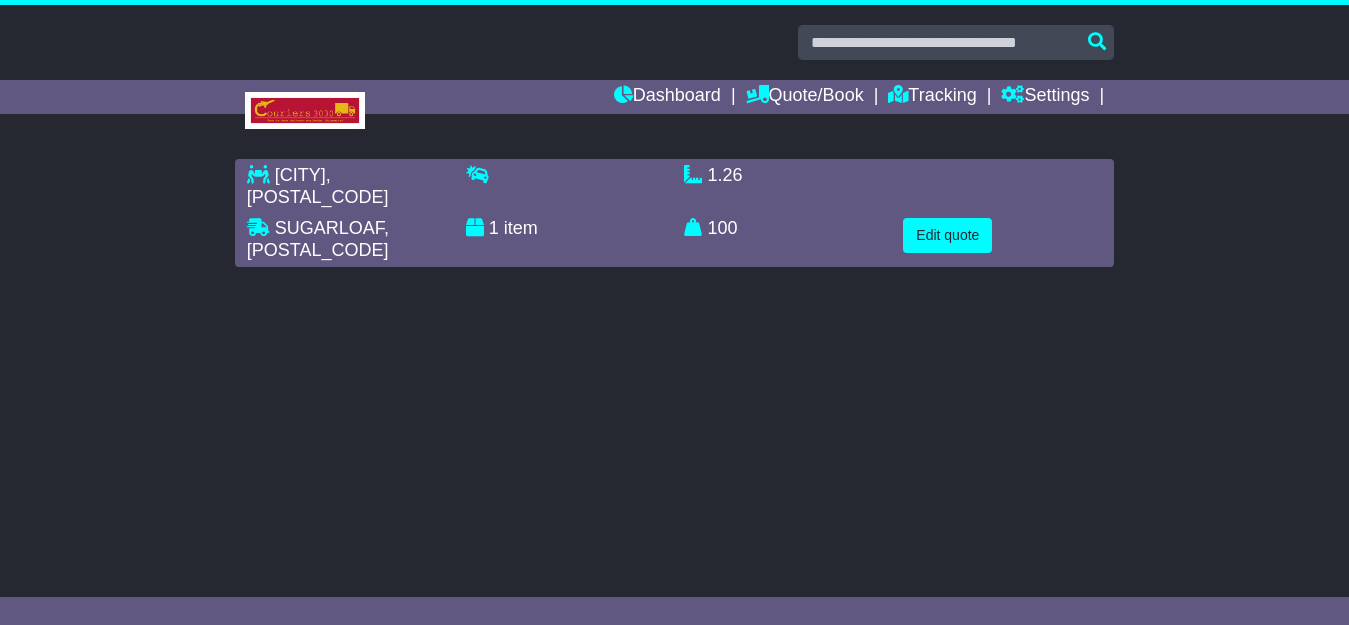 scroll, scrollTop: 0, scrollLeft: 0, axis: both 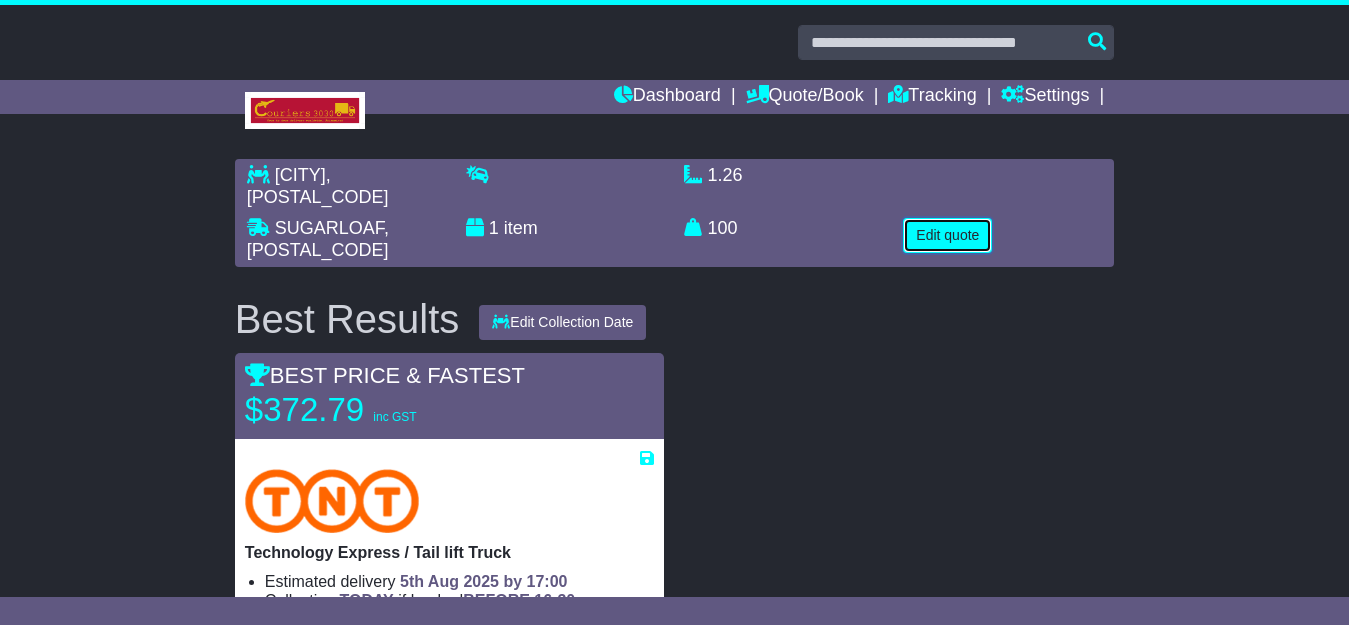click on "Edit quote" at bounding box center (947, 235) 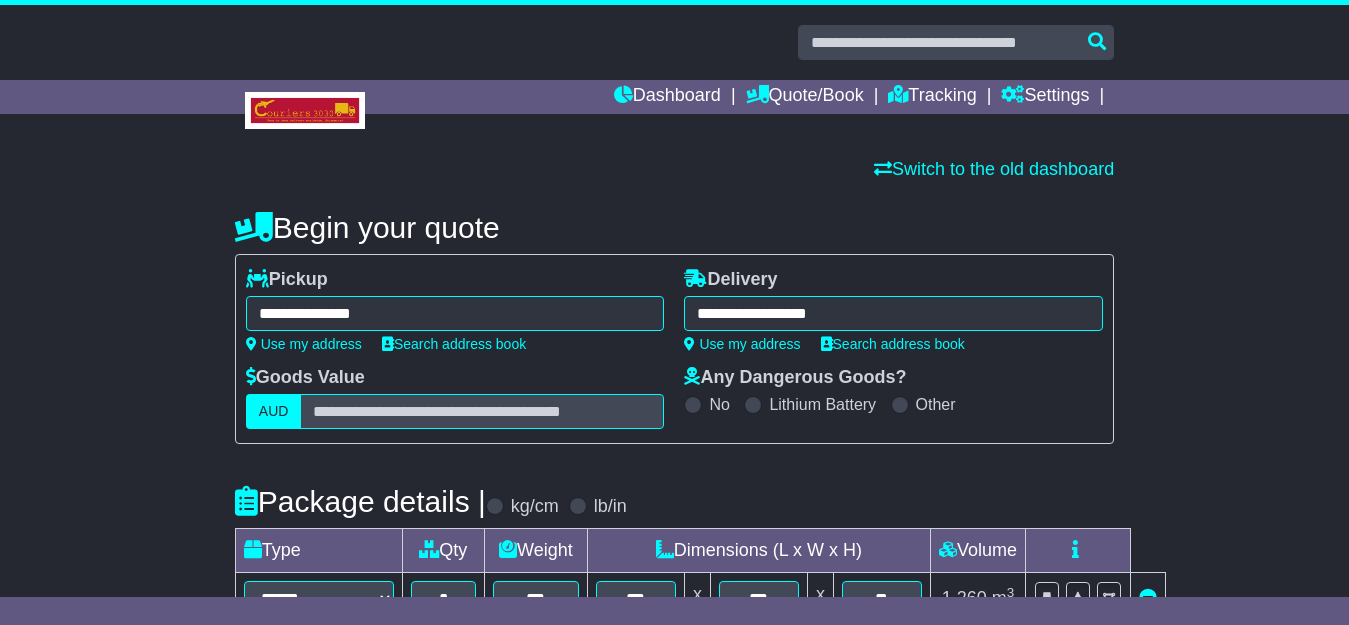 click on "**********" at bounding box center (455, 313) 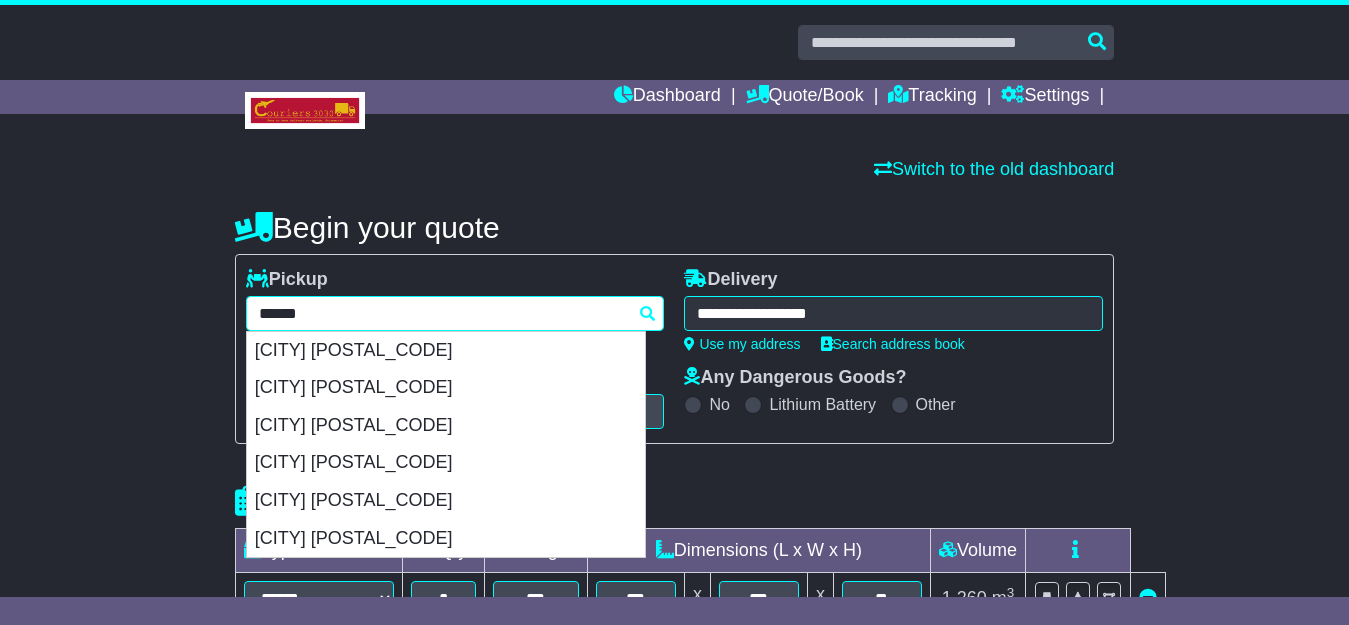 click on "******" at bounding box center [455, 313] 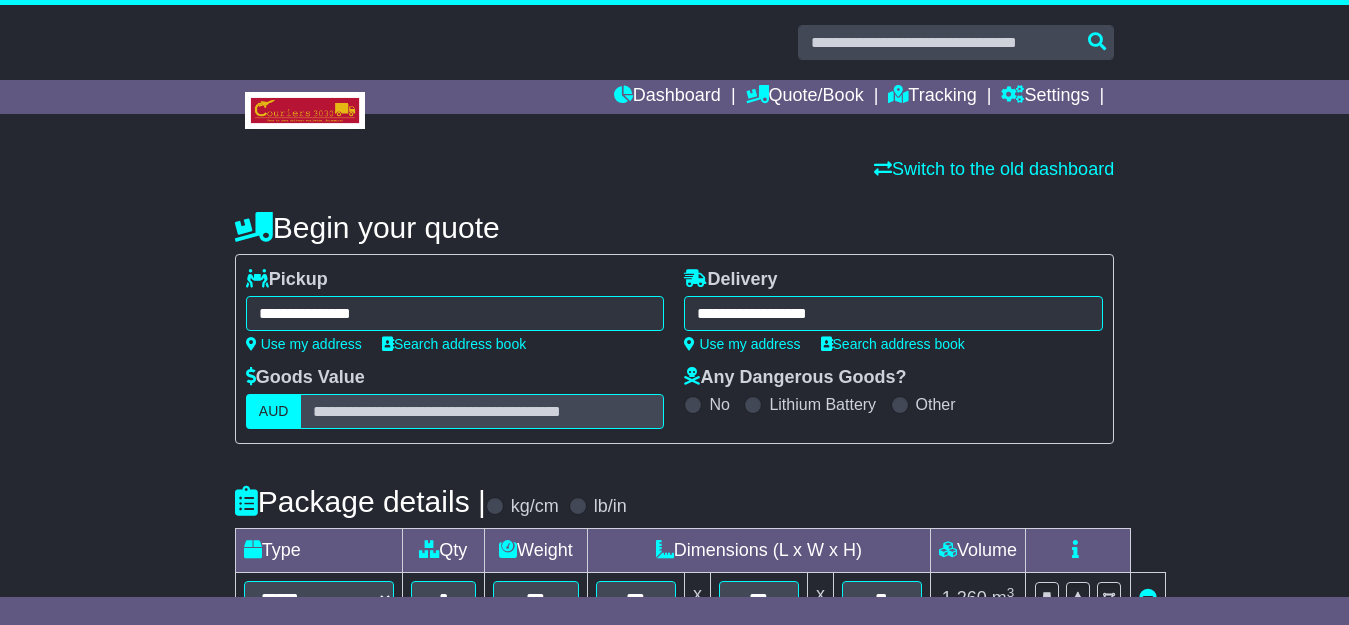 click on "**********" at bounding box center (455, 313) 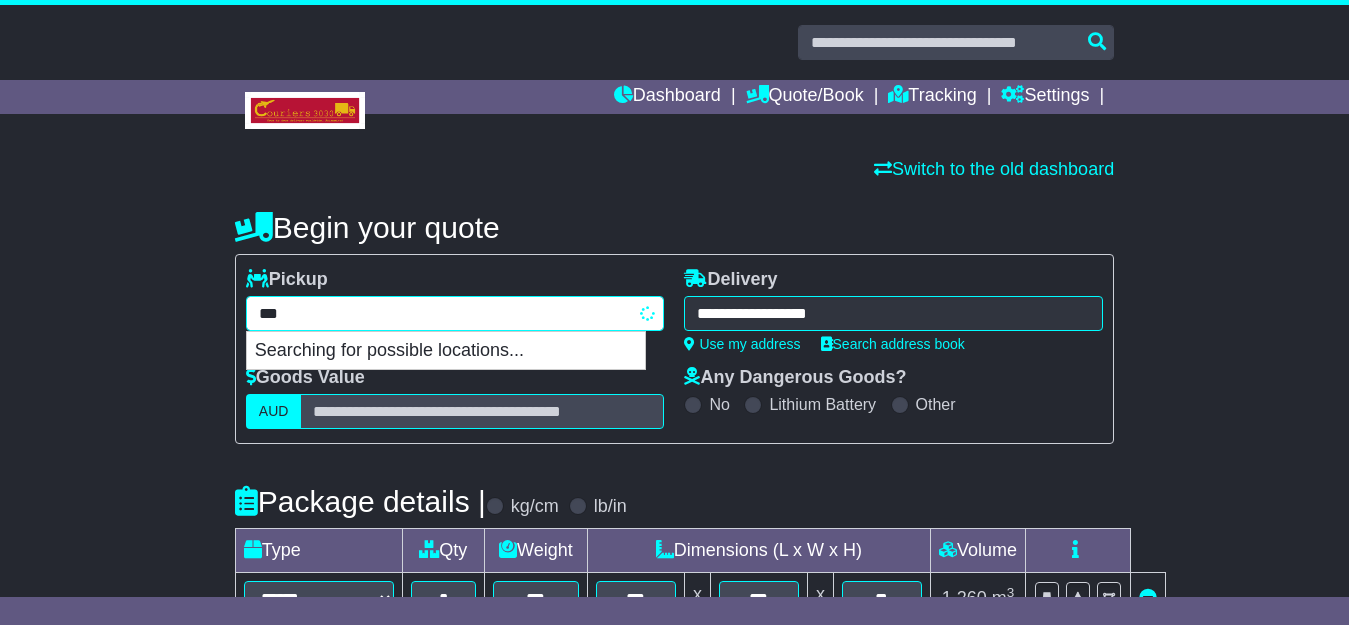 type on "*" 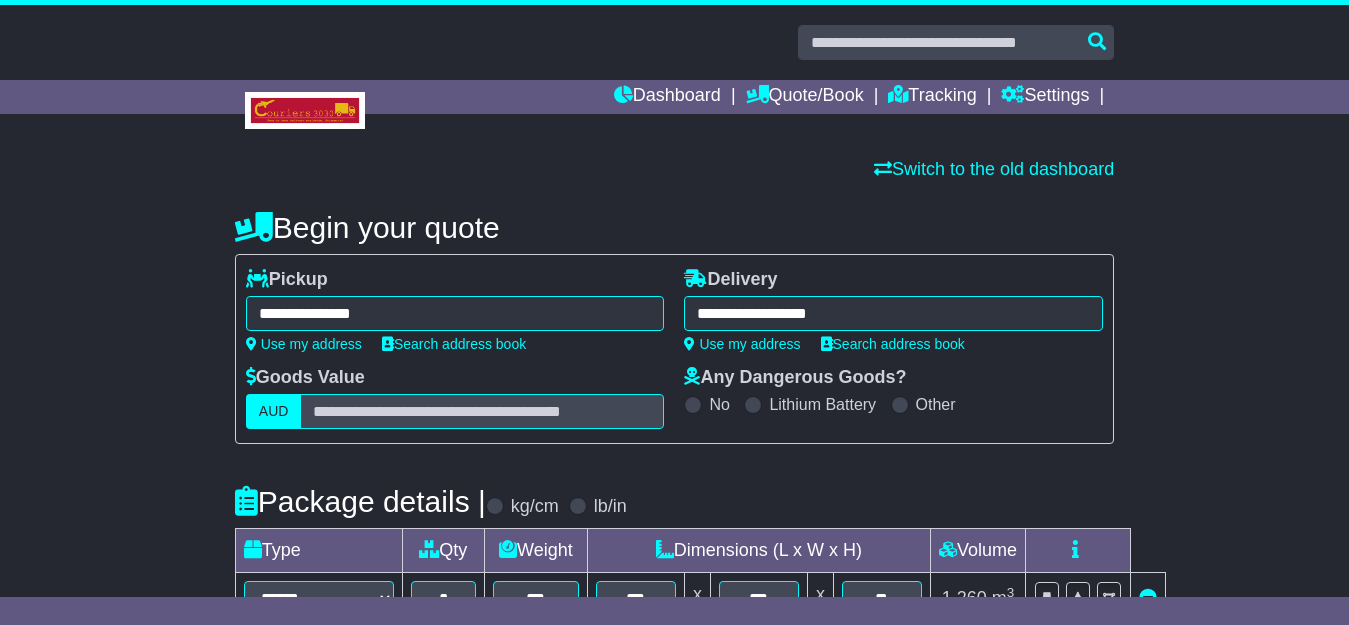 click on "**********" at bounding box center [455, 313] 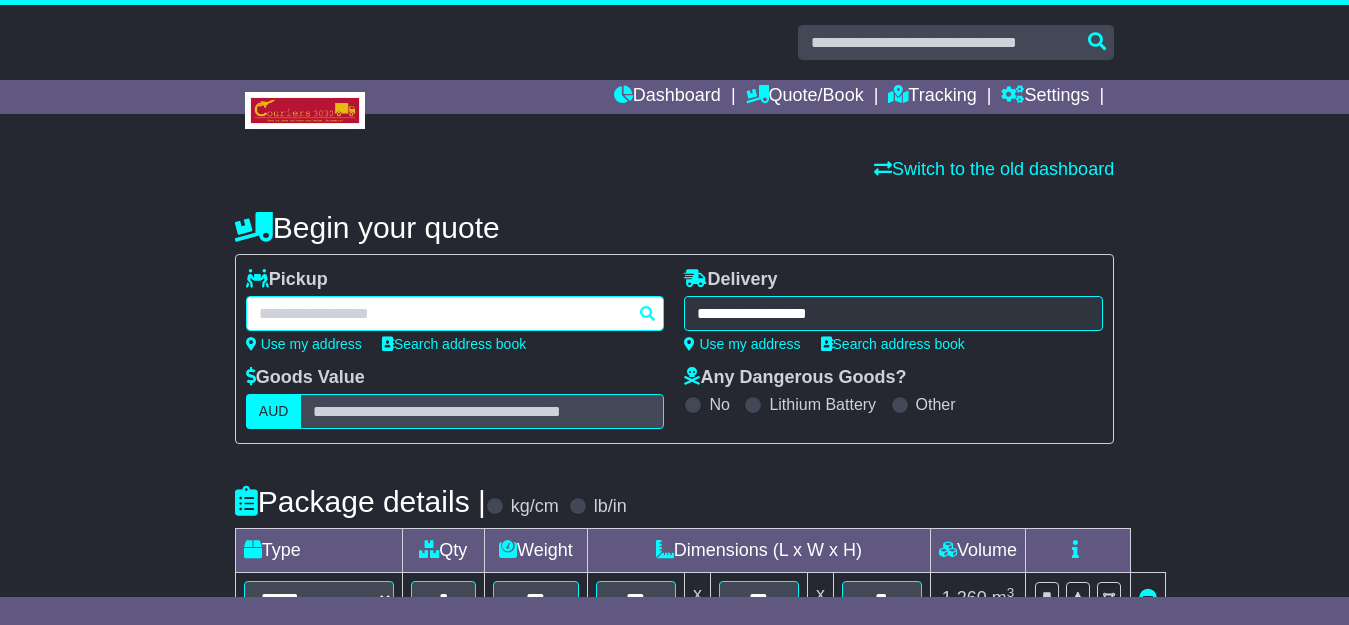 paste on "****" 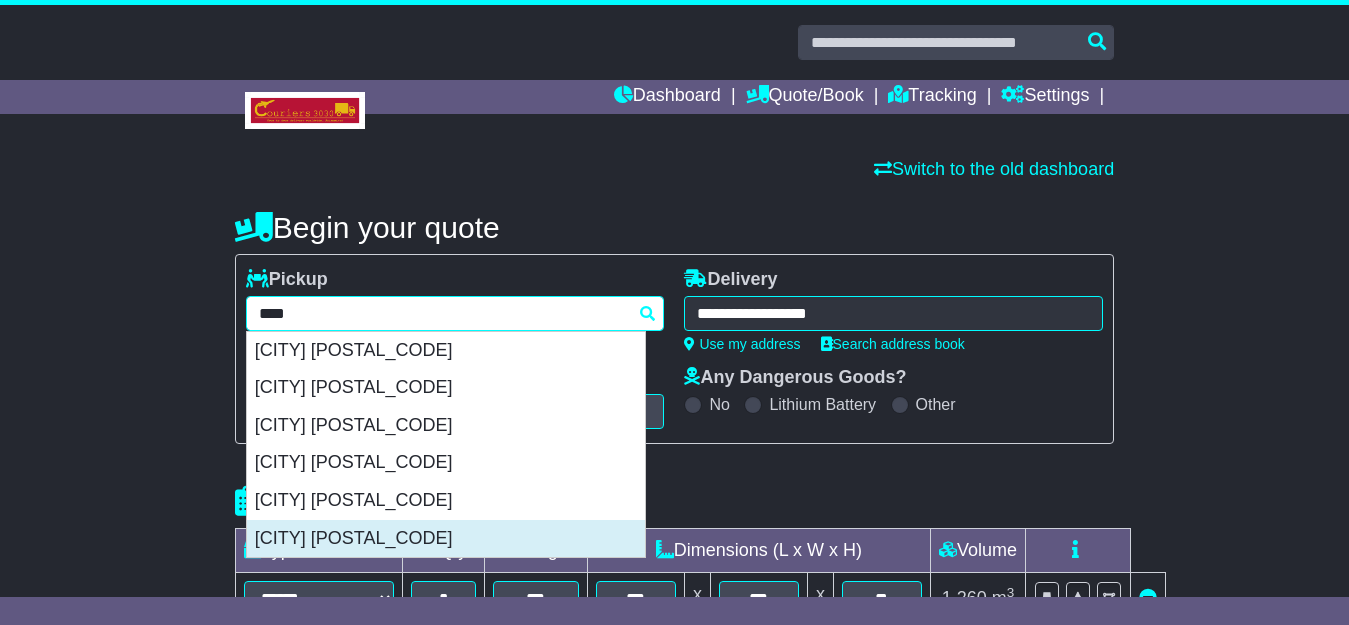 click on "SMEATON GRANGE 2567" at bounding box center (446, 539) 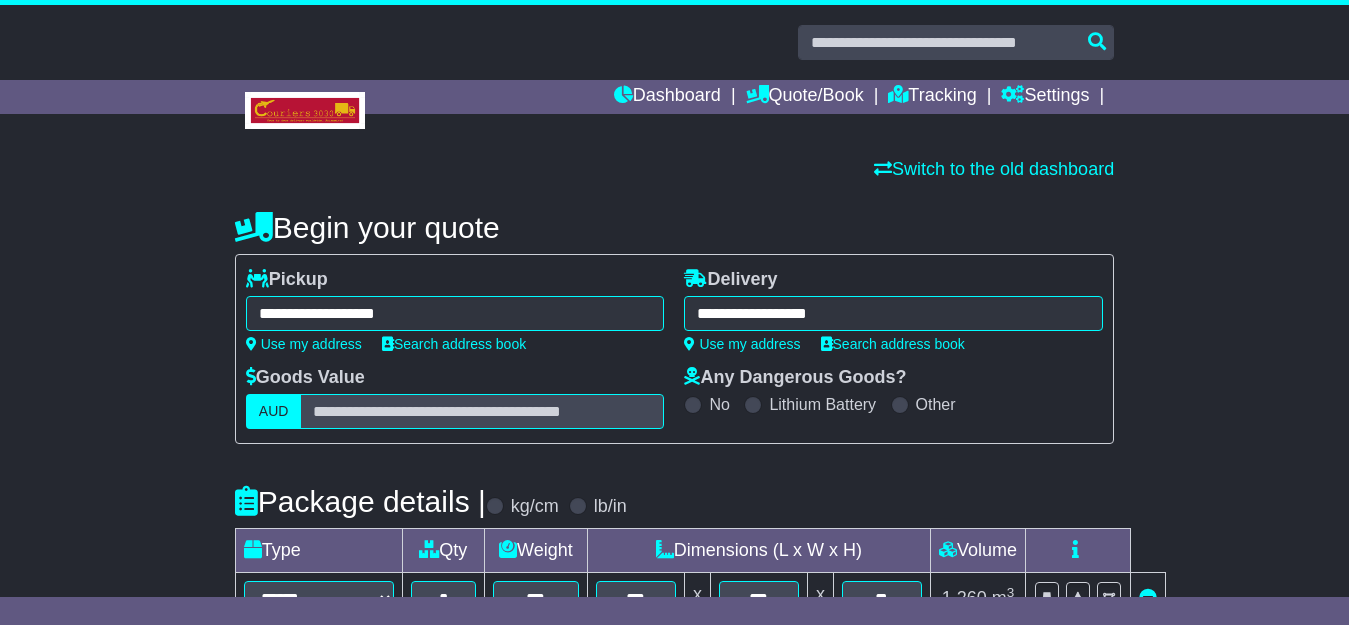type on "**********" 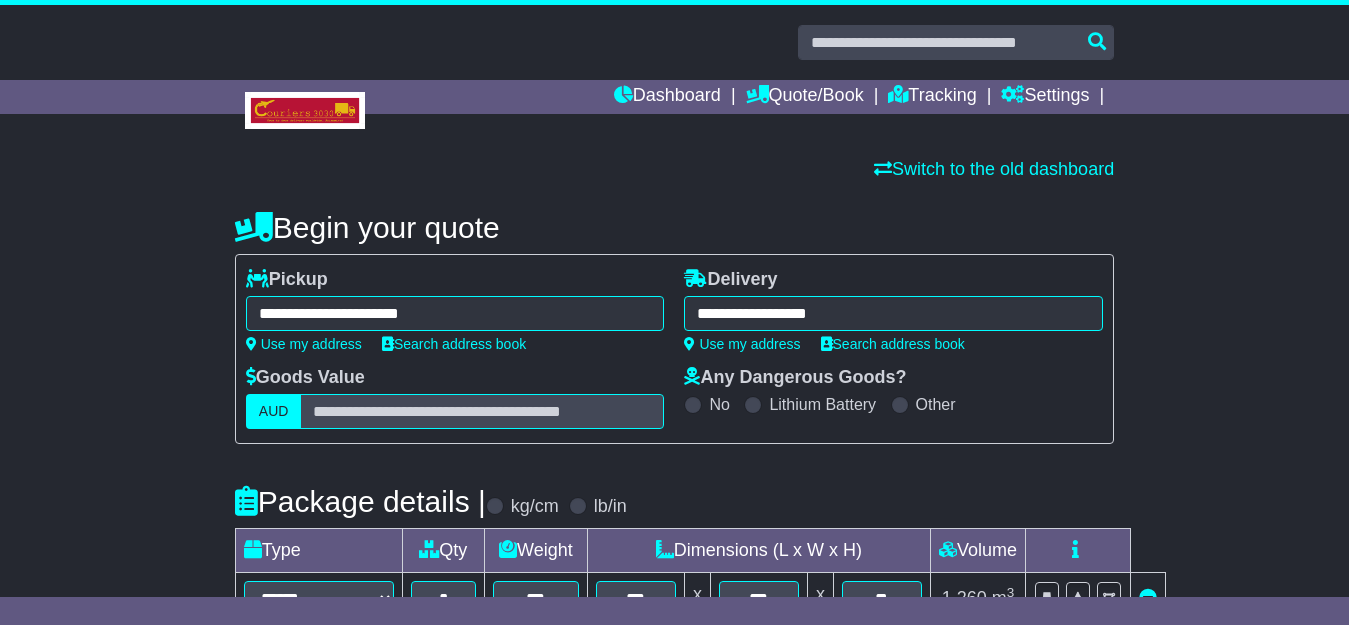 click on "**********" at bounding box center (893, 313) 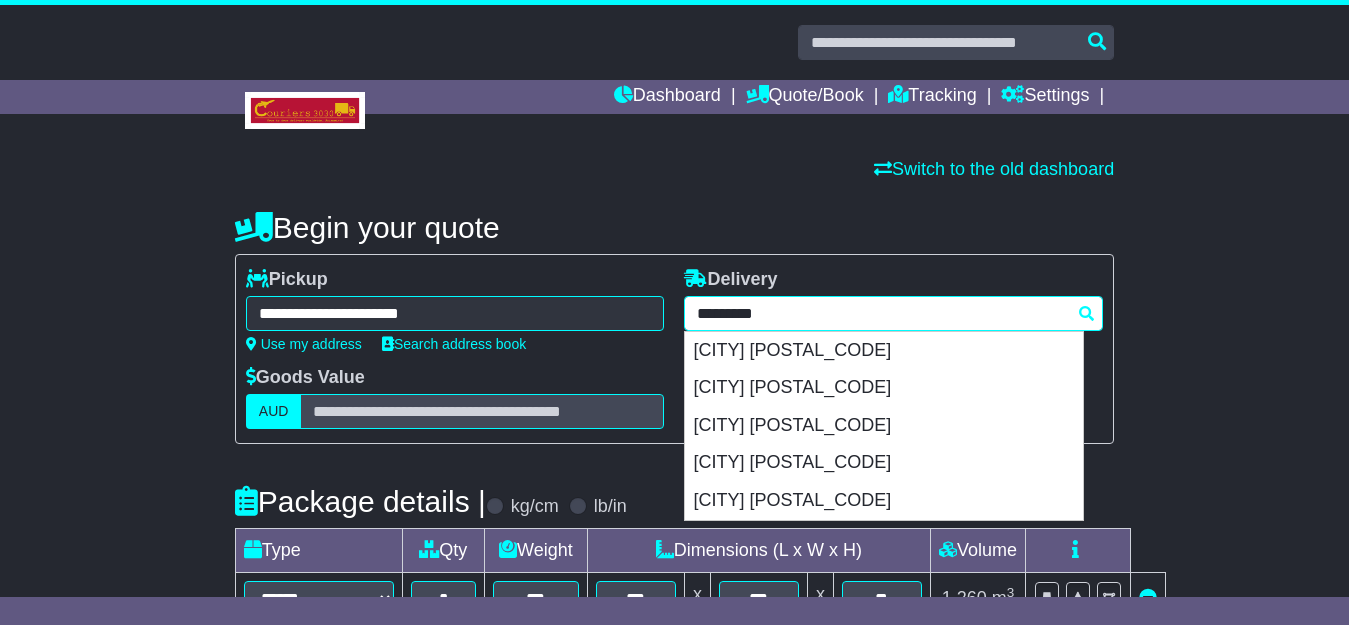 click on "*********" at bounding box center [893, 313] 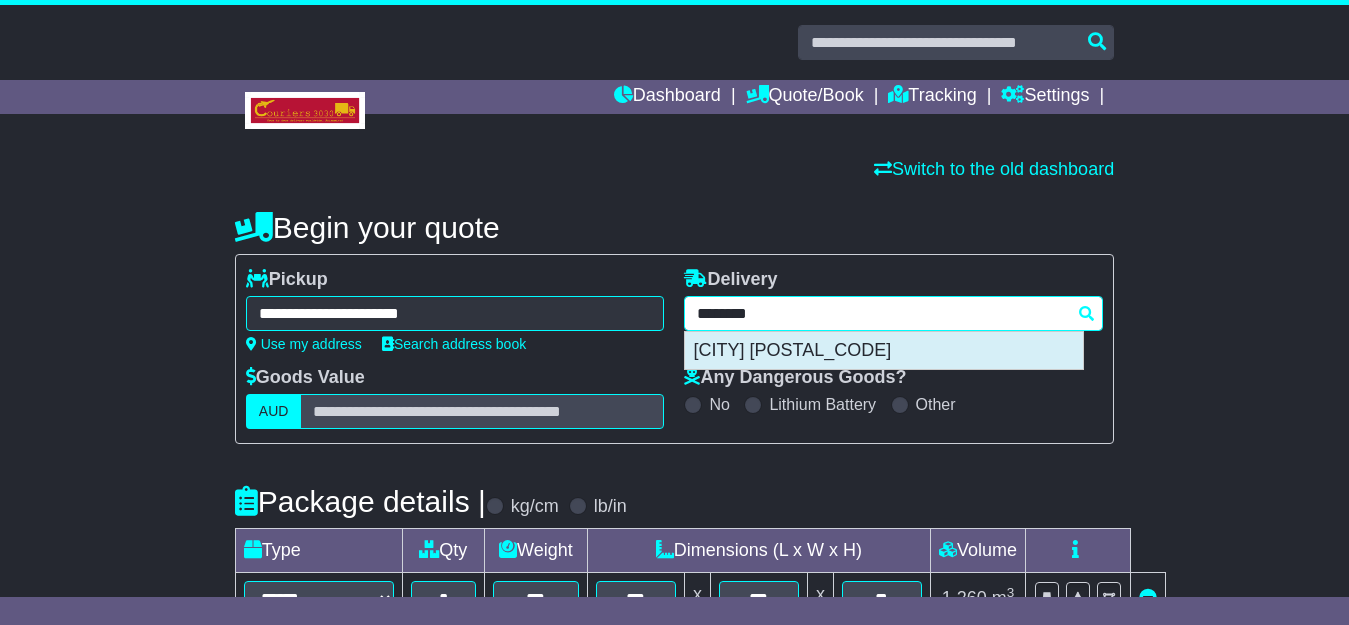 click on "MINGENEW 6522" at bounding box center (884, 351) 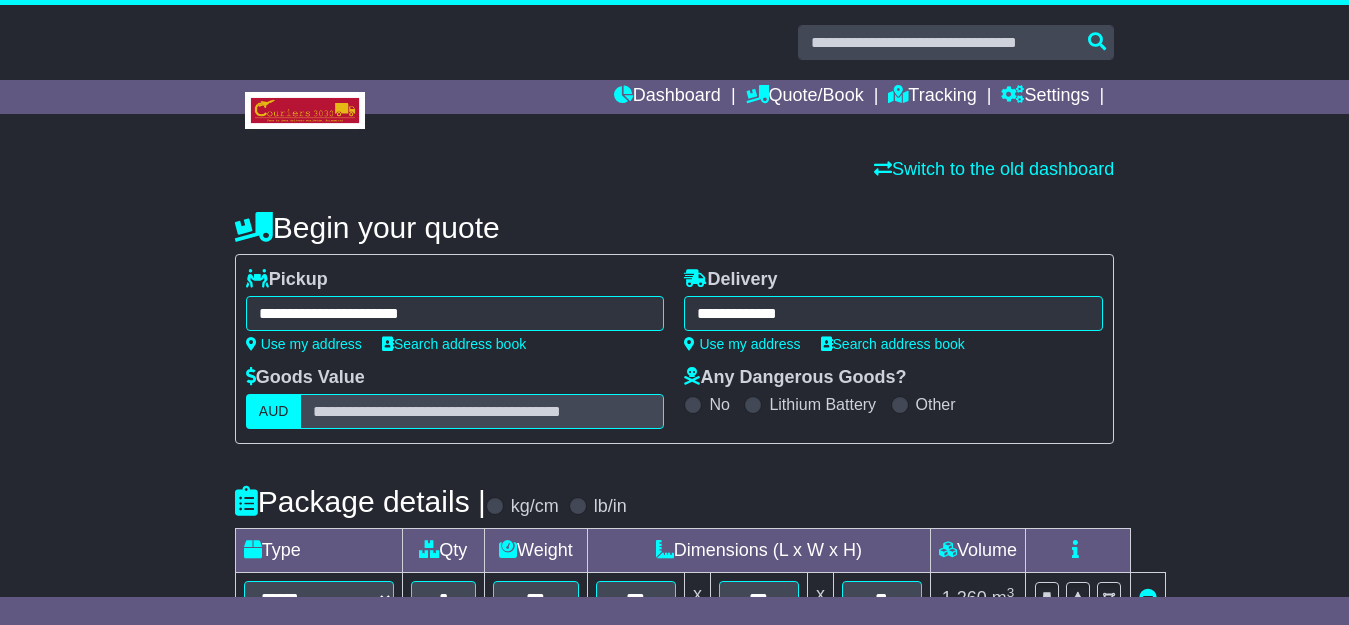 type on "**********" 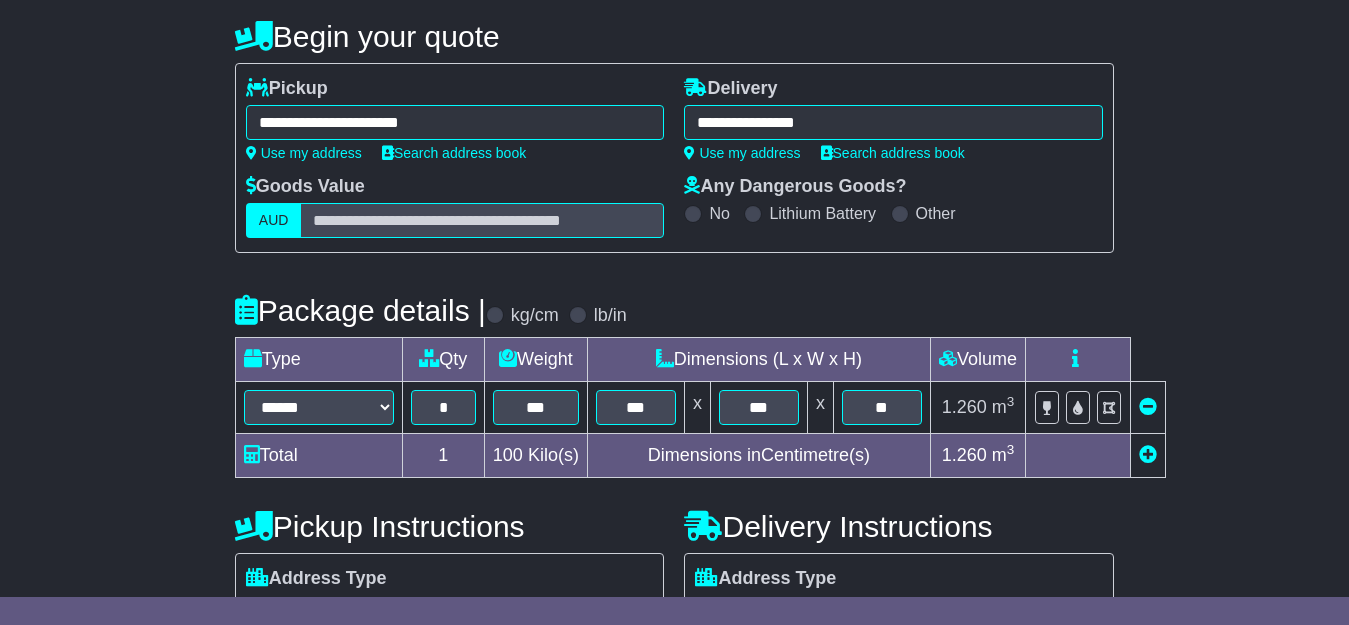 scroll, scrollTop: 256, scrollLeft: 0, axis: vertical 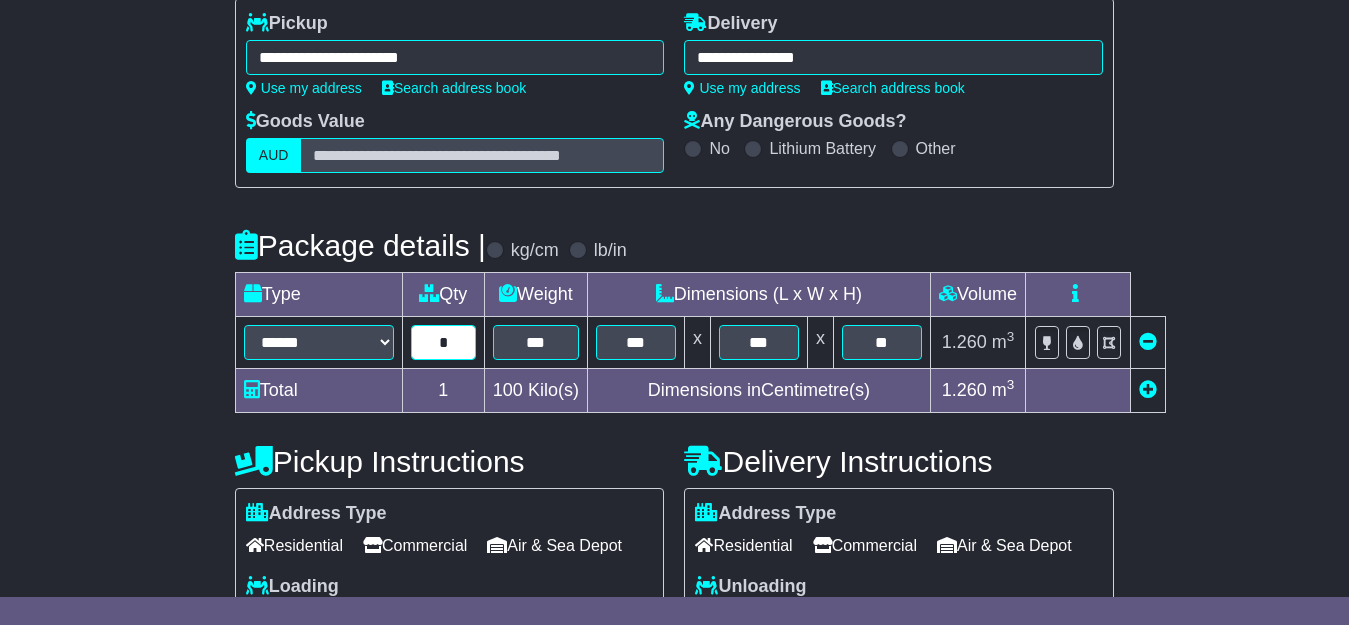 click on "*" at bounding box center (443, 342) 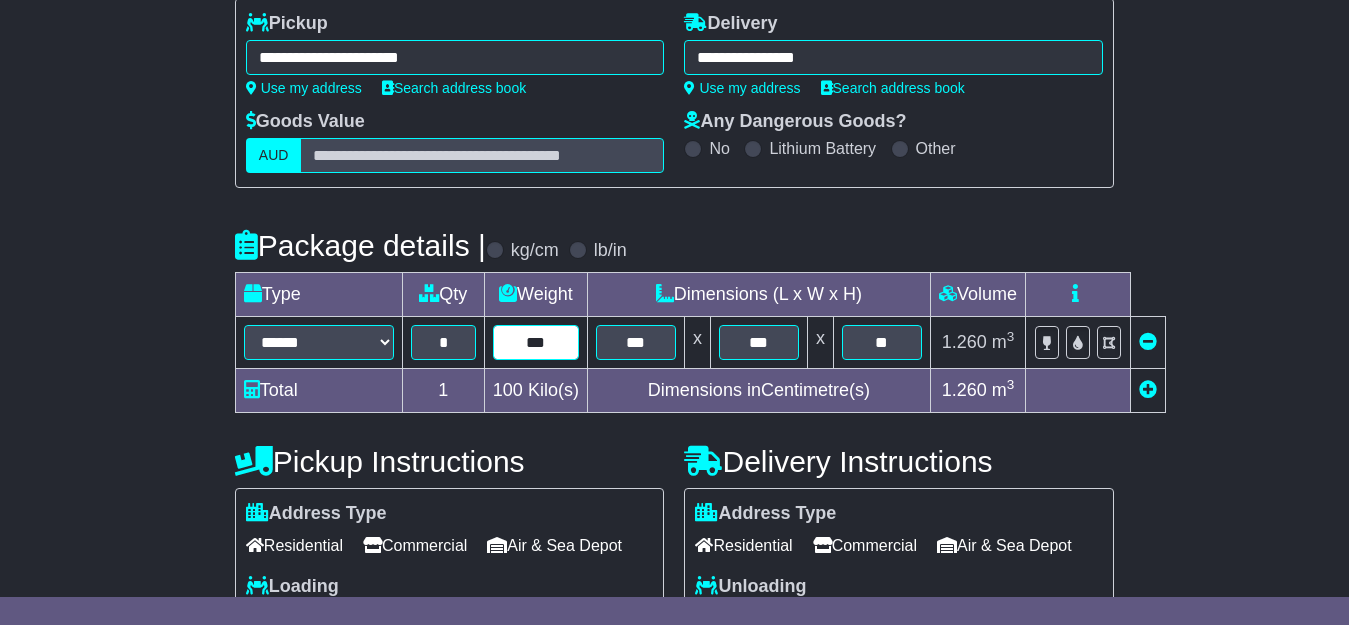 click on "***" at bounding box center [536, 342] 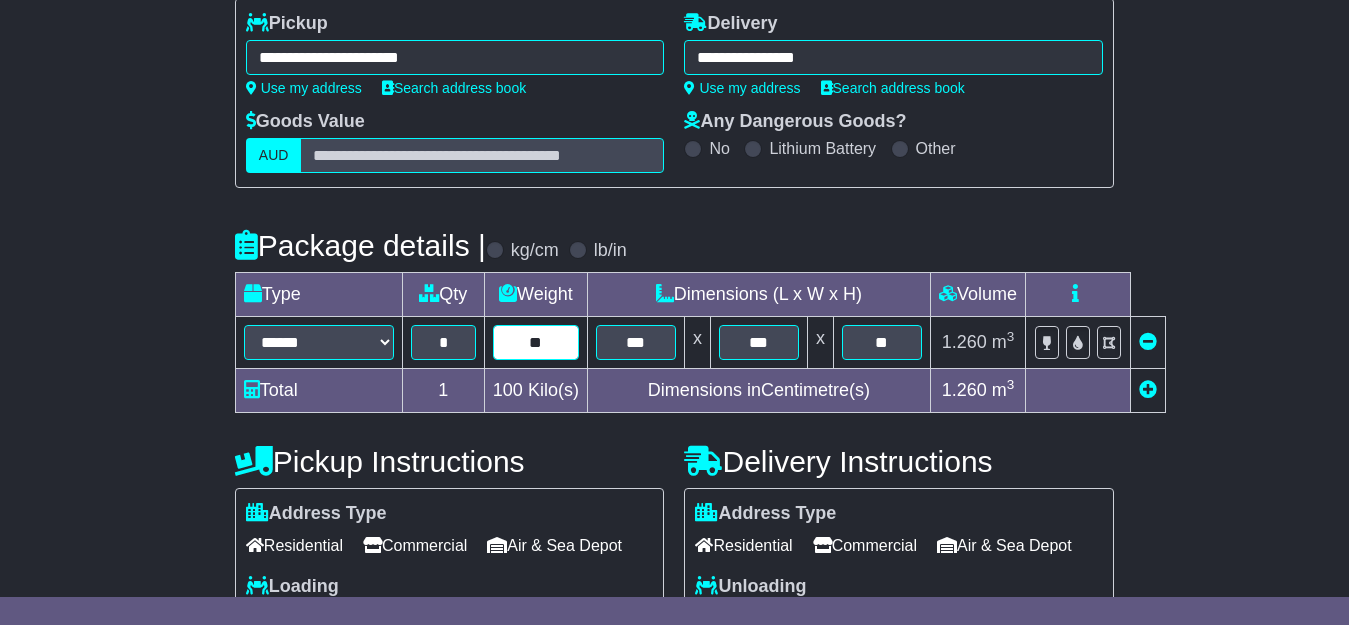 type on "*" 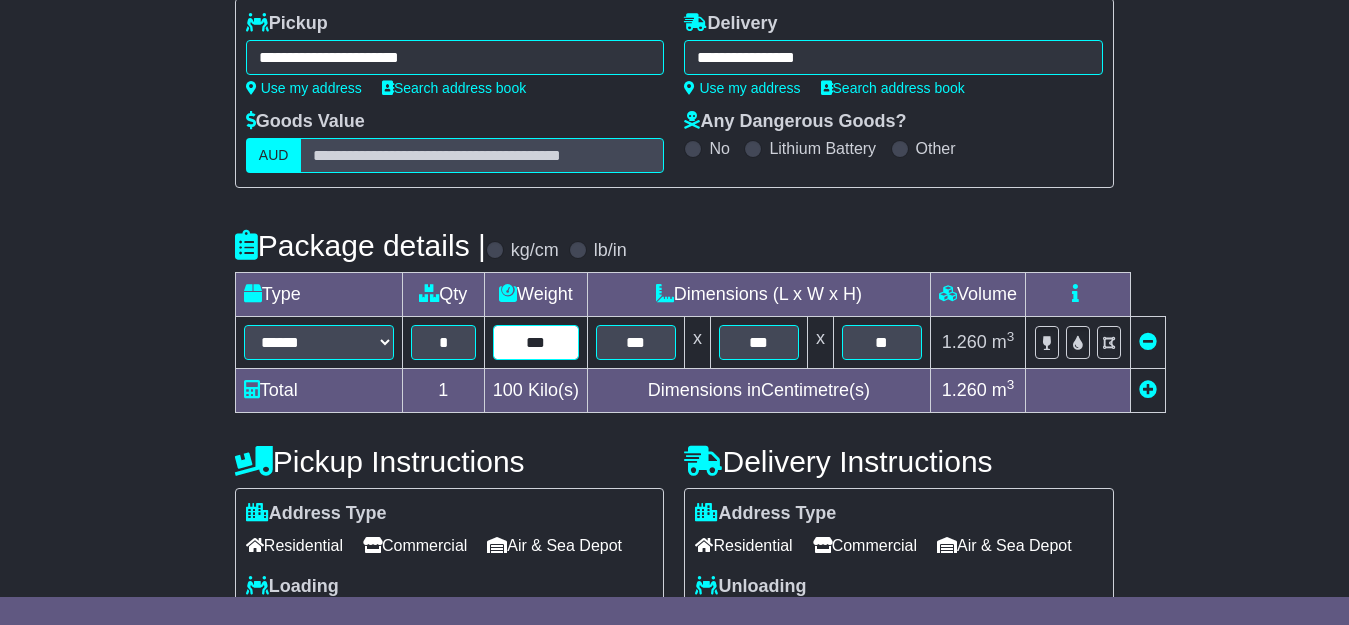 type on "***" 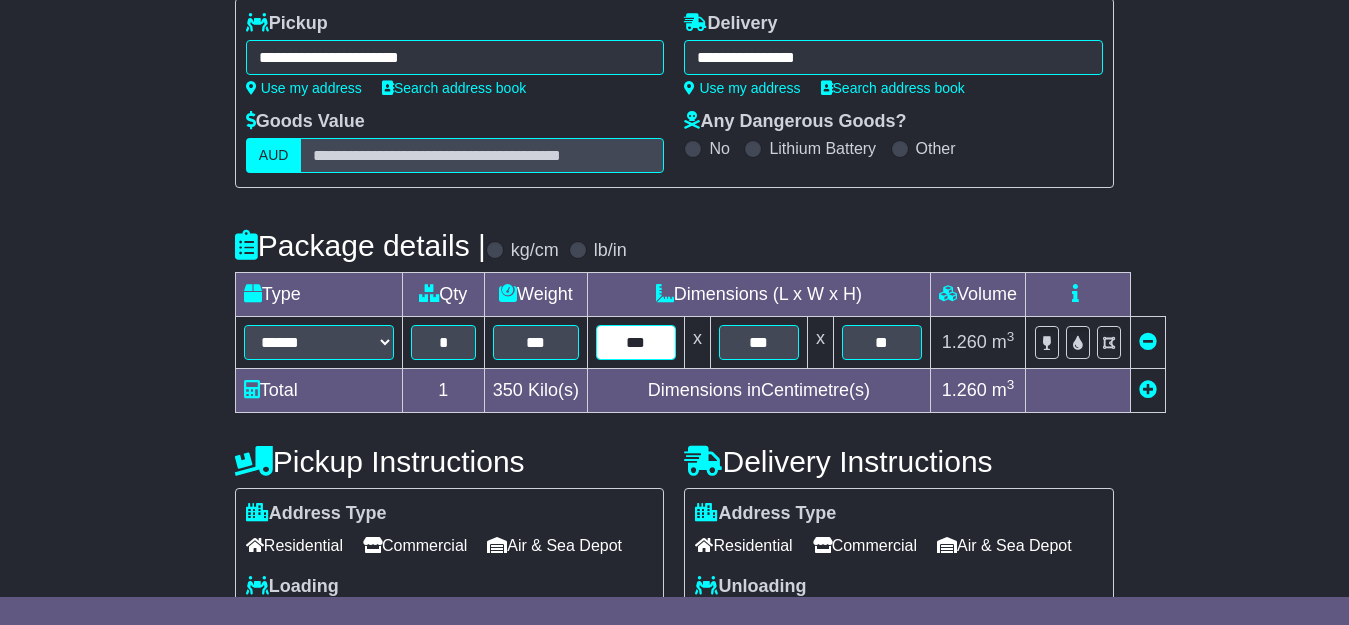 type on "***" 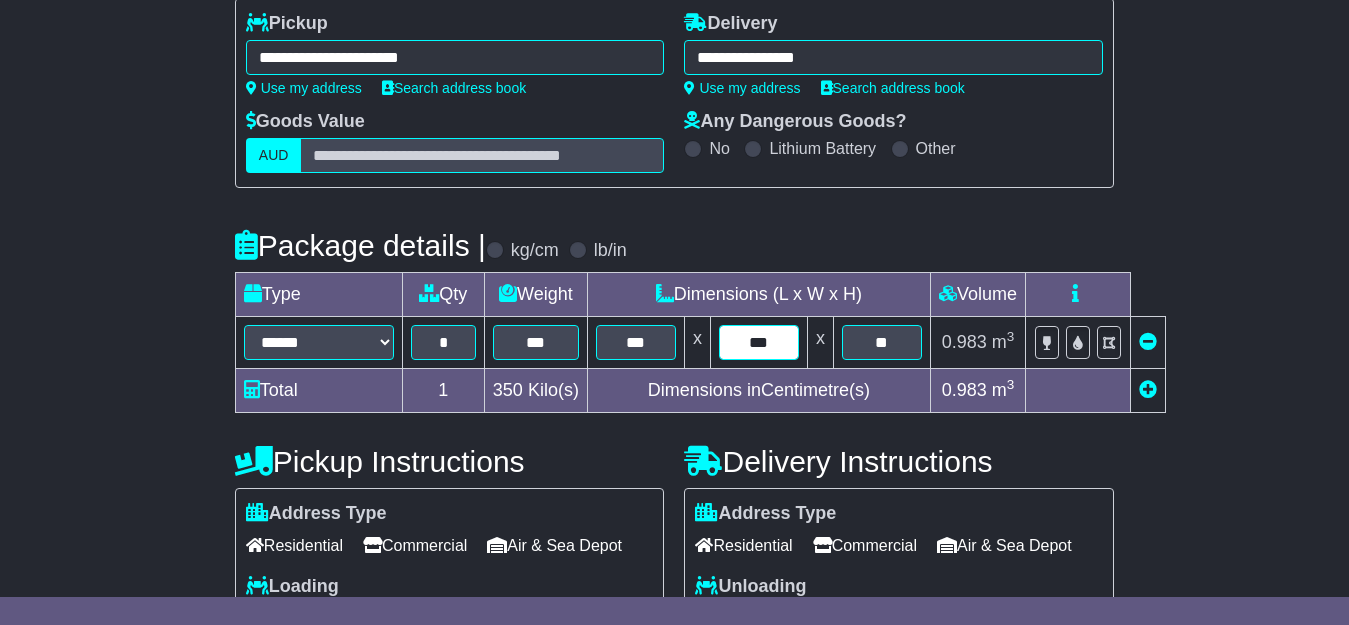 type on "***" 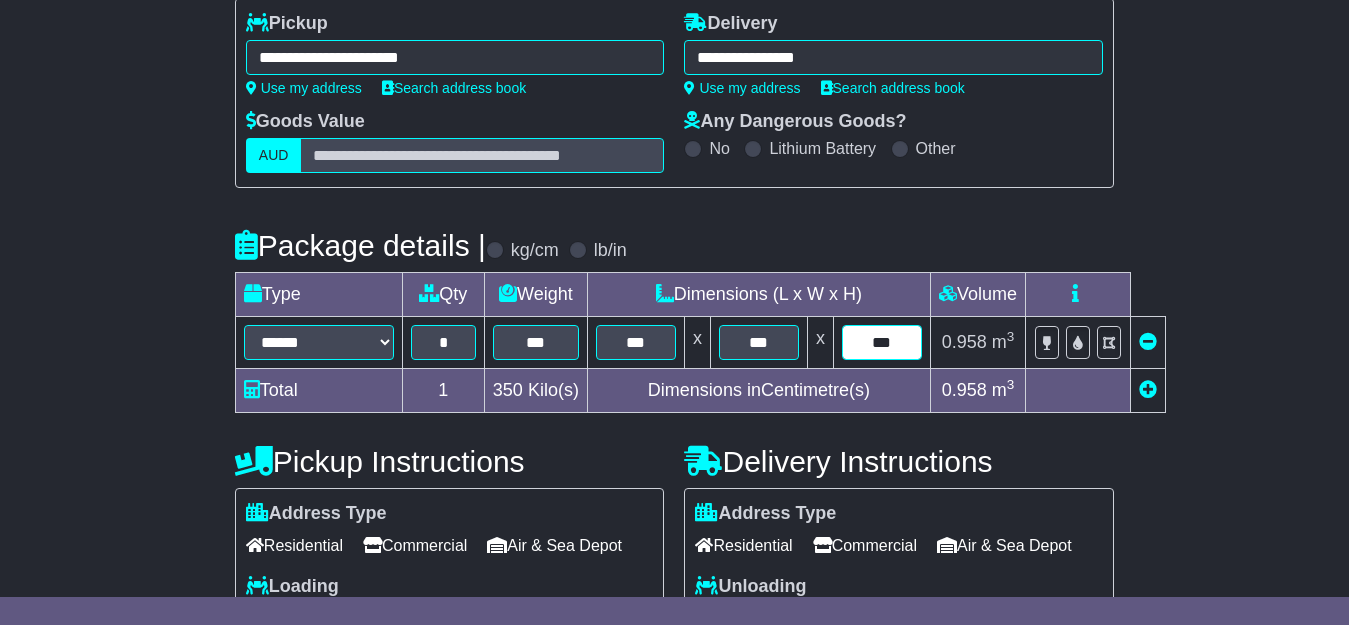 type on "***" 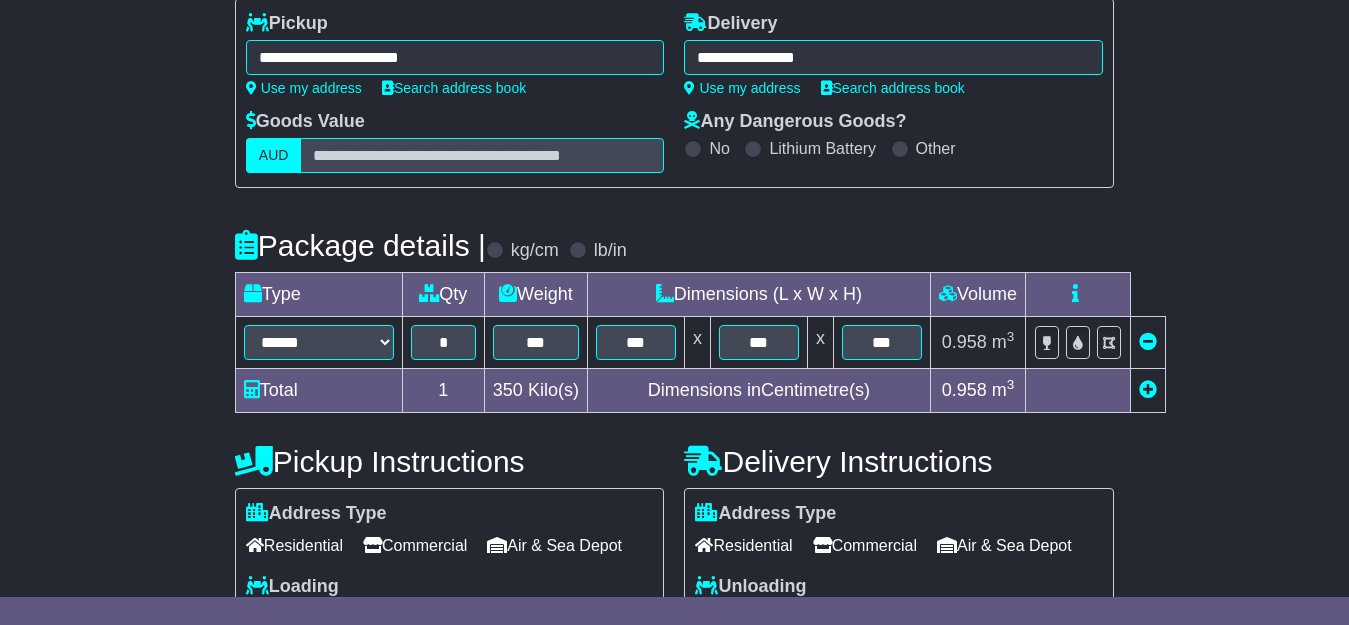 click at bounding box center [1147, 391] 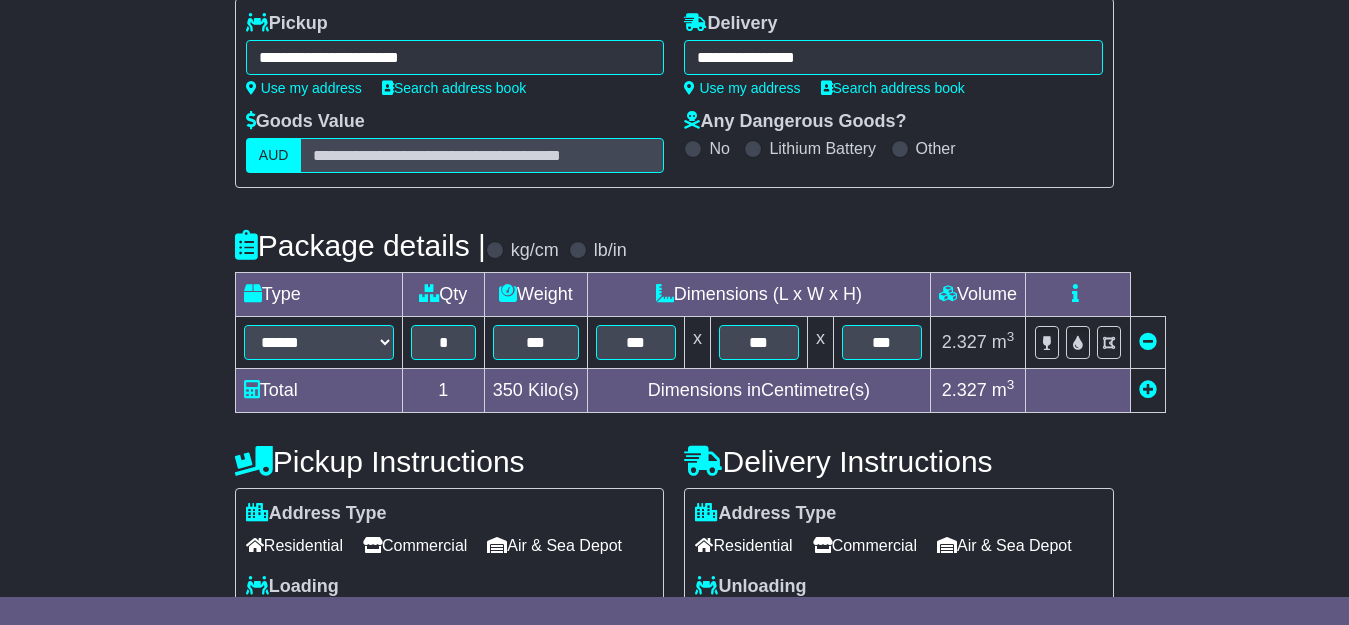 click at bounding box center [1148, 389] 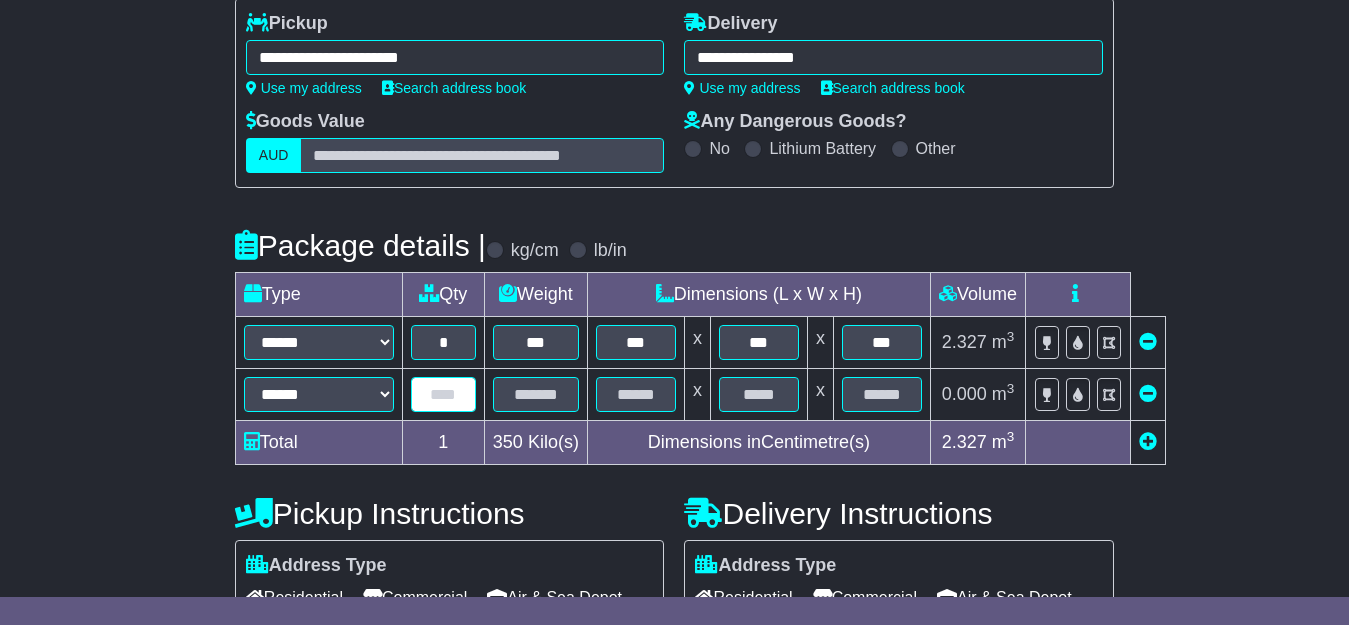 click at bounding box center [443, 394] 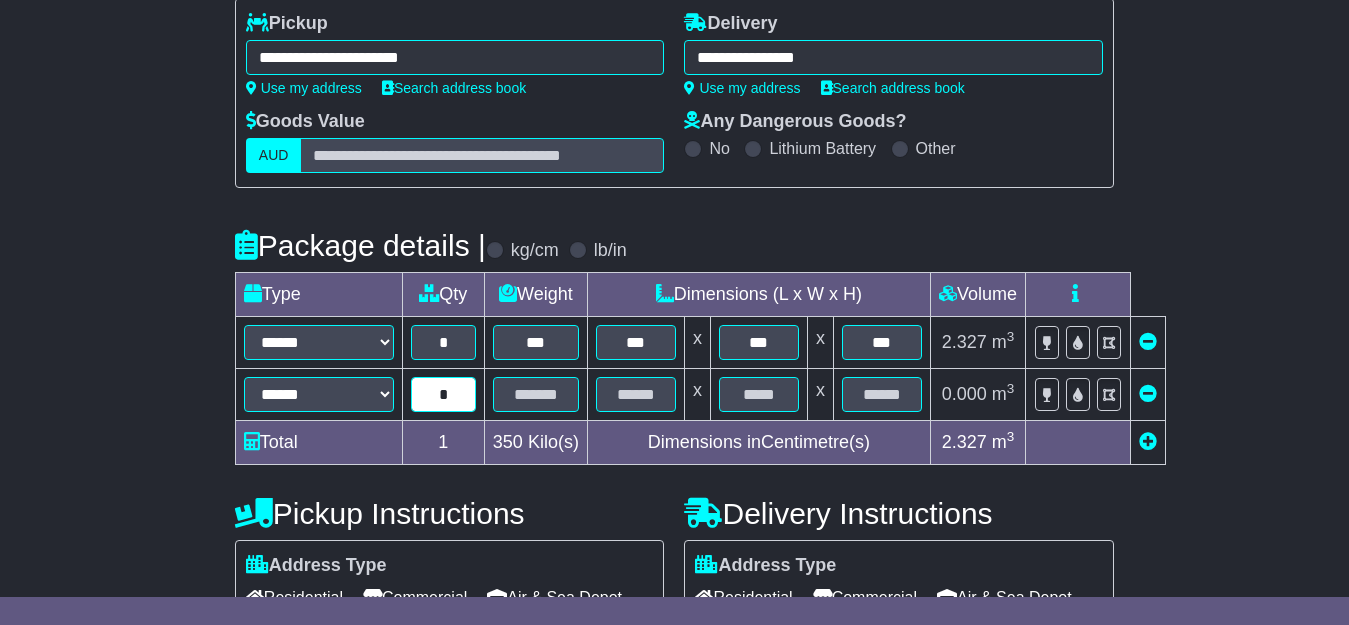 type on "*" 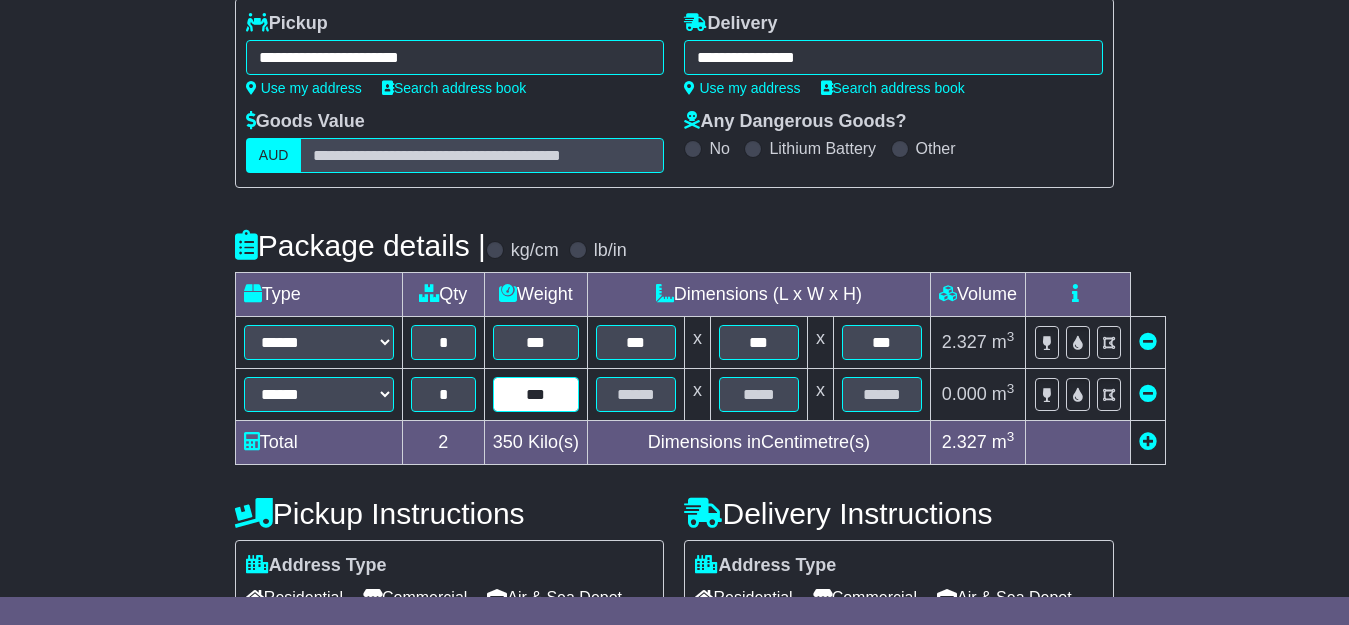 type on "***" 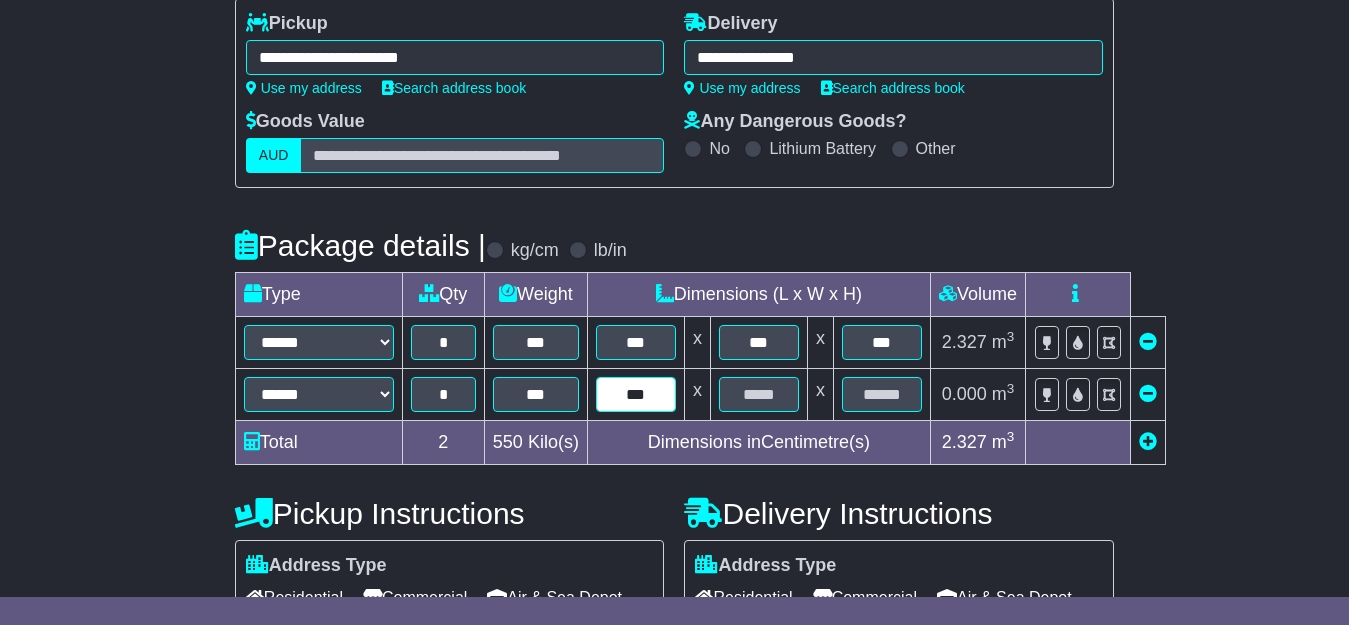type on "***" 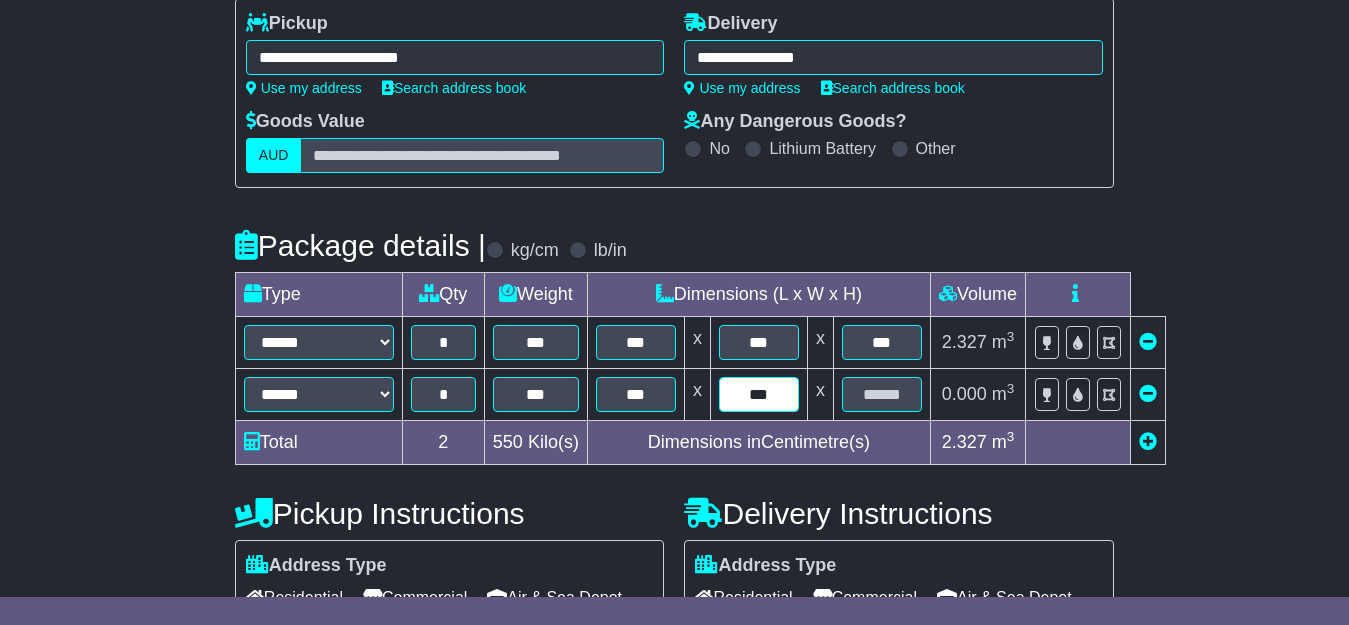 type on "***" 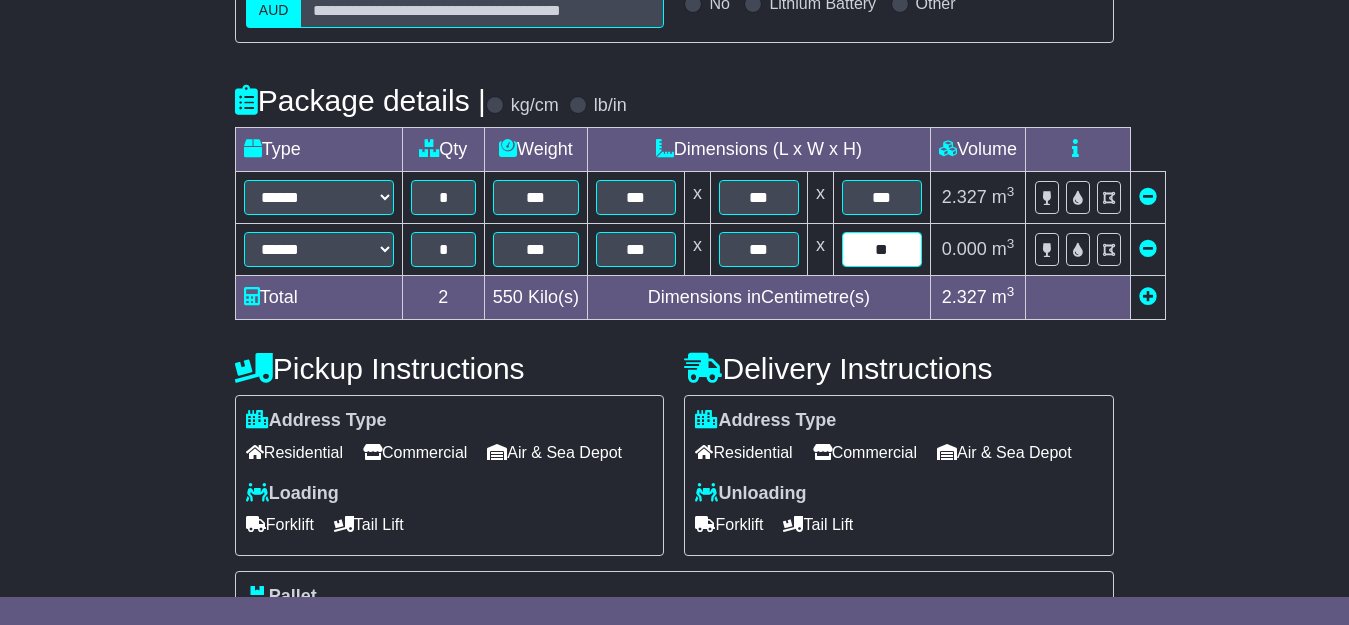 scroll, scrollTop: 546, scrollLeft: 0, axis: vertical 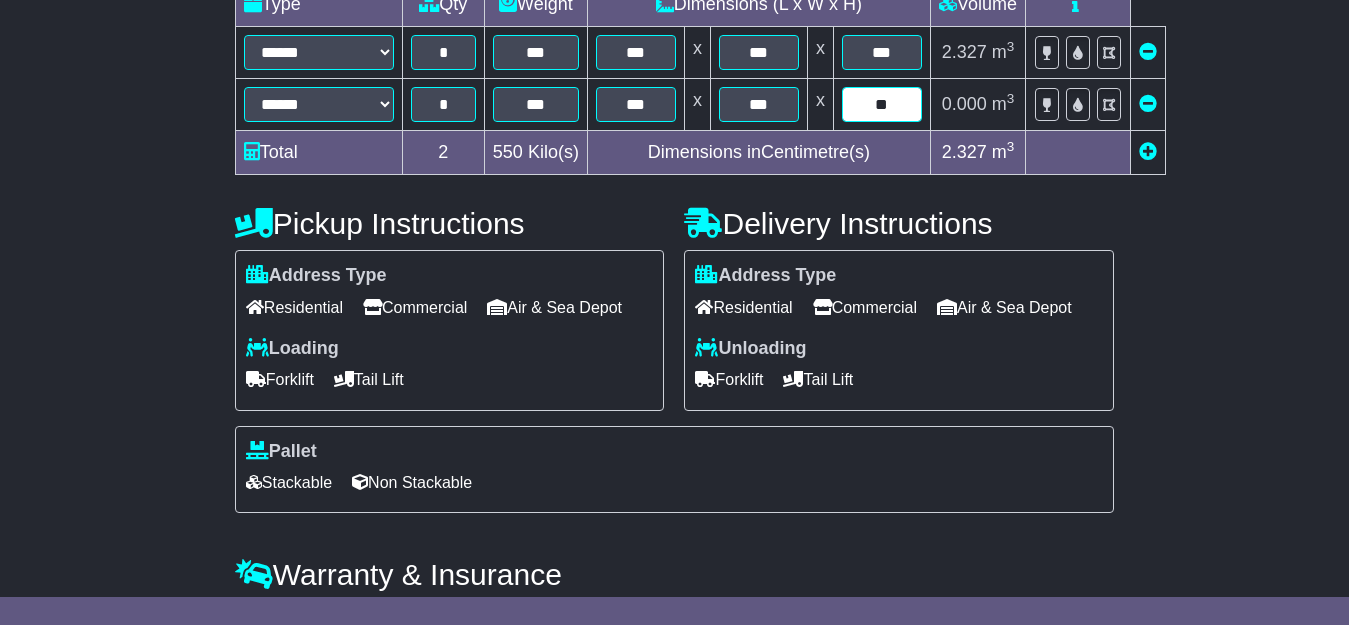 type on "**" 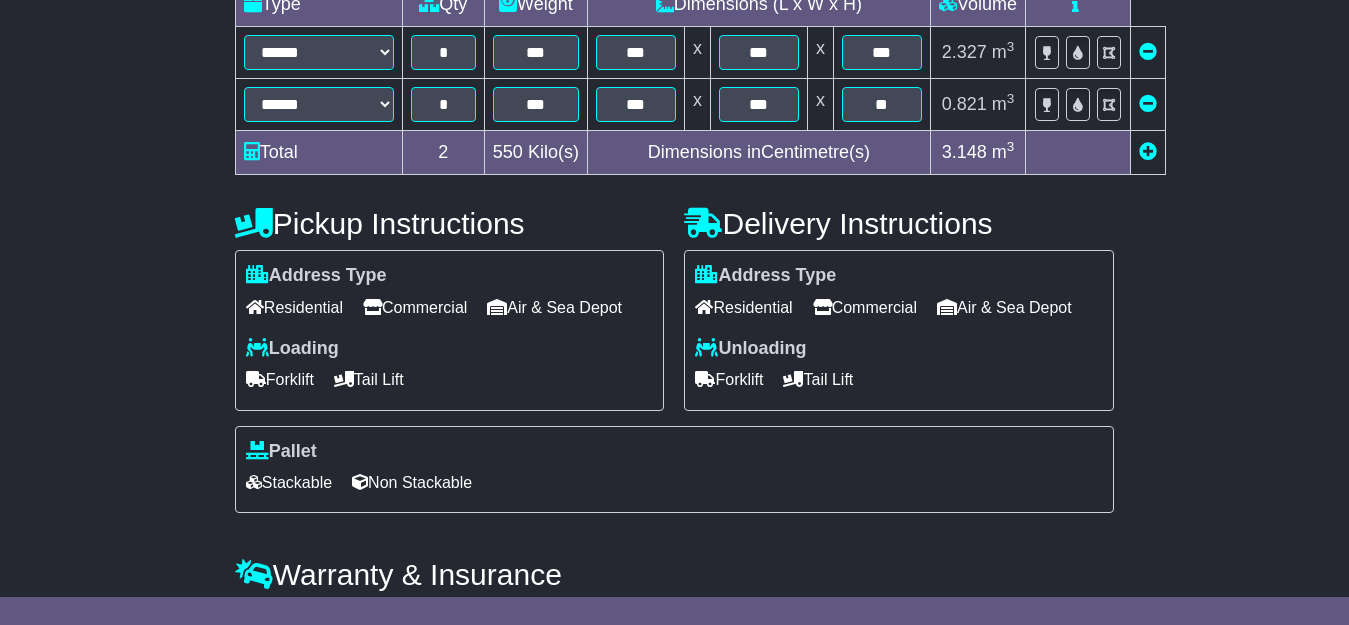 click on "Commercial" at bounding box center (865, 307) 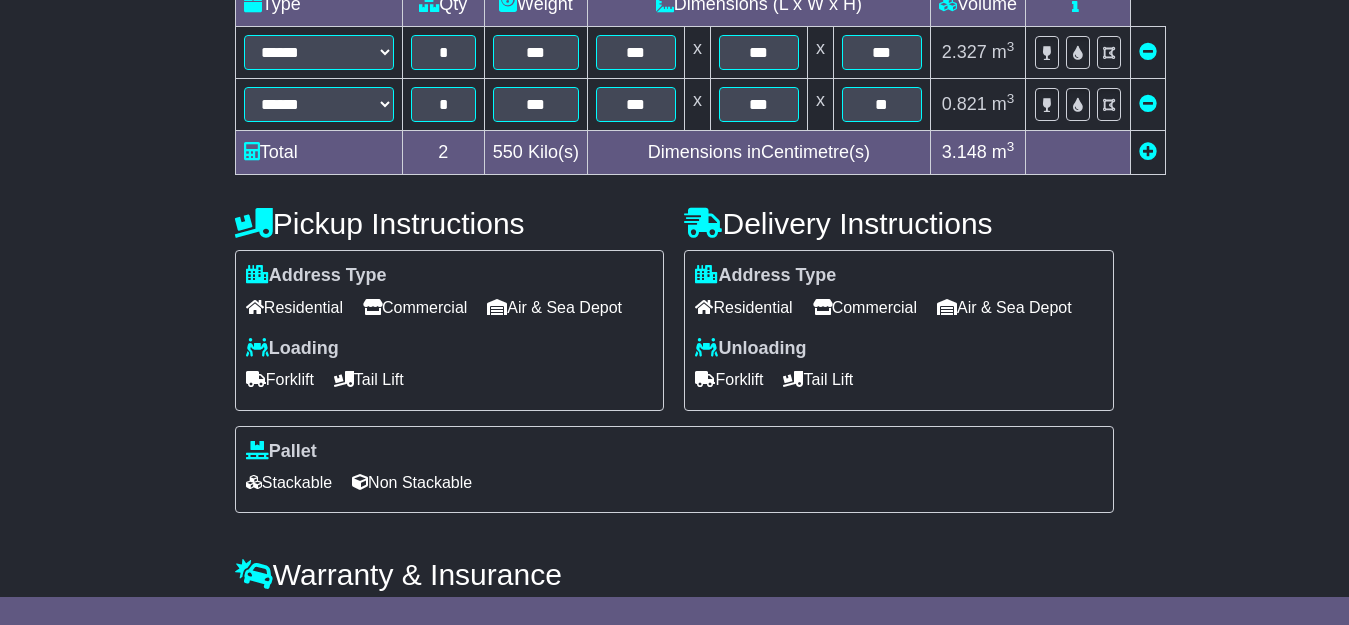 click on "Forklift" at bounding box center [729, 379] 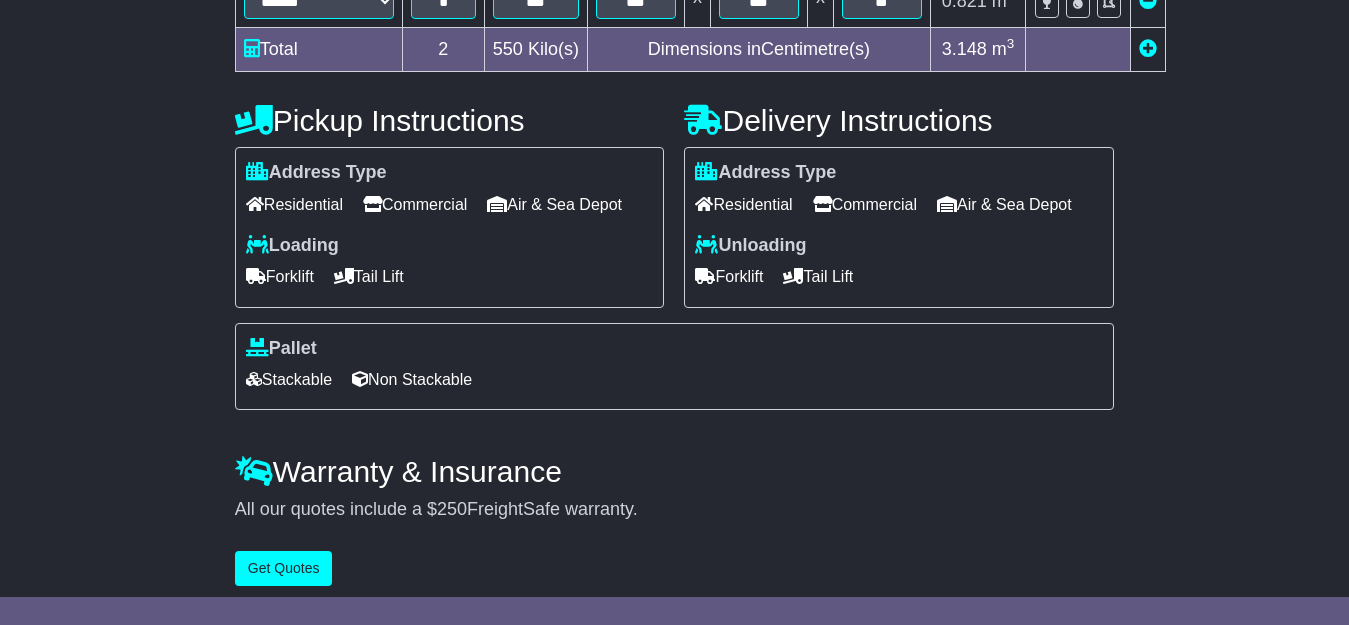 scroll, scrollTop: 697, scrollLeft: 0, axis: vertical 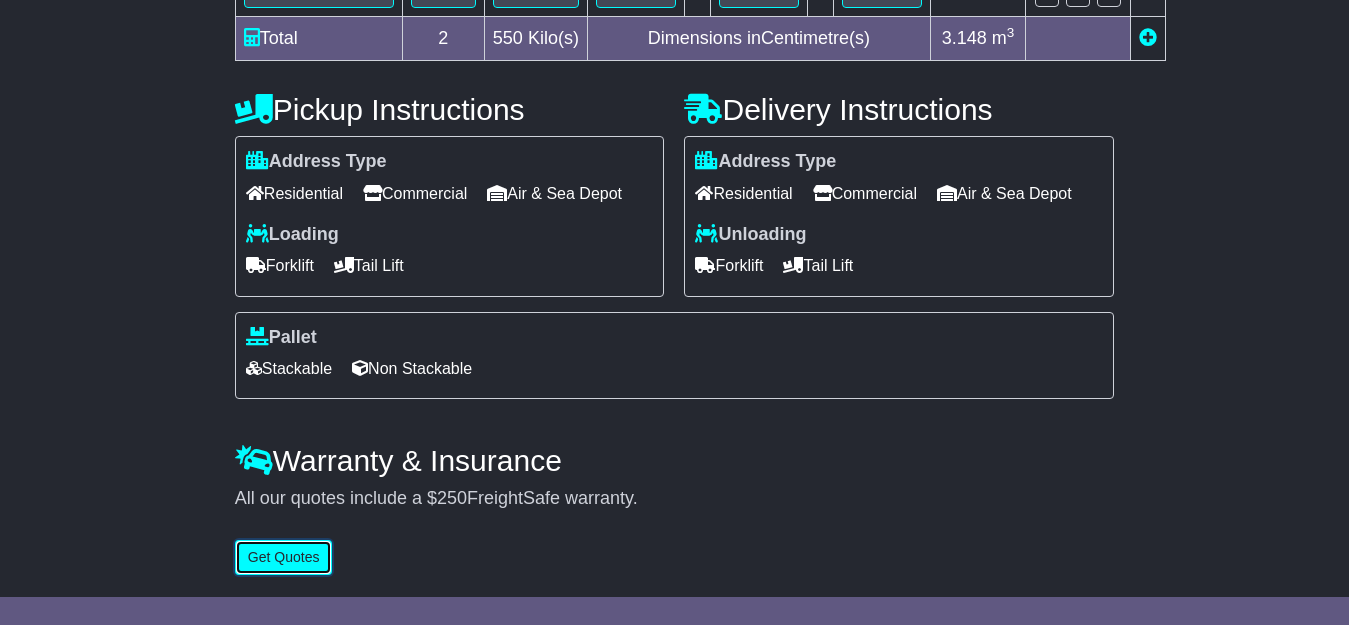 click on "Get Quotes" at bounding box center (284, 557) 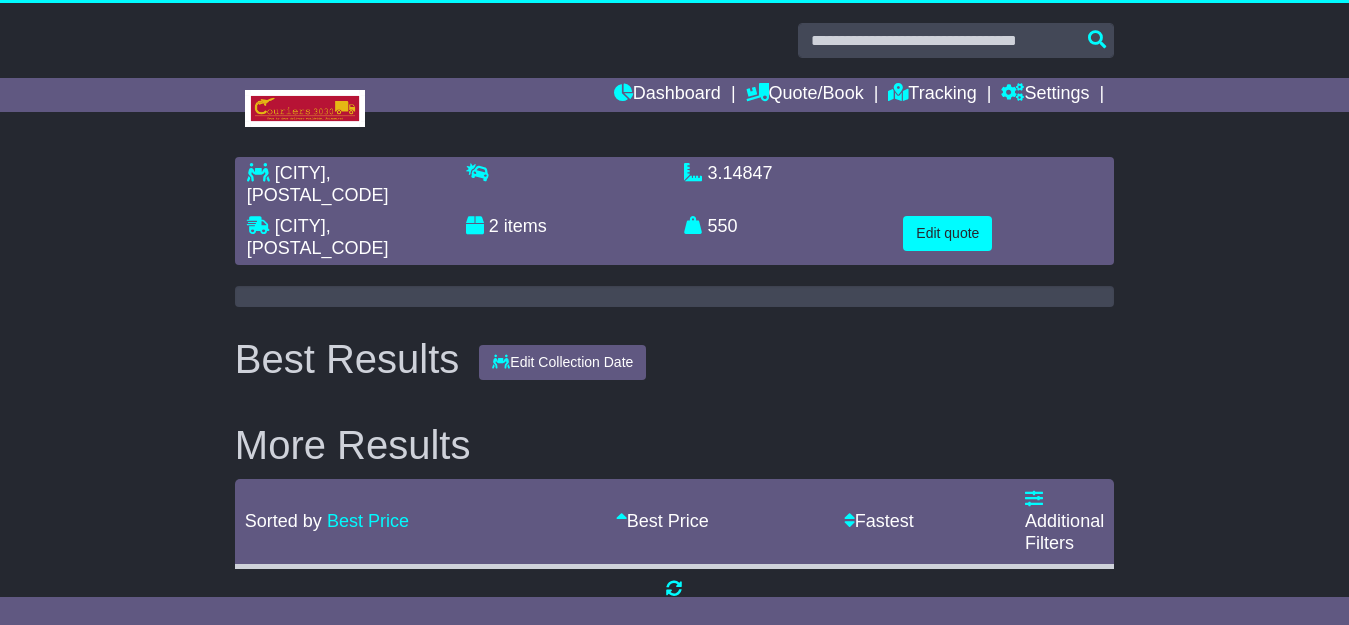 scroll, scrollTop: 0, scrollLeft: 0, axis: both 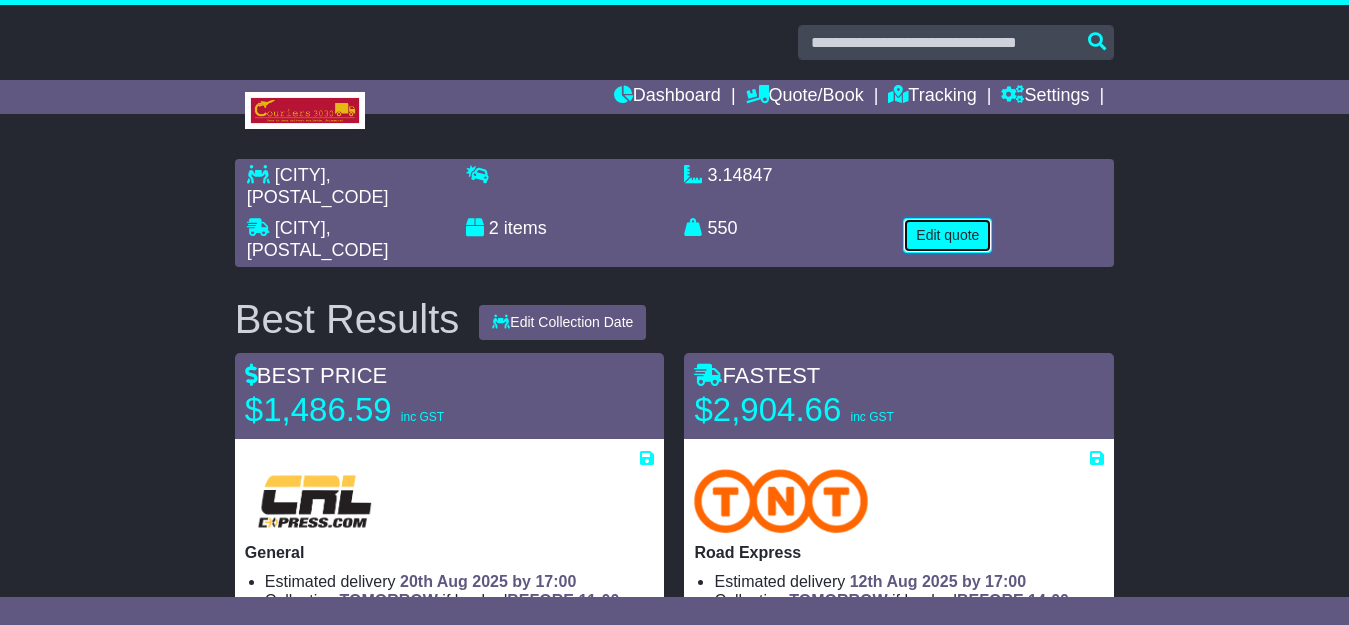 click on "Edit quote" at bounding box center [947, 235] 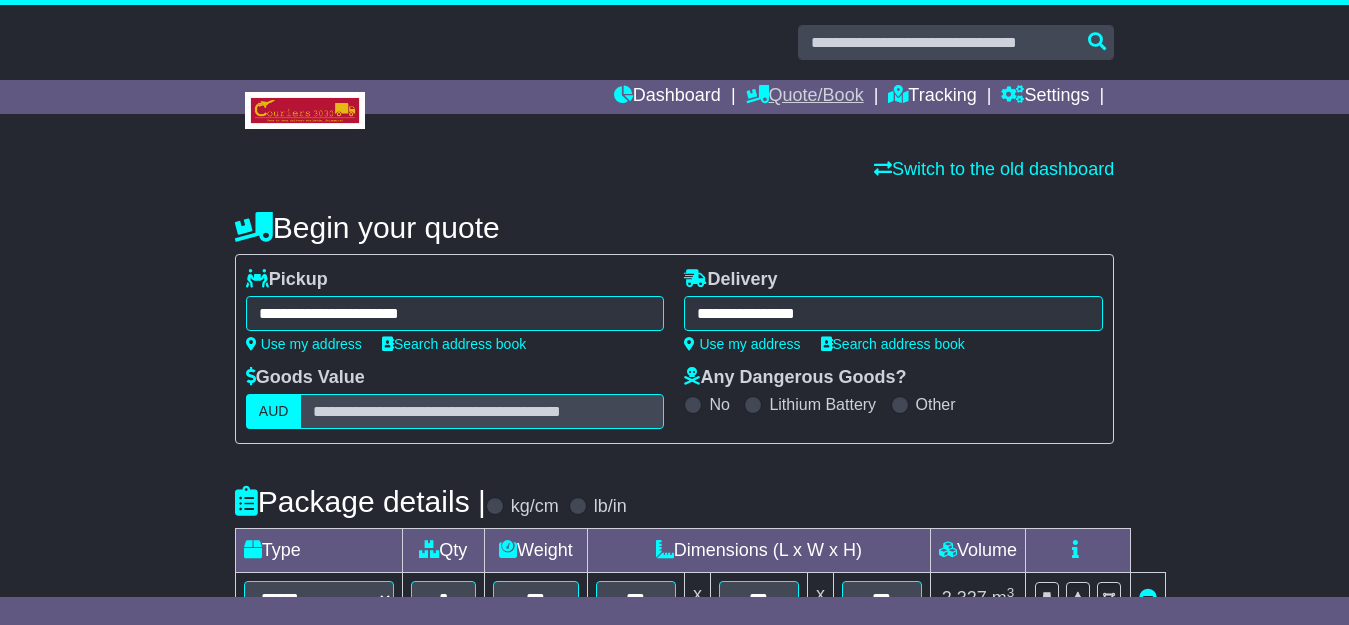 click on "Quote/Book" at bounding box center (805, 97) 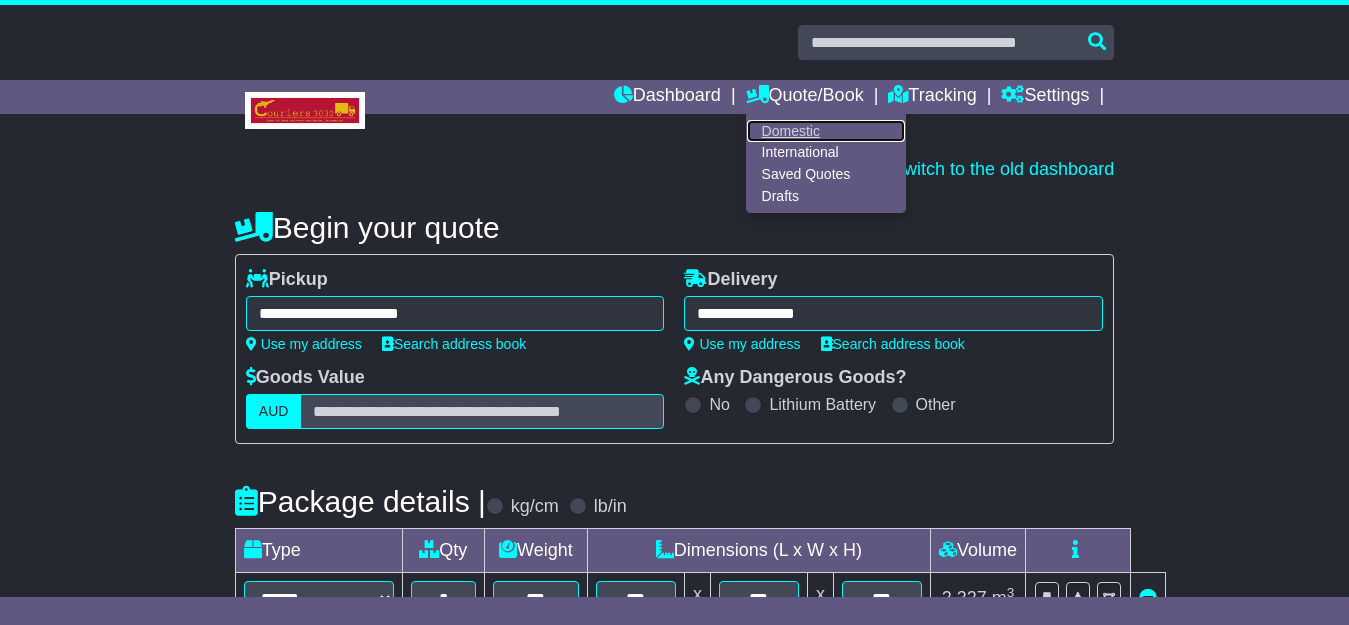 click on "Domestic" at bounding box center (826, 131) 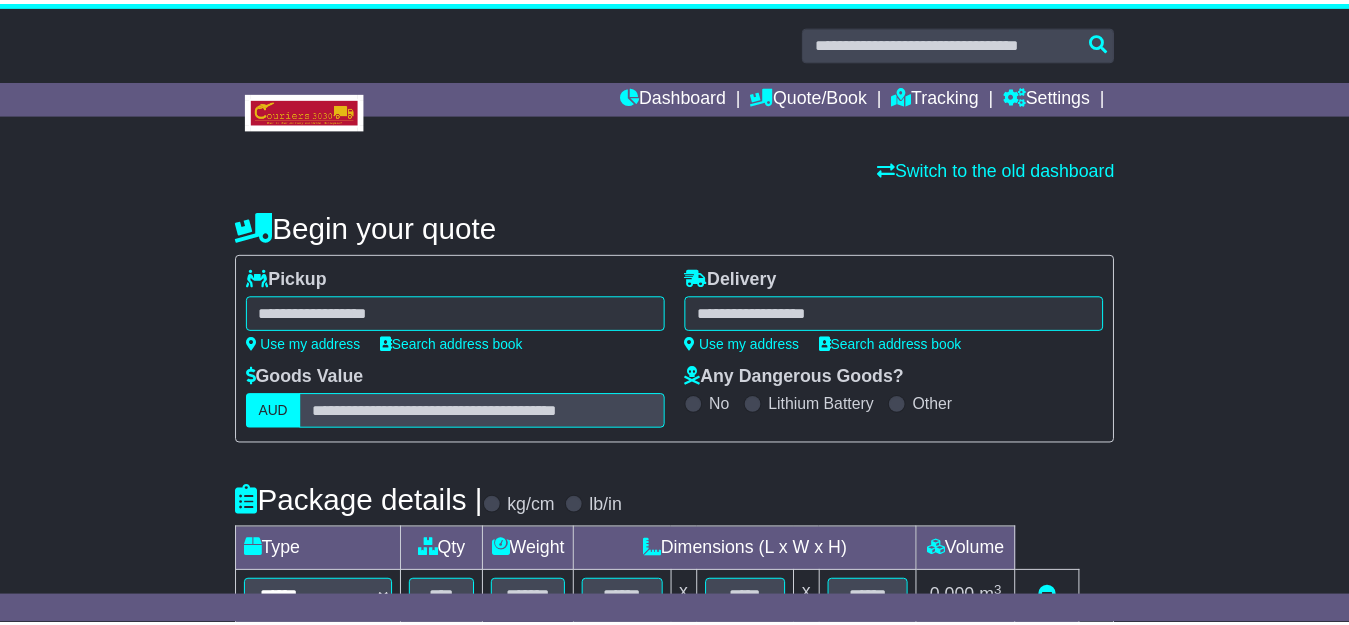 scroll, scrollTop: 0, scrollLeft: 0, axis: both 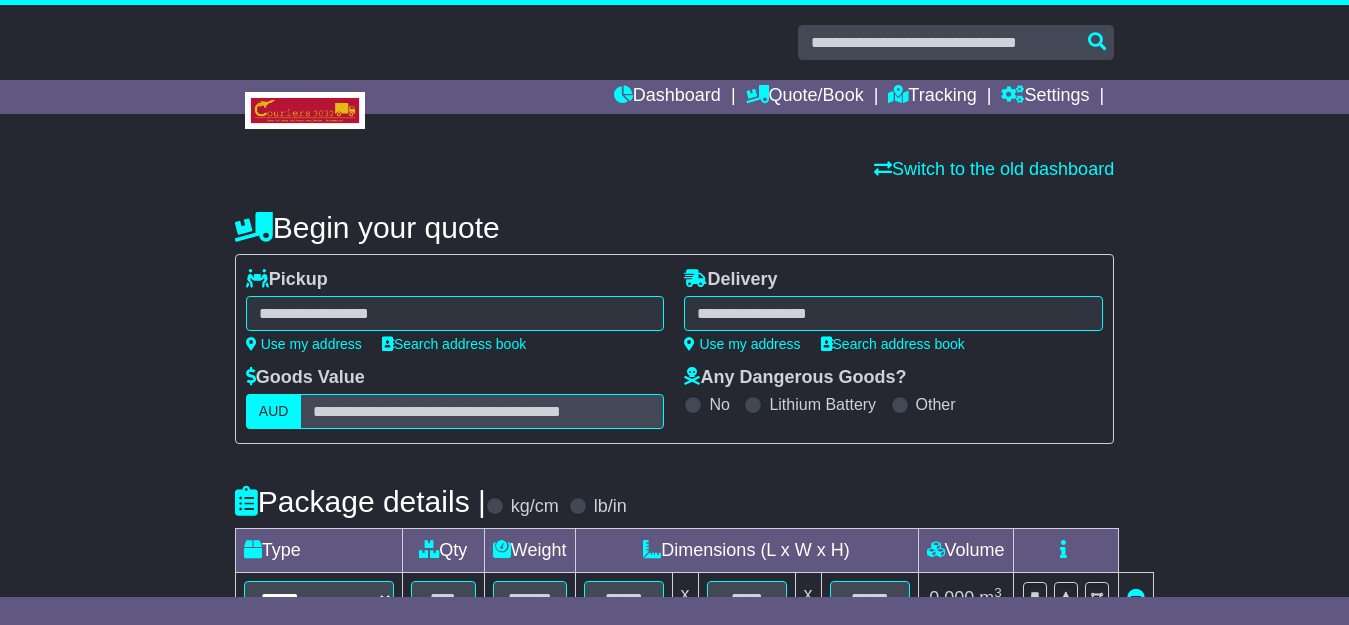 click at bounding box center (455, 313) 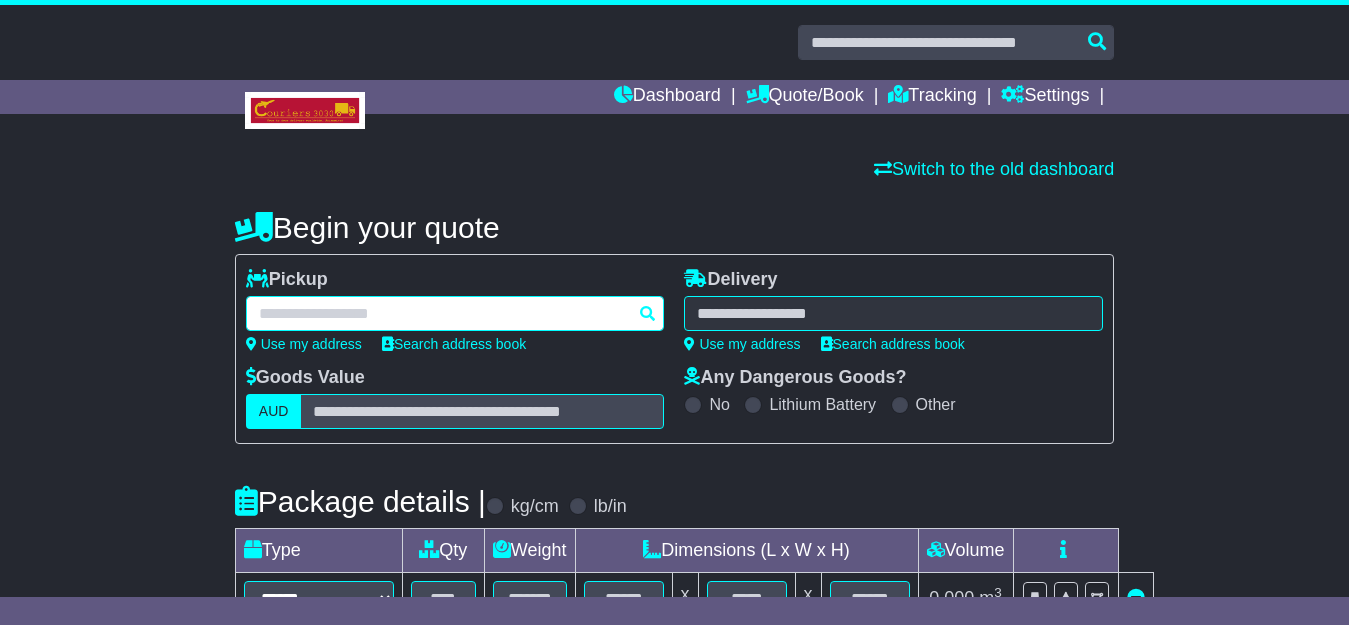 paste on "*******" 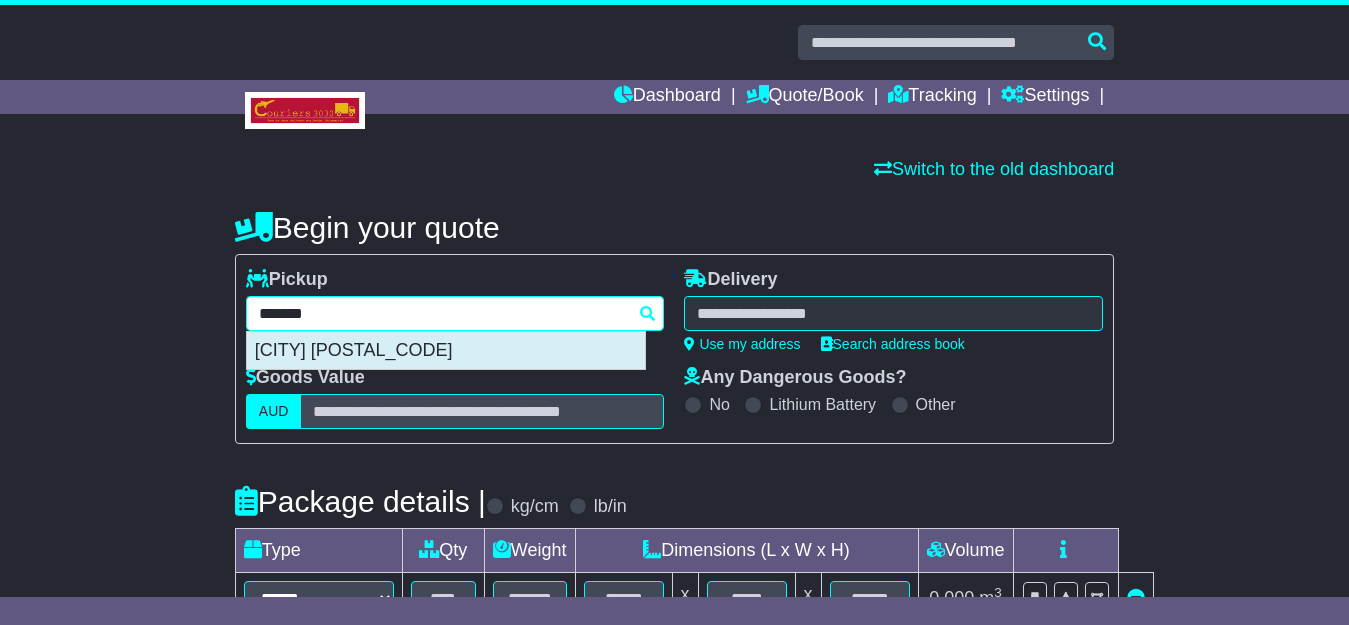 click on "[CITY] [POSTAL_CODE]" at bounding box center (446, 351) 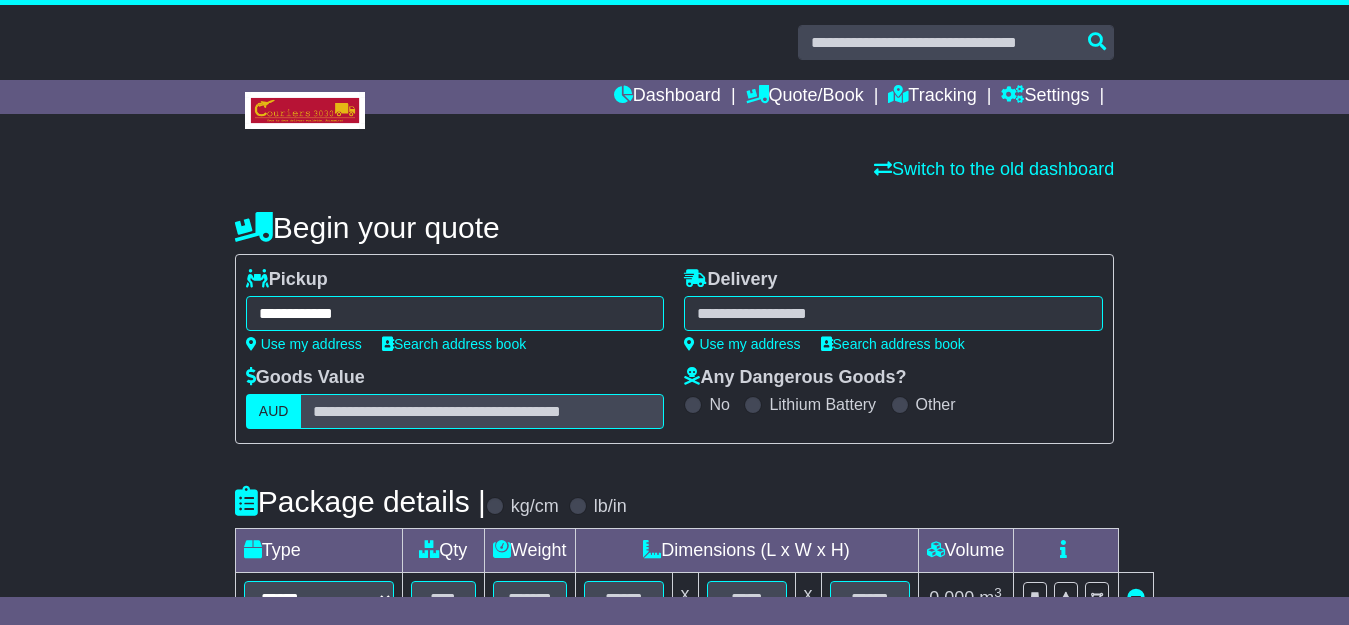 type on "**********" 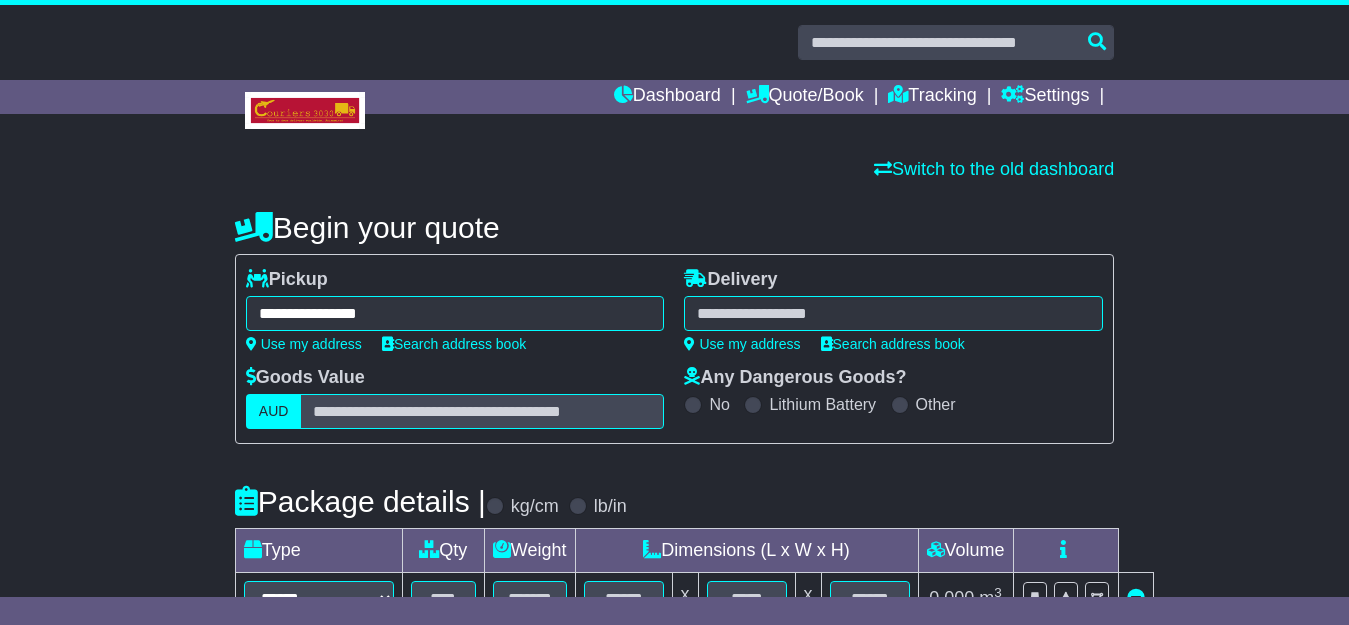 click at bounding box center (893, 313) 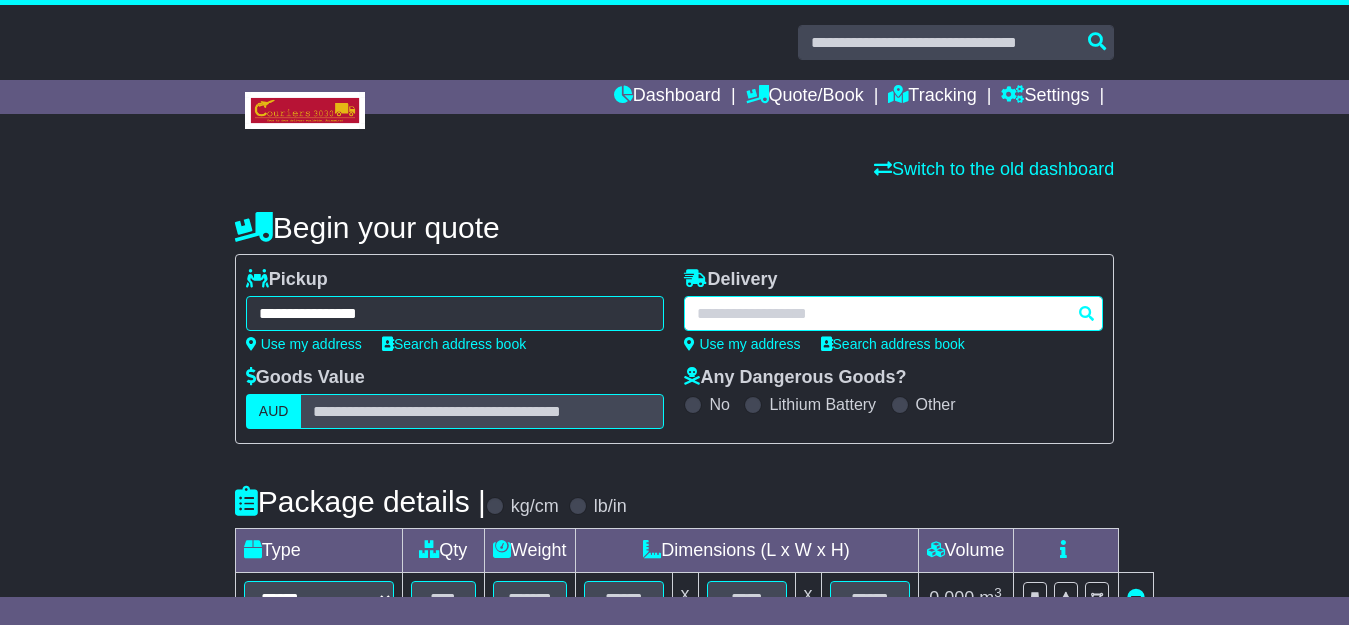paste on "**********" 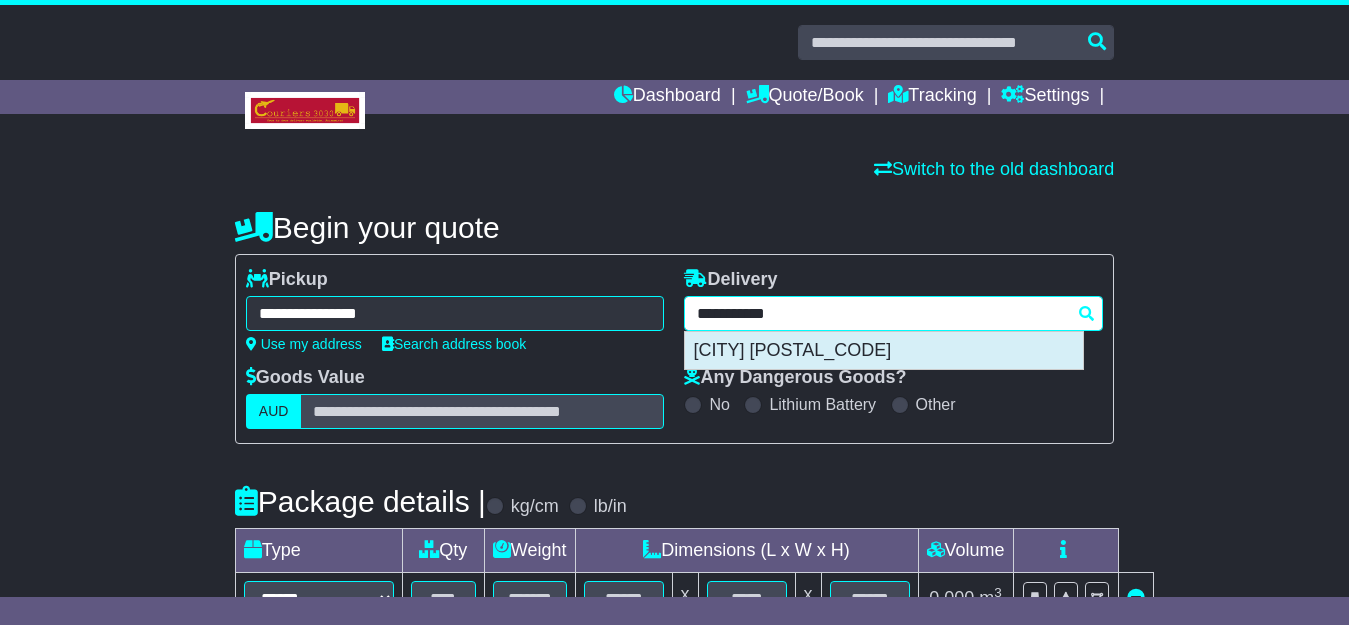 click on "[CITY] [POSTAL_CODE]" at bounding box center (884, 351) 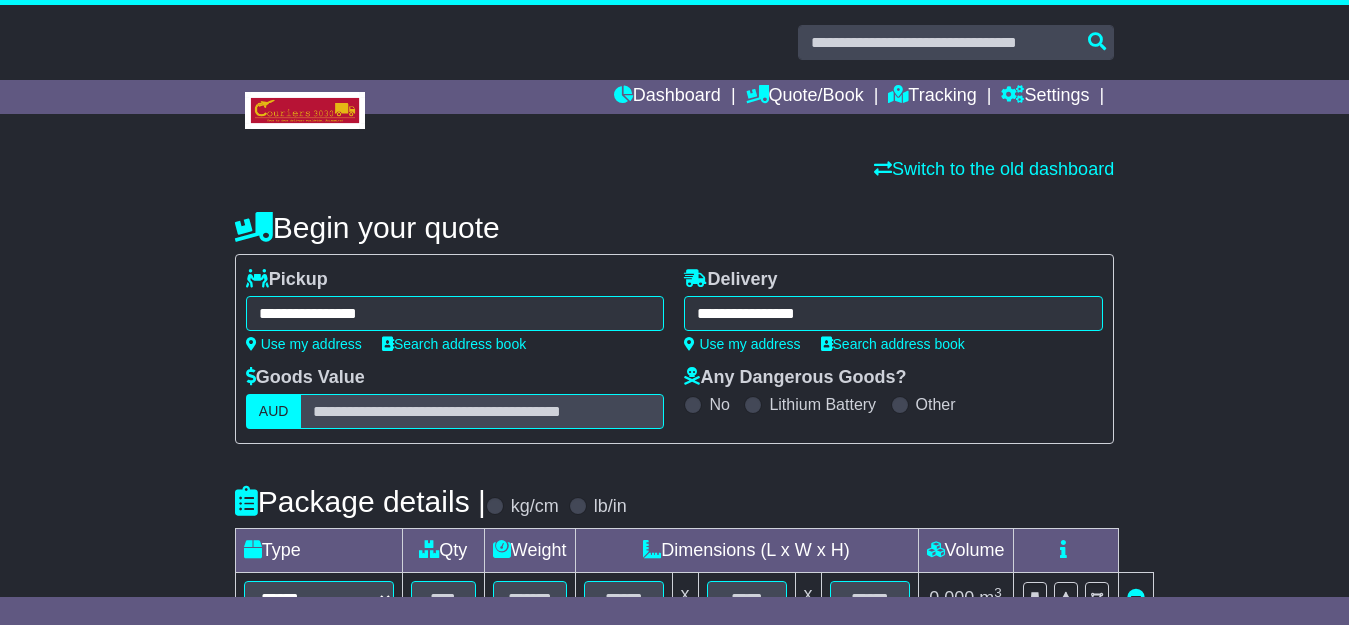 type on "**********" 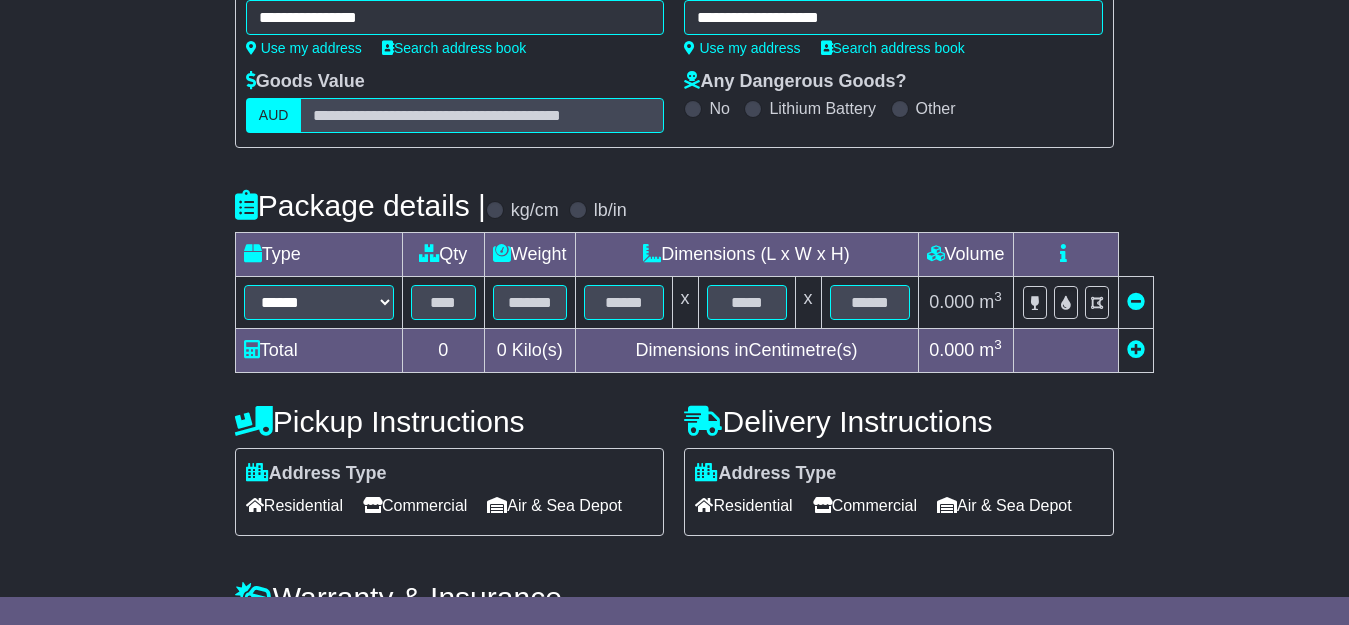 scroll, scrollTop: 298, scrollLeft: 0, axis: vertical 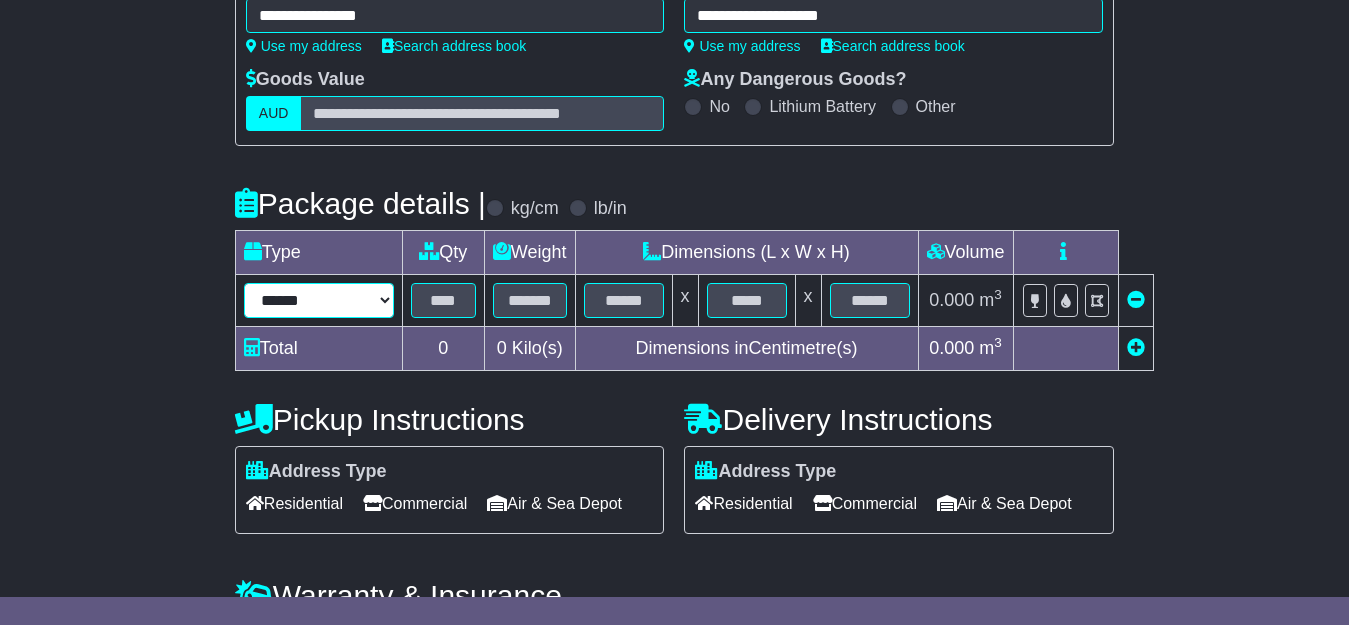 click on "****** ****** *** ******** ***** **** **** ****** *** *******" at bounding box center [319, 300] 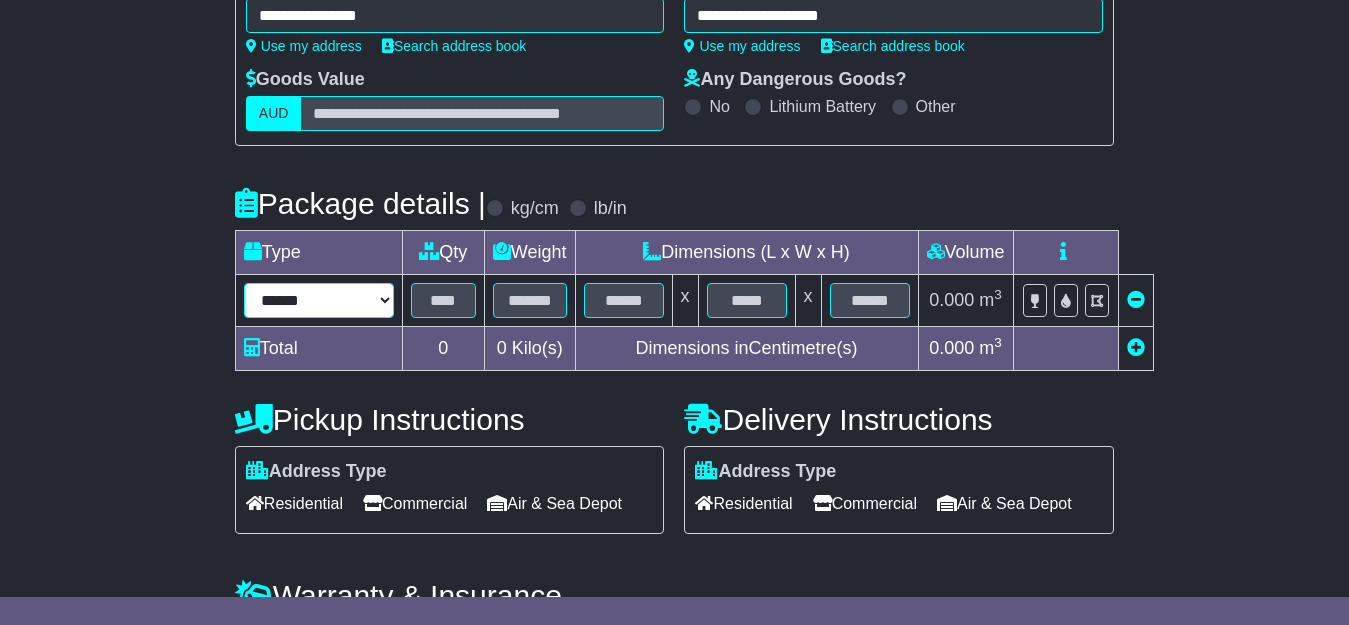 click on "****** ****** *** ******** ***** **** **** ****** *** *******" at bounding box center [319, 300] 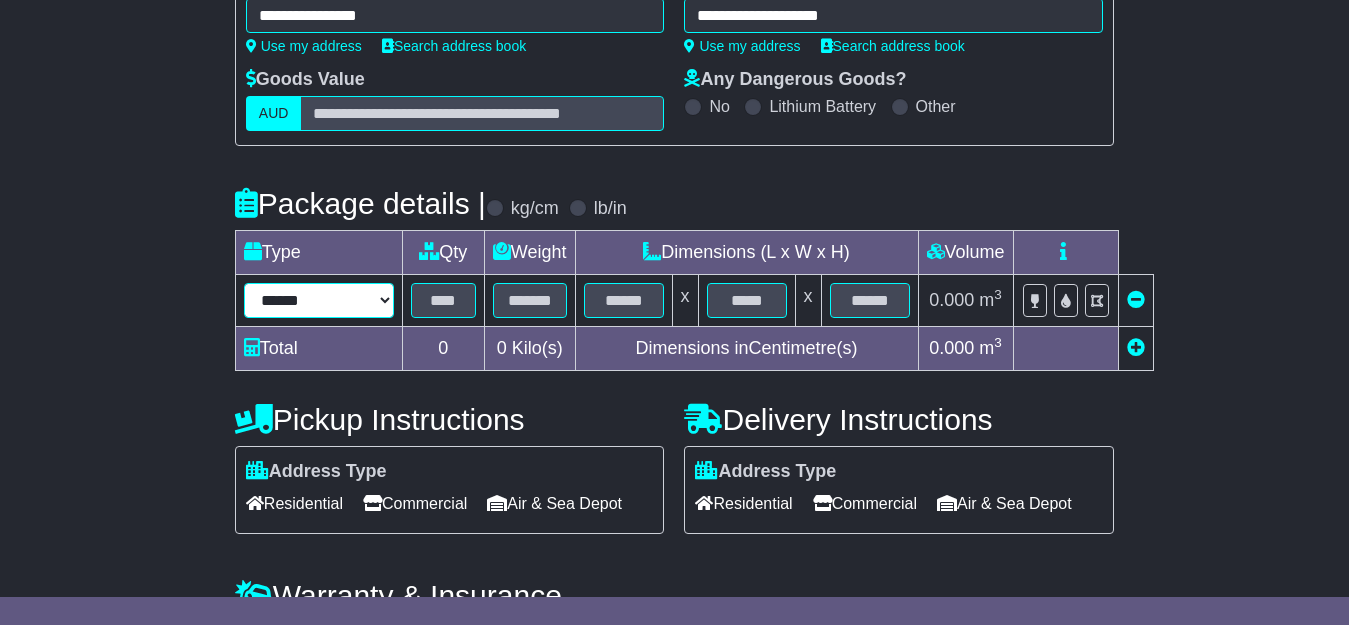 click on "****** ****** *** ******** ***** **** **** ****** *** *******" at bounding box center [319, 300] 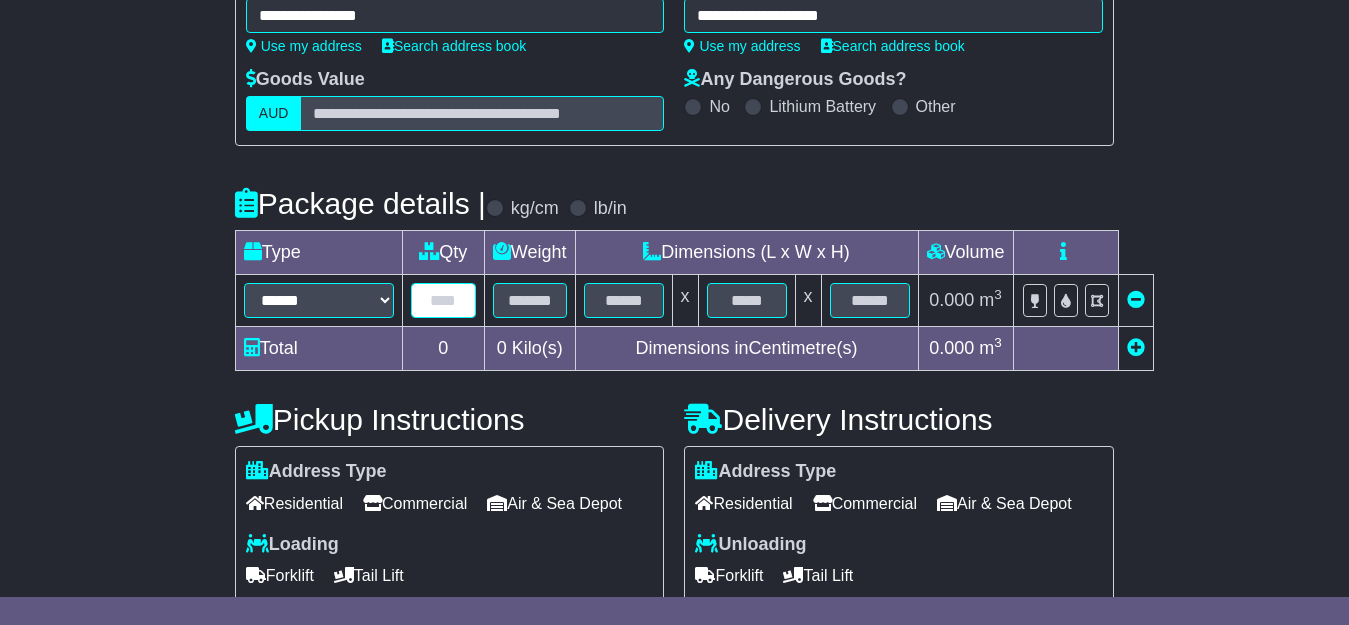 click at bounding box center [443, 300] 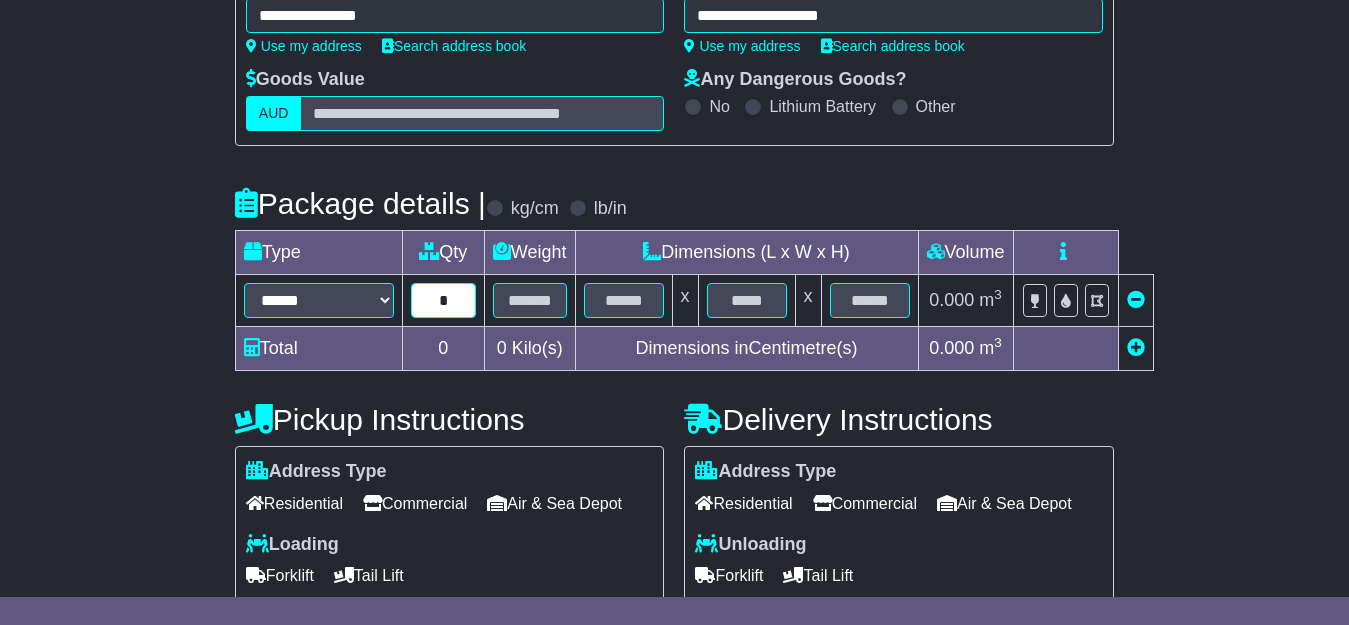 type on "*" 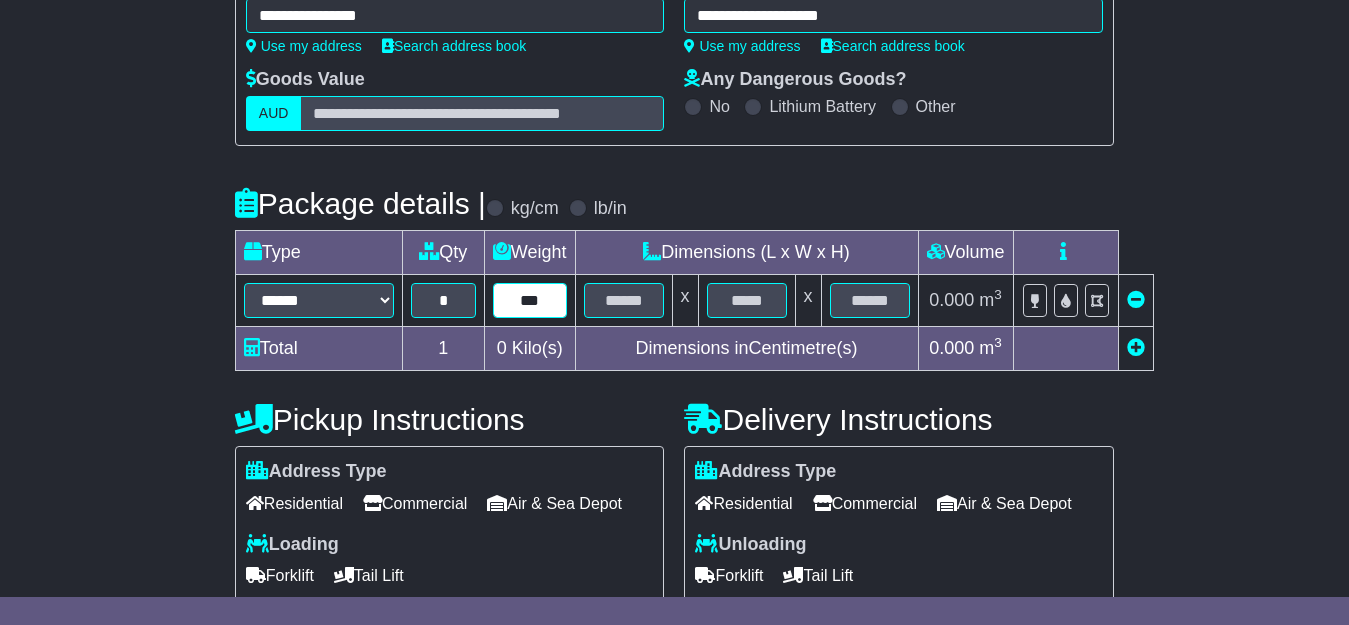 type on "***" 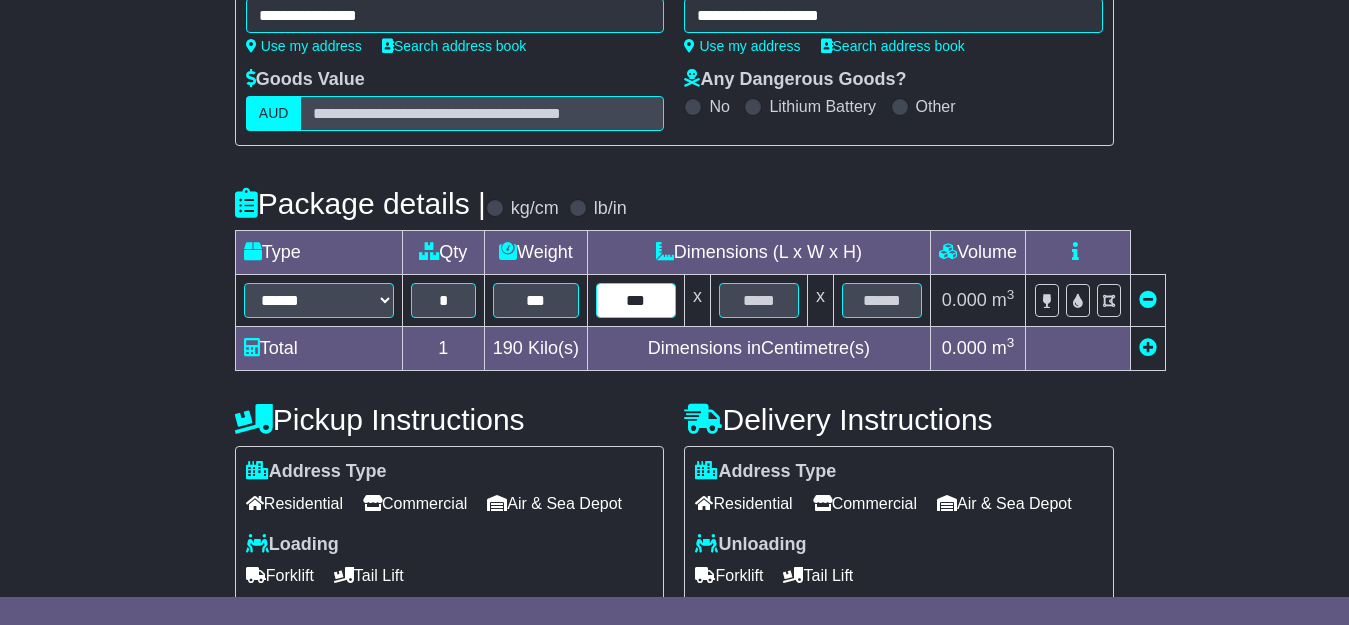 type on "***" 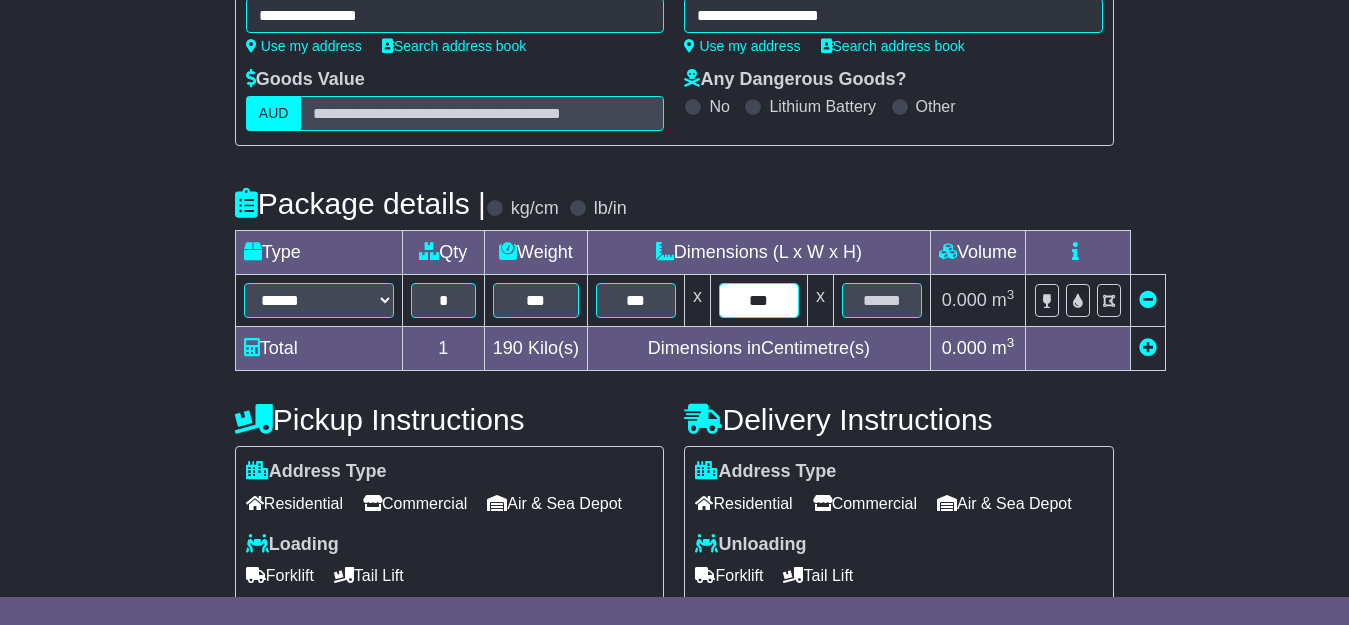 type on "***" 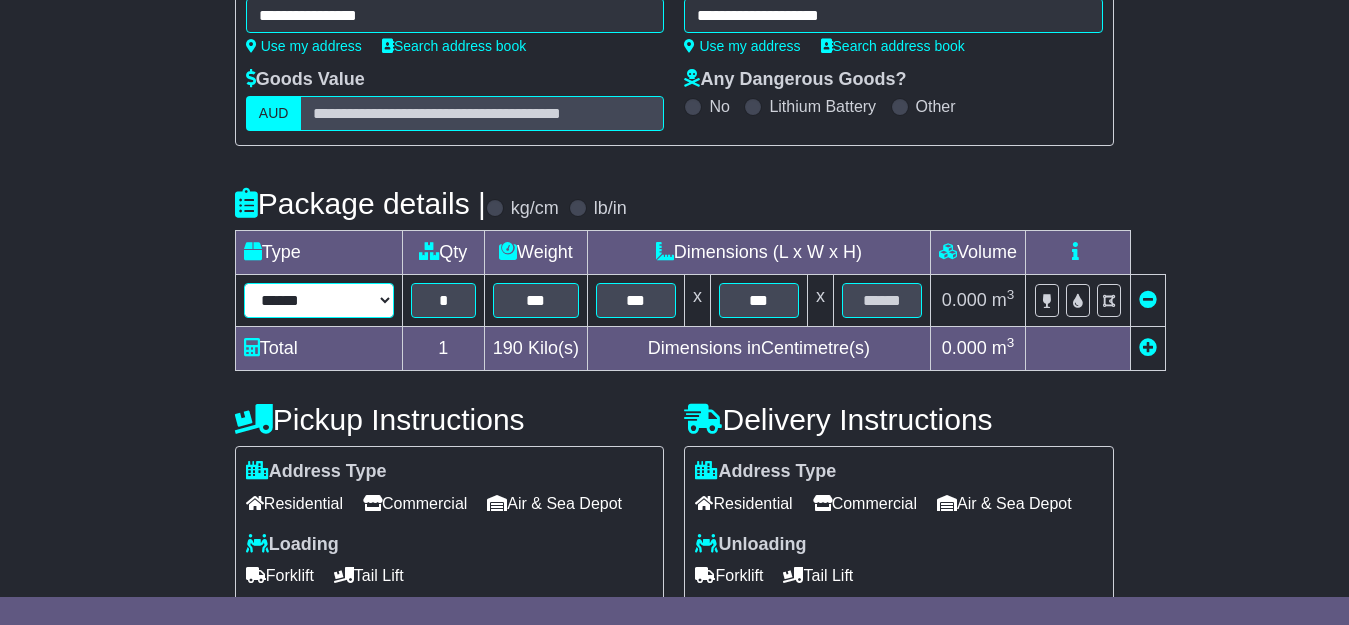 click on "****** ****** *** ******** ***** **** **** ****** *** *******" at bounding box center (319, 300) 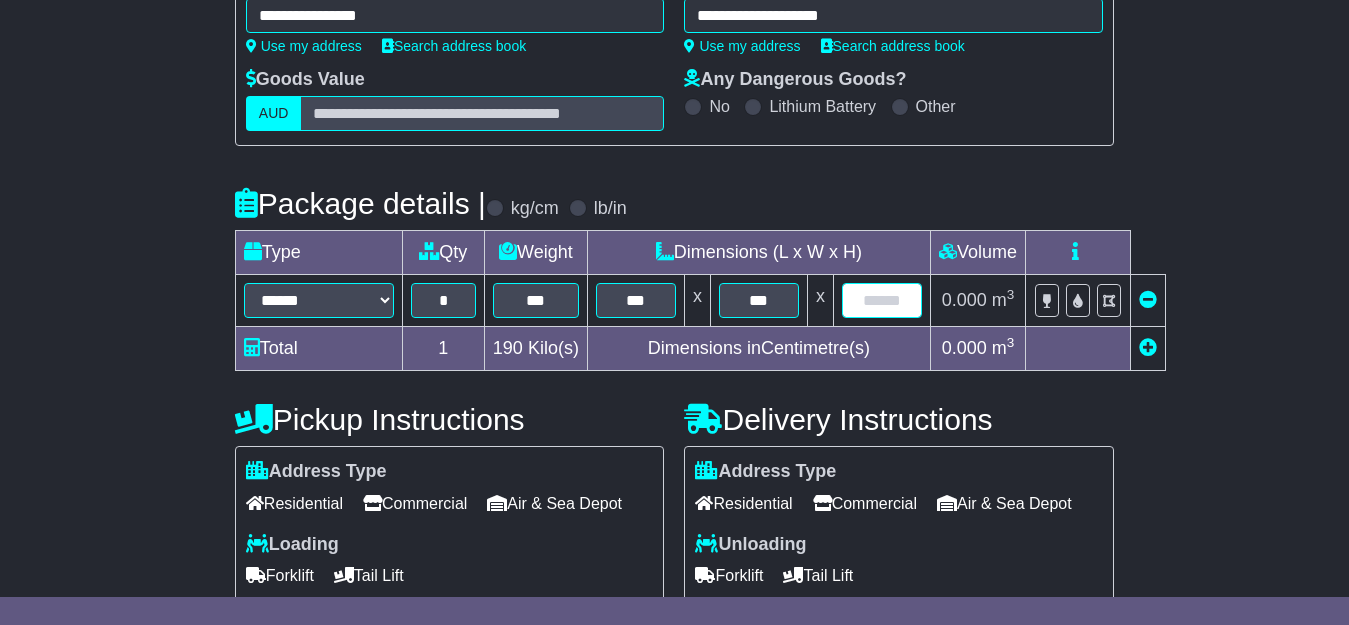 click at bounding box center (882, 300) 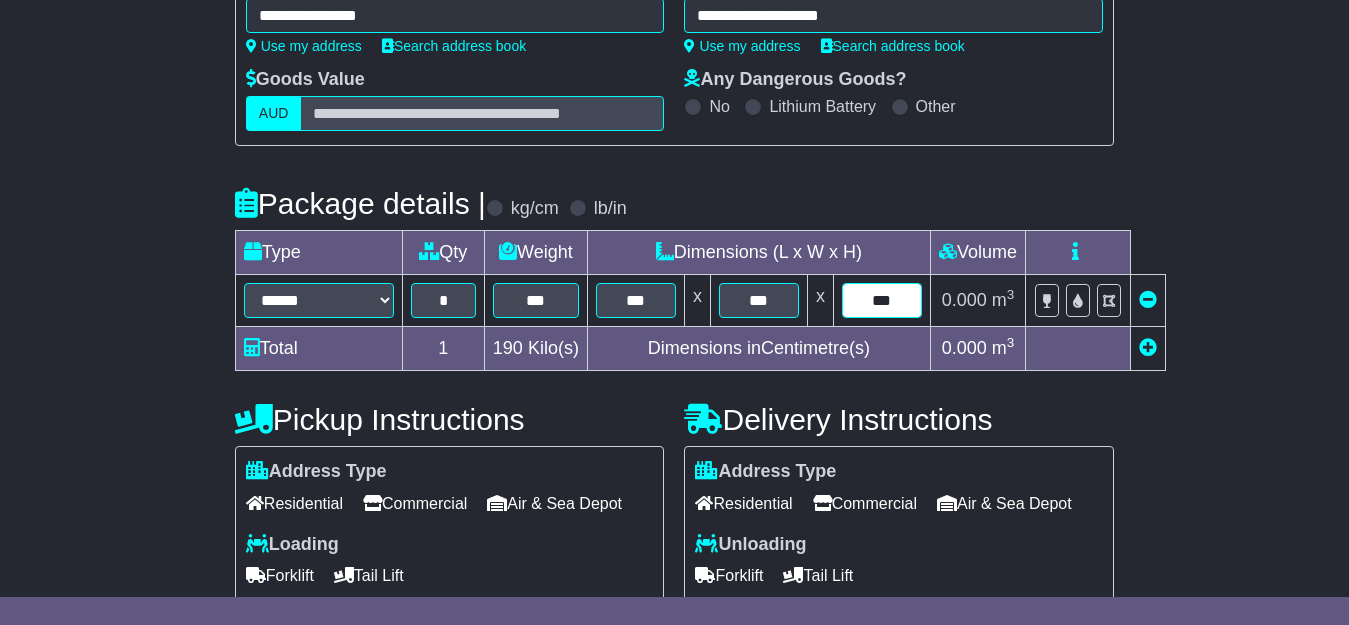 type on "***" 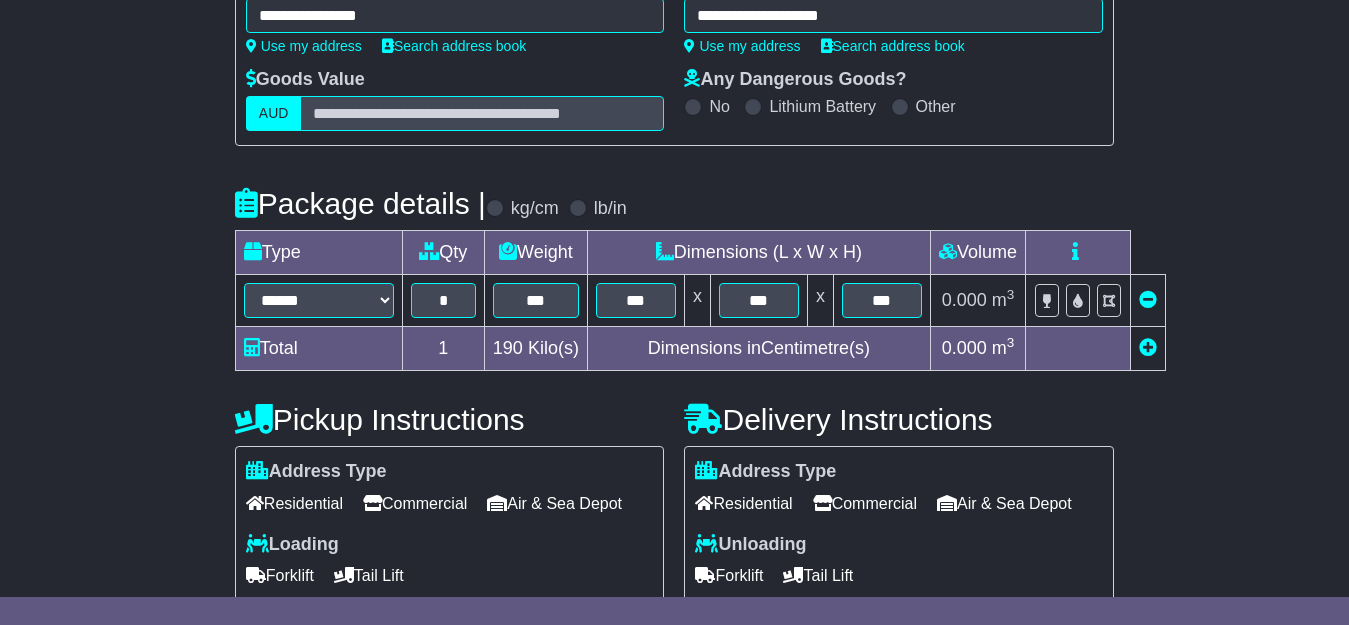 scroll, scrollTop: 608, scrollLeft: 0, axis: vertical 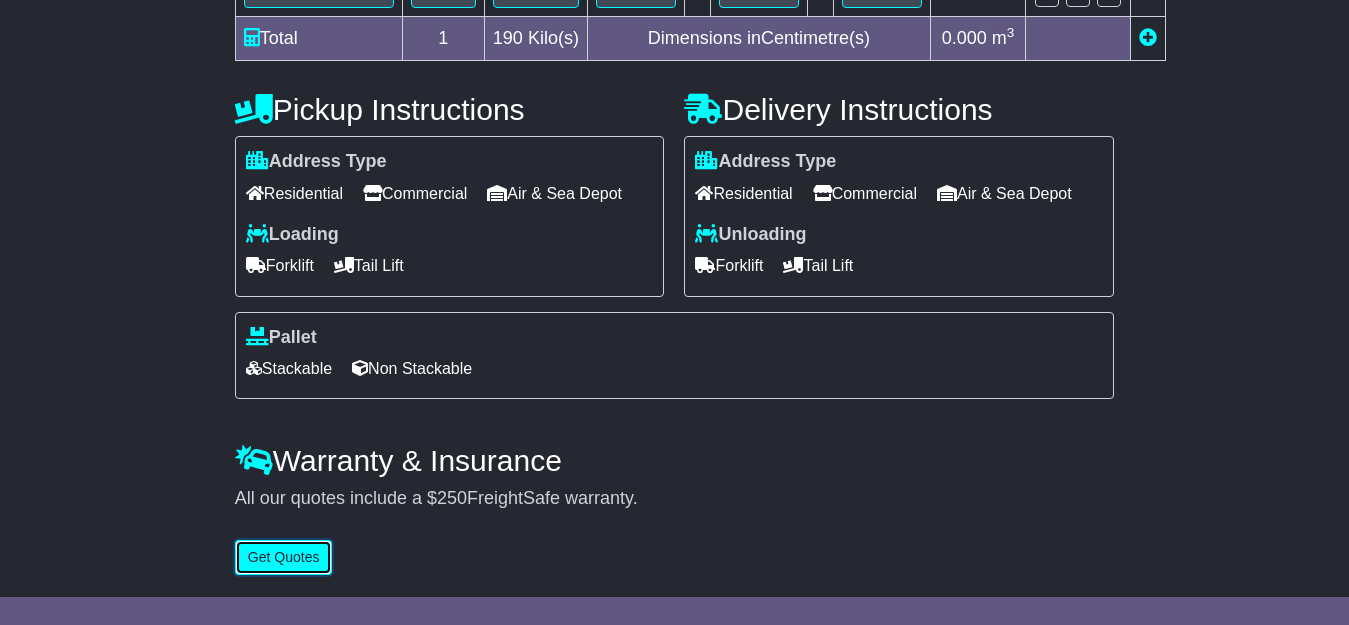 type 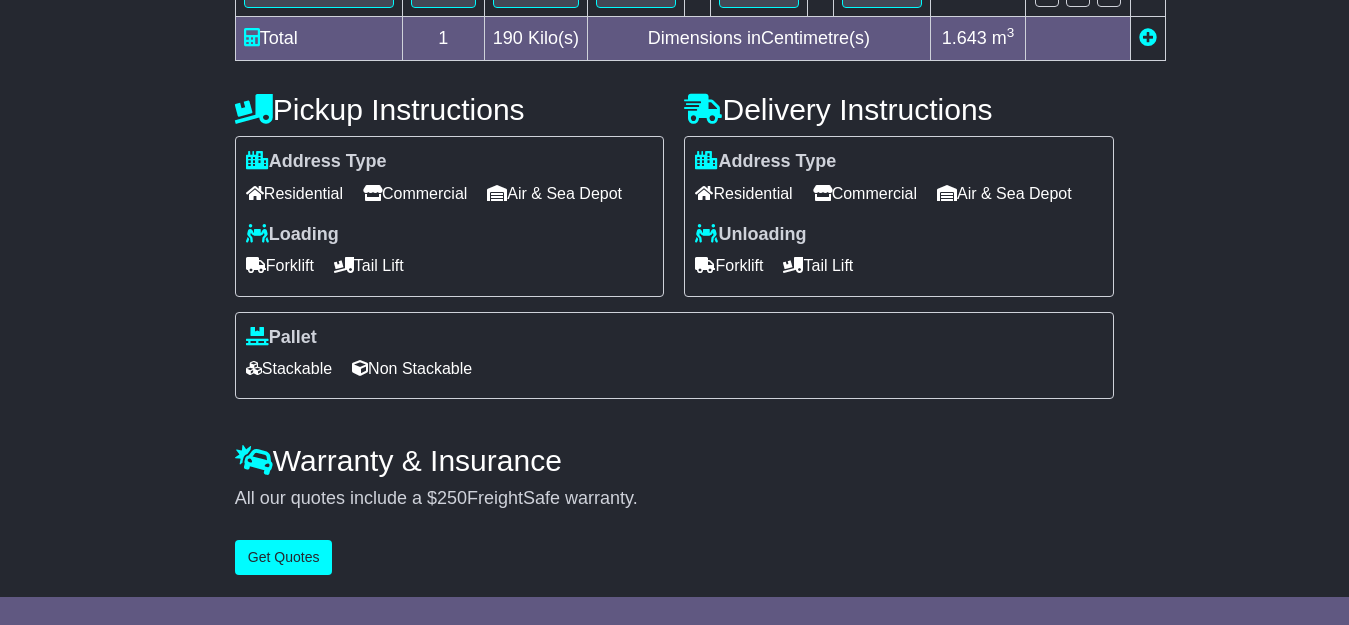 click on "Commercial" at bounding box center [415, 193] 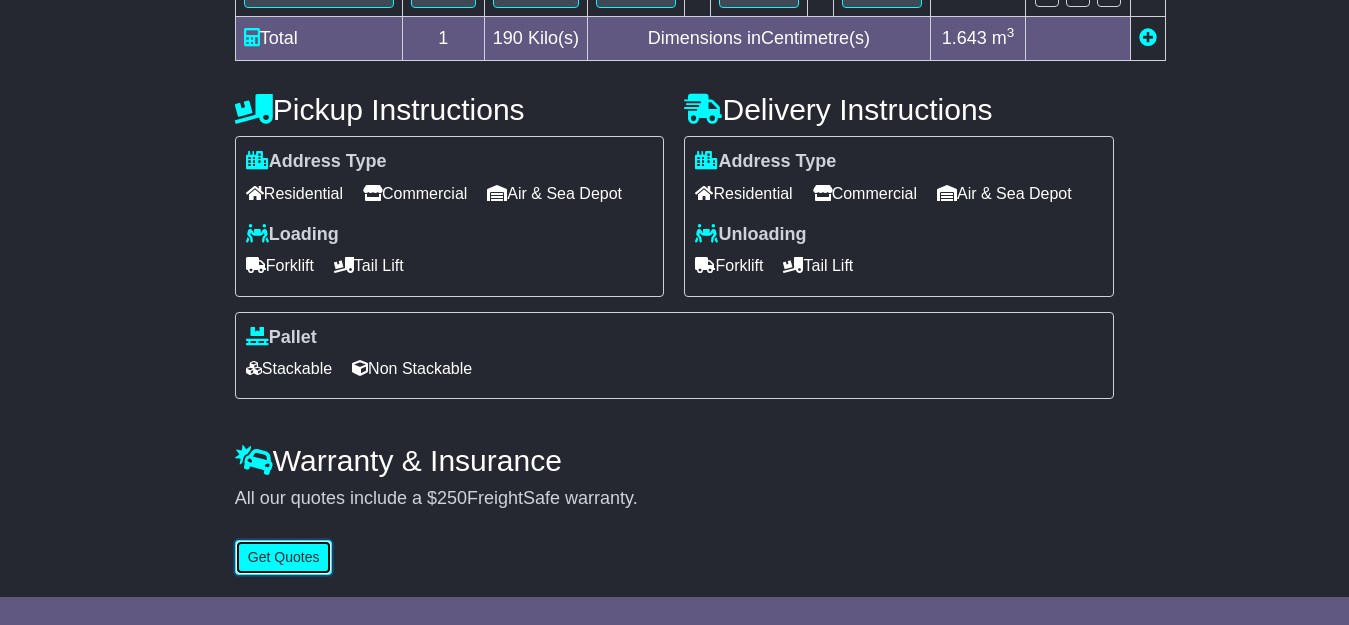 click on "Get Quotes" at bounding box center (284, 557) 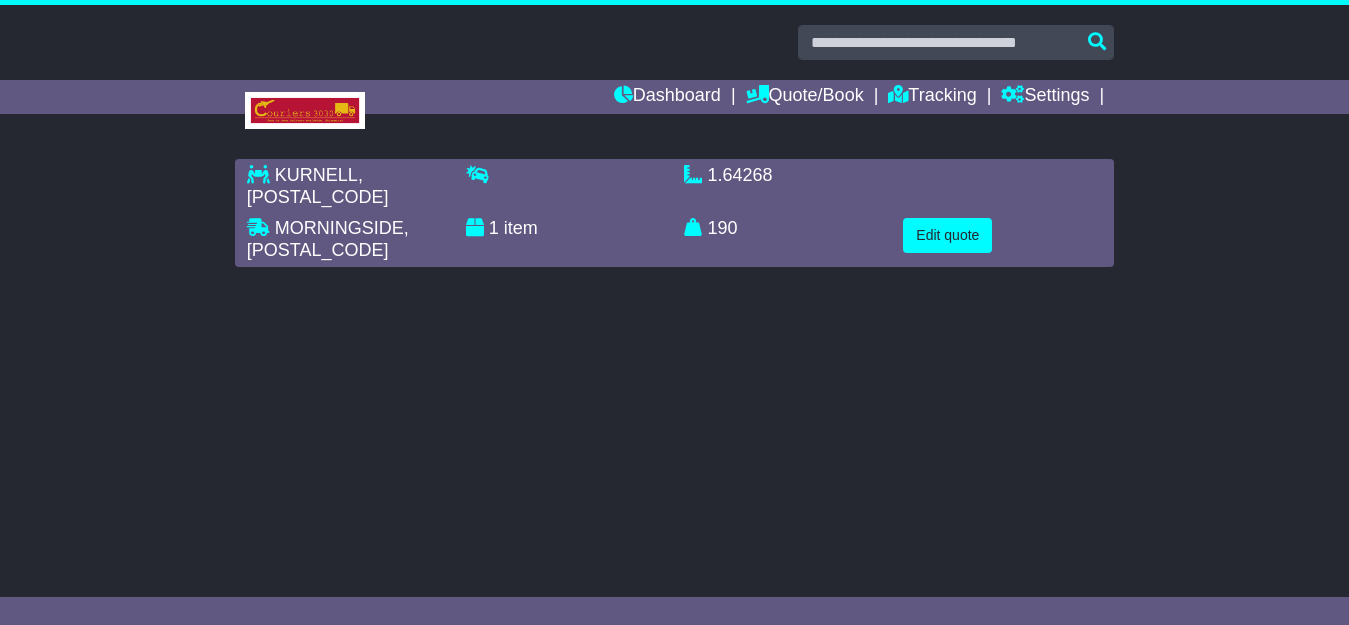 scroll, scrollTop: 0, scrollLeft: 0, axis: both 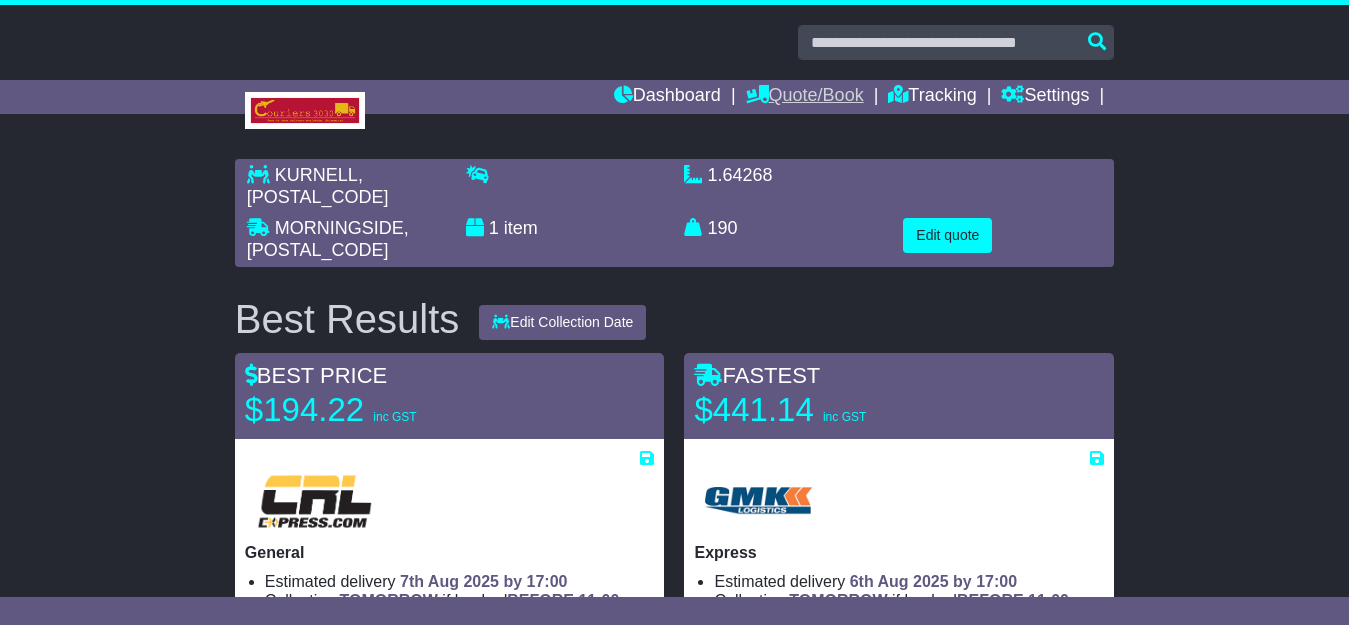 click on "Quote/Book" at bounding box center (805, 97) 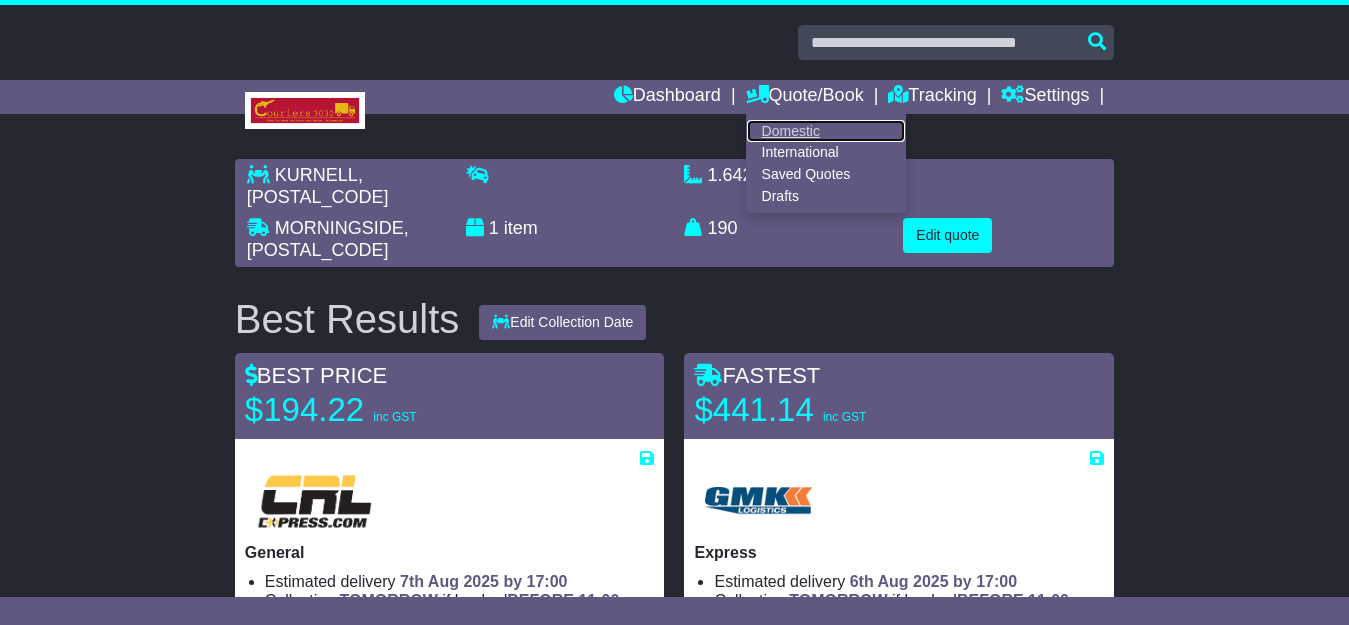 click on "Domestic" at bounding box center [826, 131] 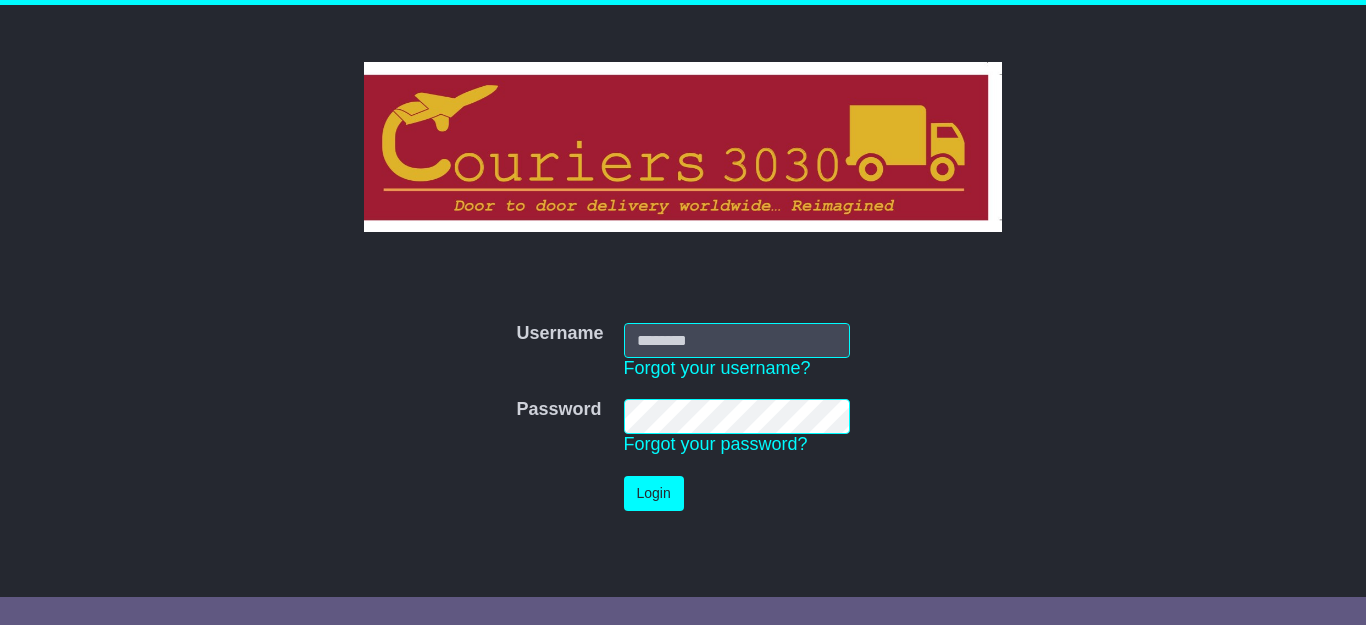 scroll, scrollTop: 0, scrollLeft: 0, axis: both 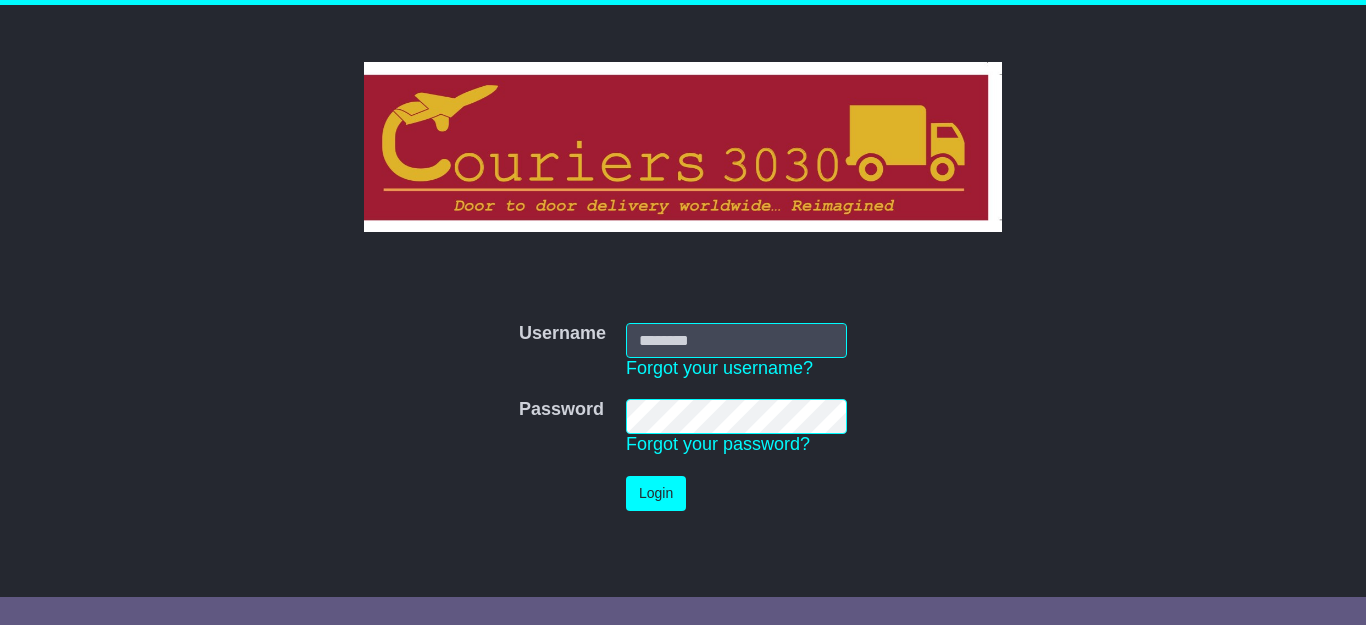type on "**********" 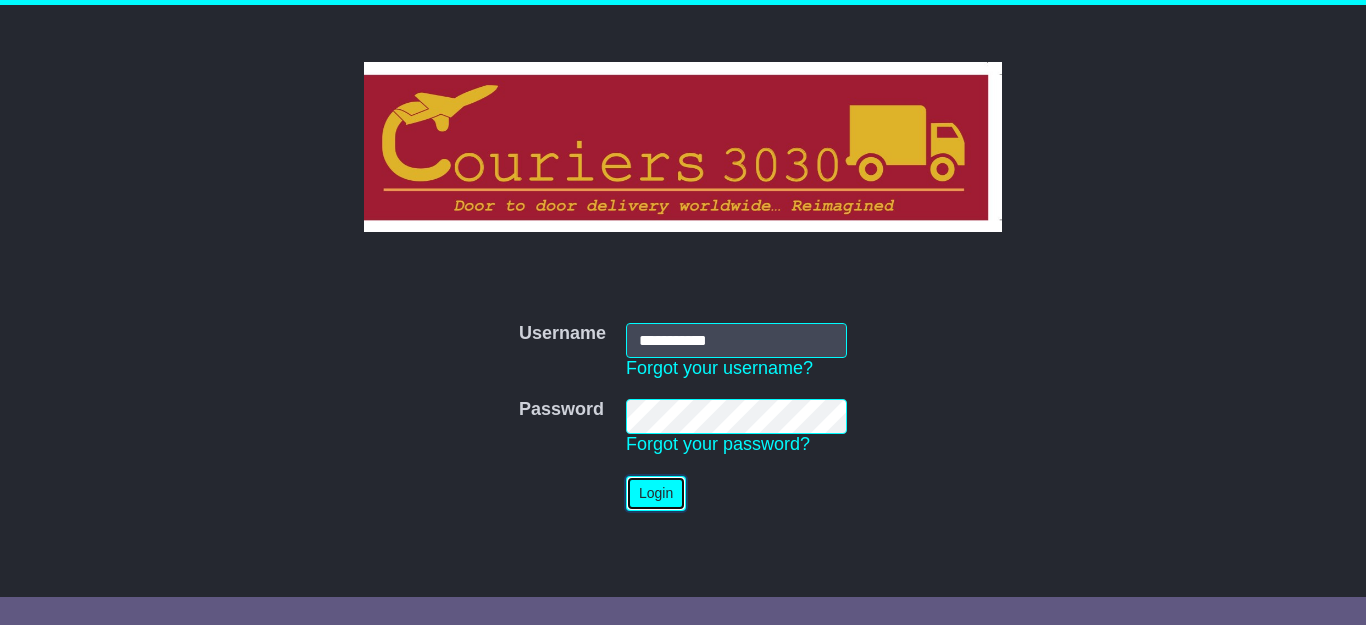 type 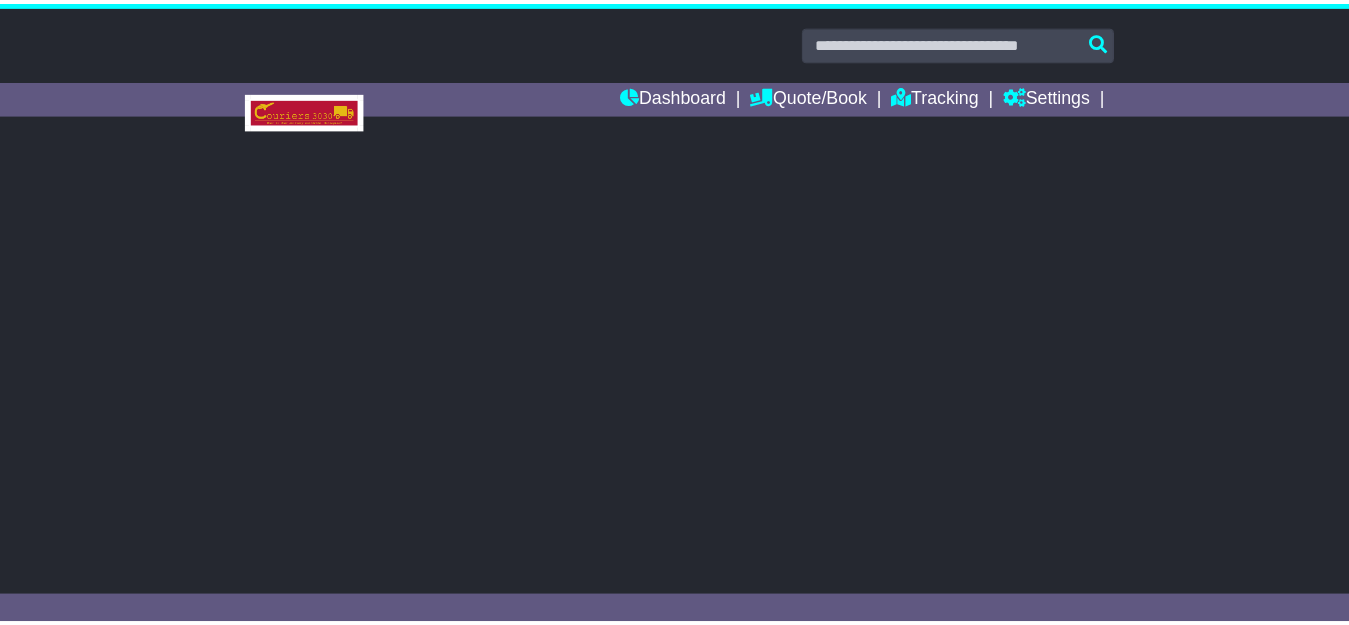 scroll, scrollTop: 0, scrollLeft: 0, axis: both 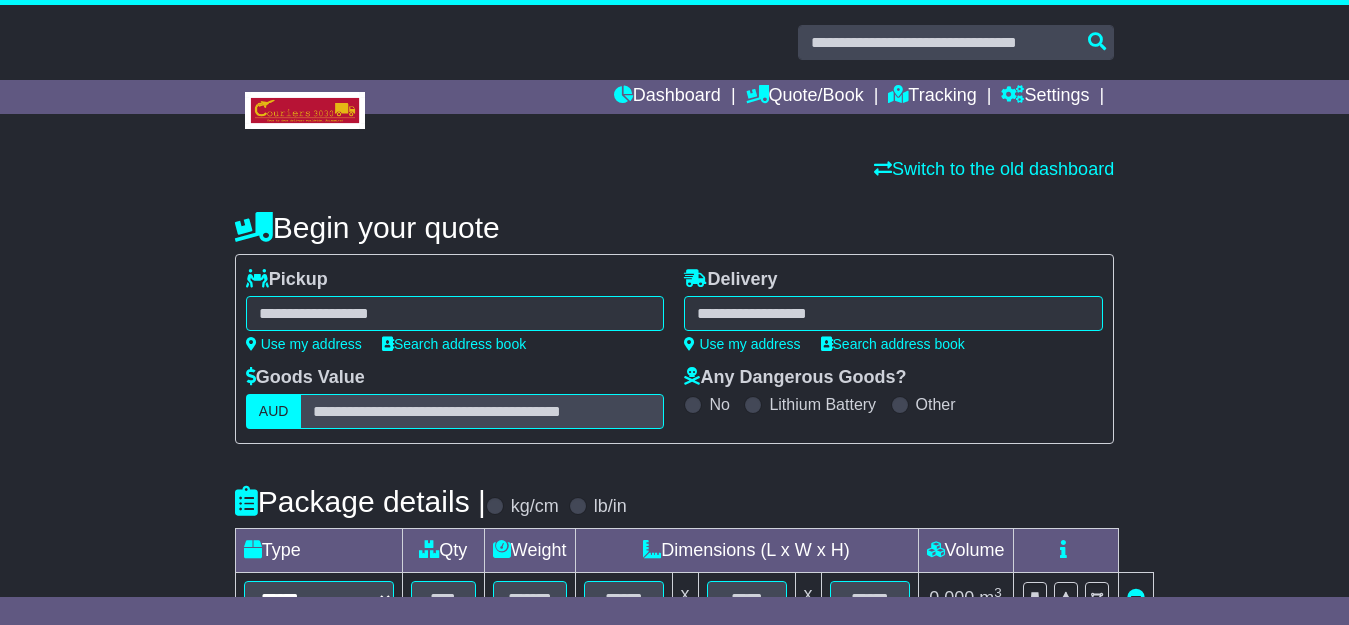 click at bounding box center (455, 313) 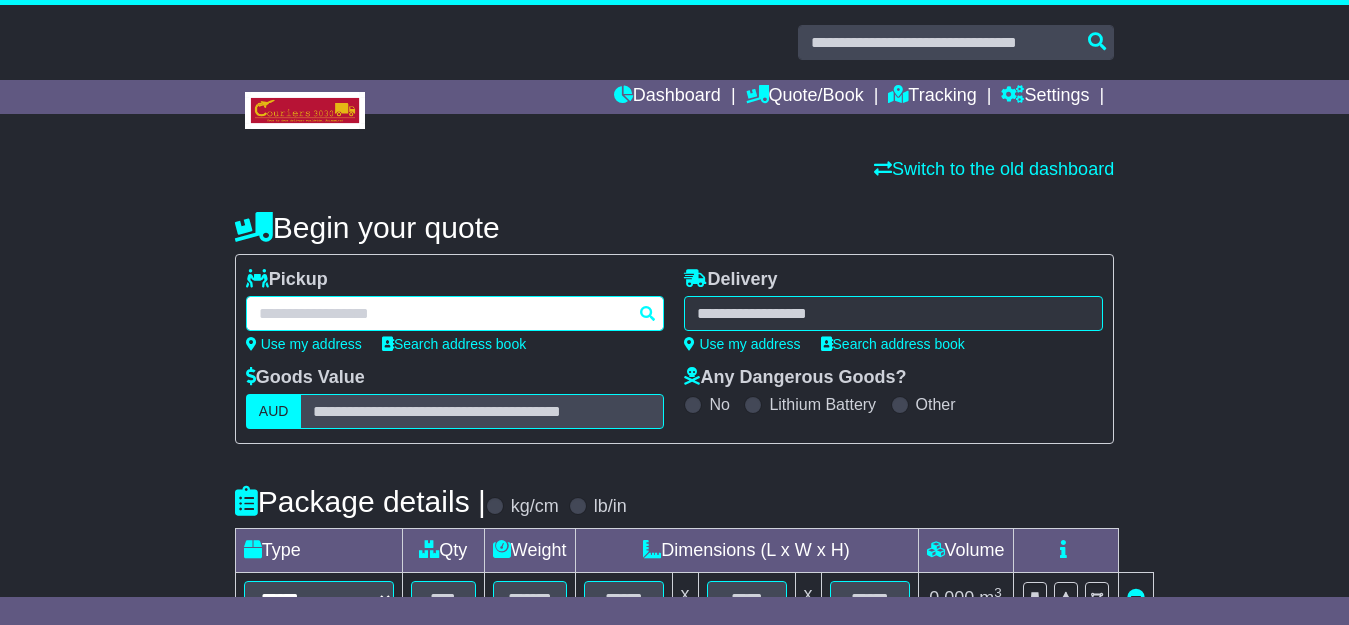 paste on "*******" 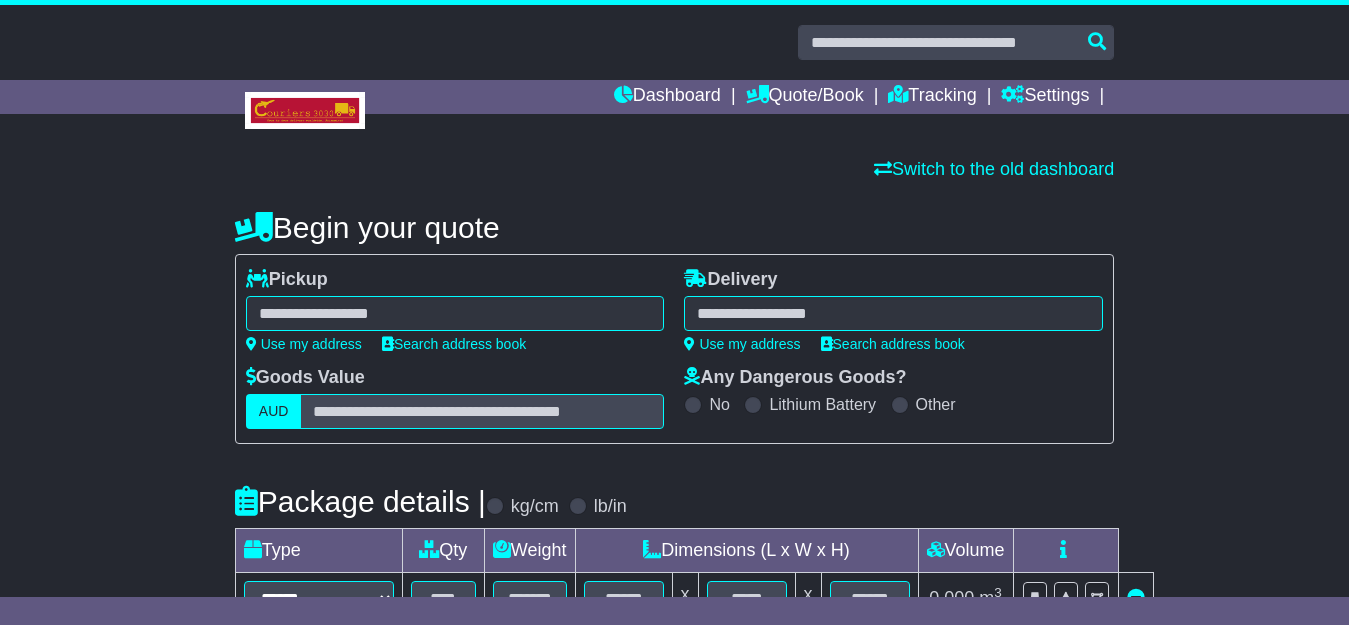 click on "******* NIDDRIE NIDDRIE 3042 NIDDRIE NORTH 3042" at bounding box center (455, 313) 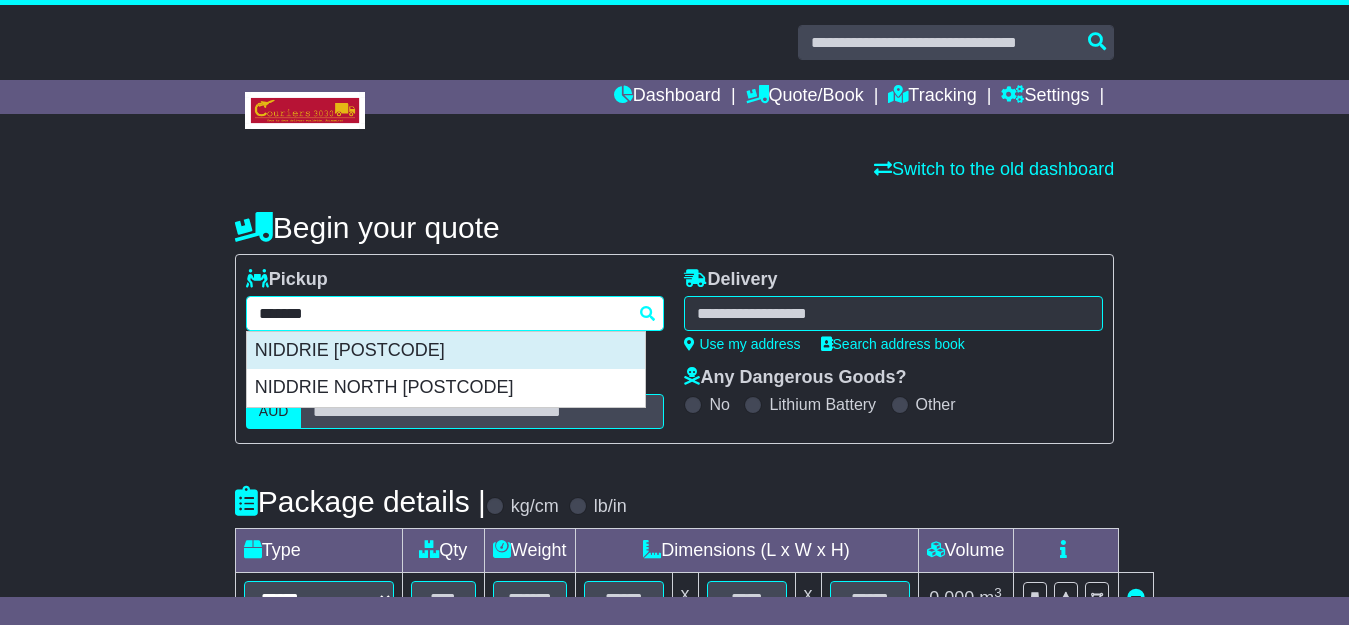 click on "NIDDRIE 3042" at bounding box center [446, 351] 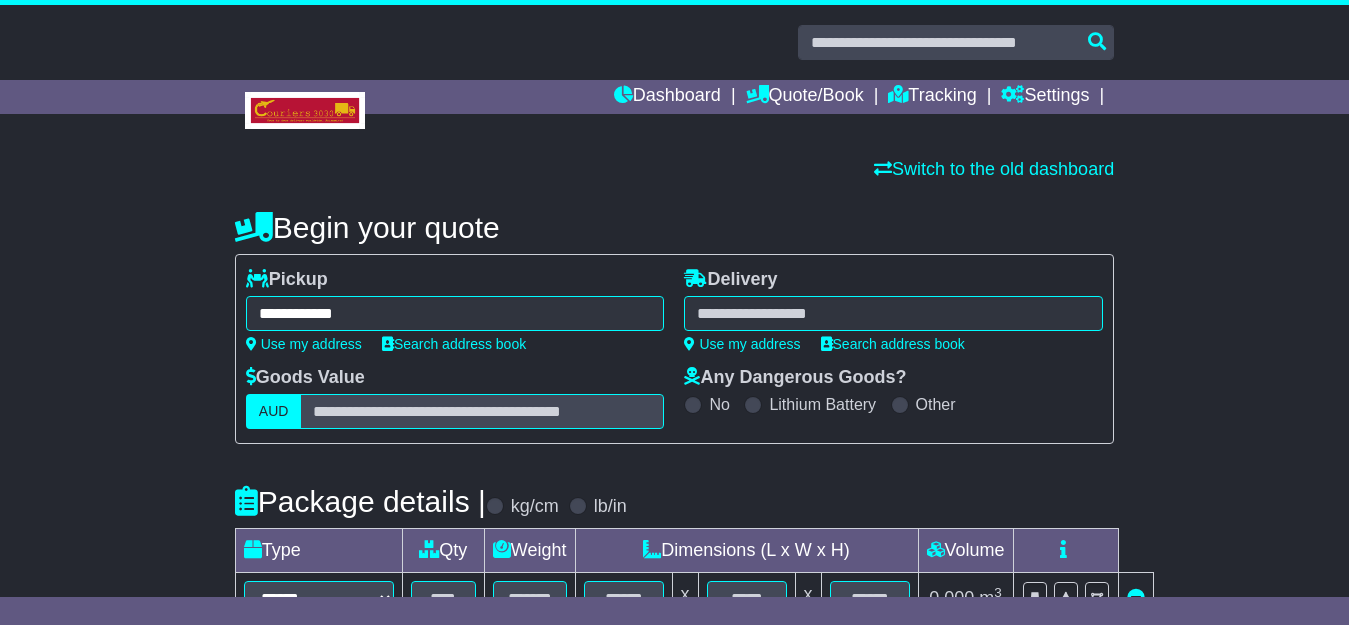 type on "**********" 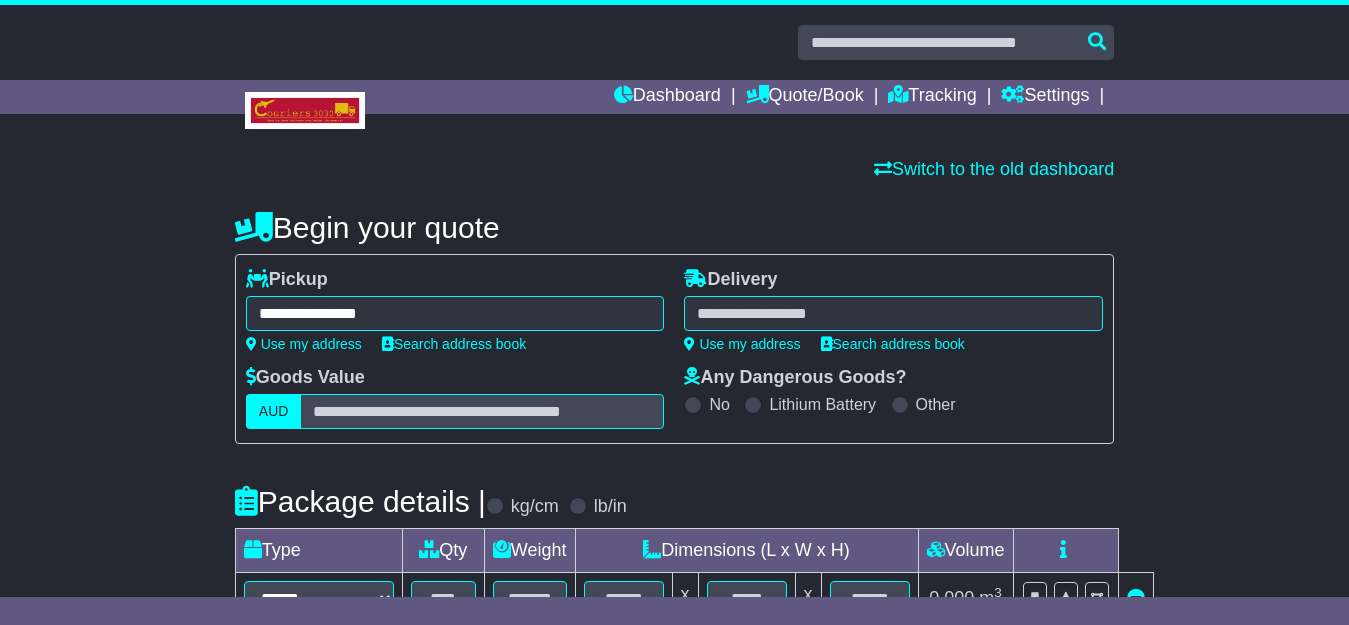 click at bounding box center [893, 313] 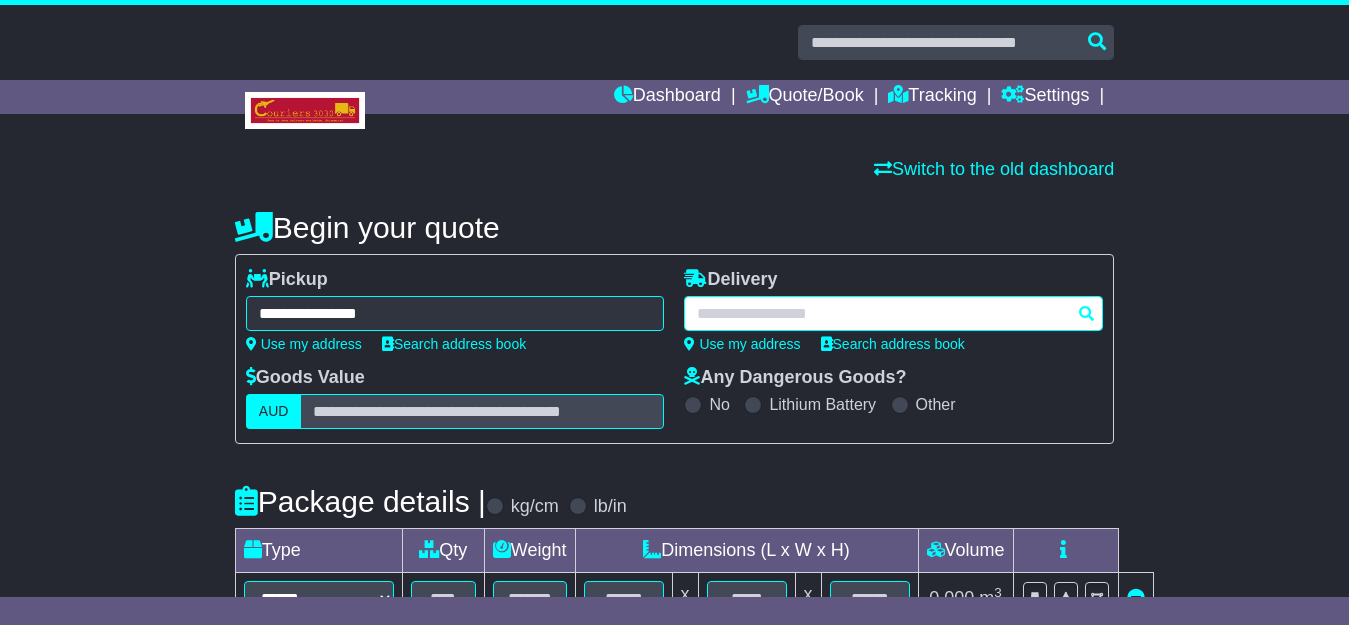 paste on "********" 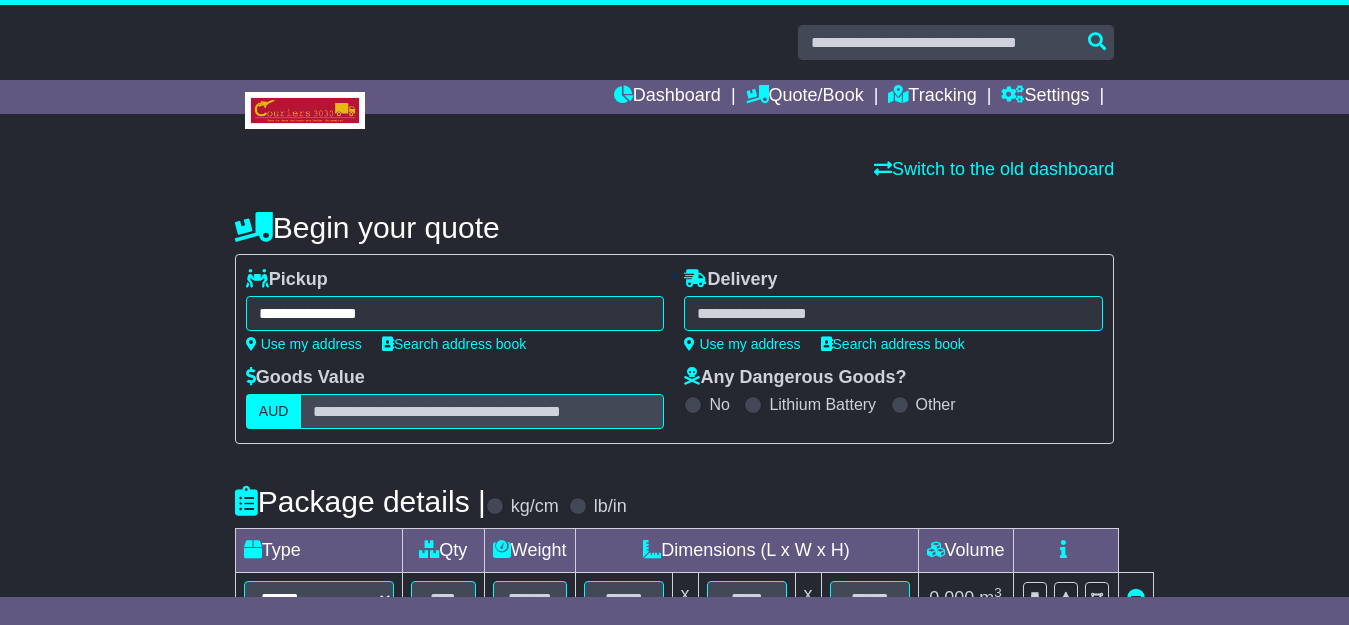 click on "******** SUNSHINE  SUNSHINE ACRES 4655 SUNSHINE BAY 2536 SUNSHINE BEACH 4567 SUNSHINE NORTH 3020 SUNSHINE PLAZA 4558 SUNSHINE WEST 8511 SUNSHINE WEST 3020" at bounding box center (893, 313) 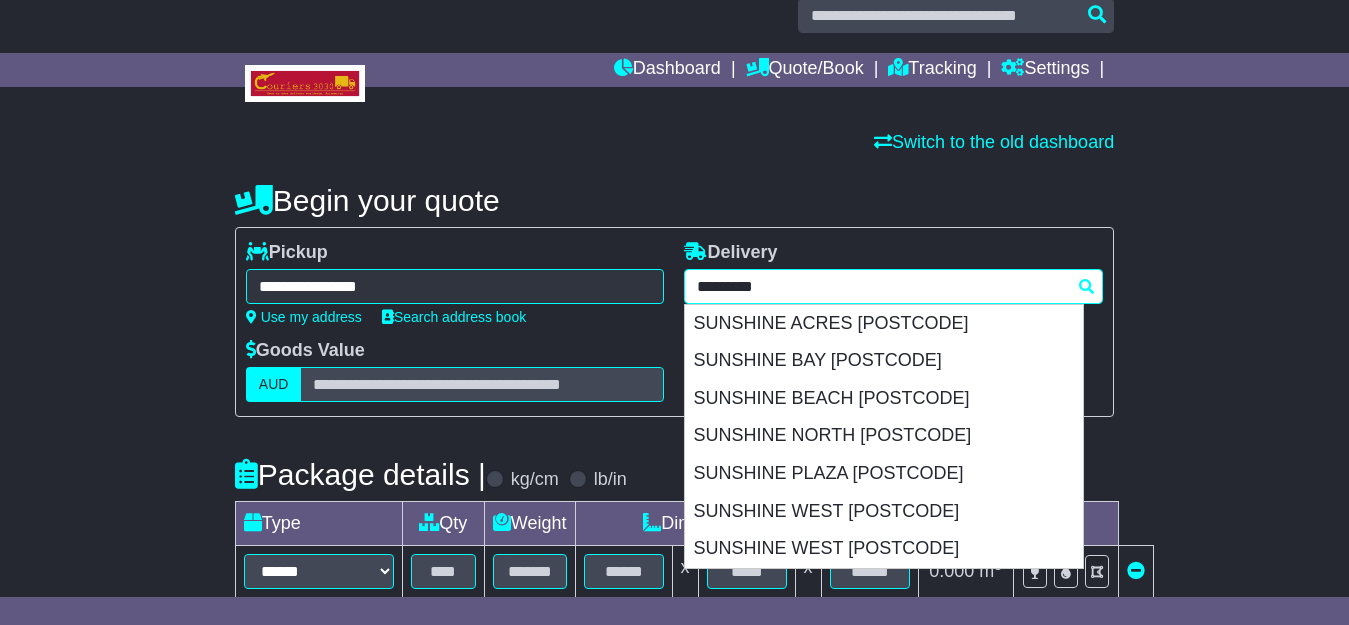 scroll, scrollTop: 36, scrollLeft: 0, axis: vertical 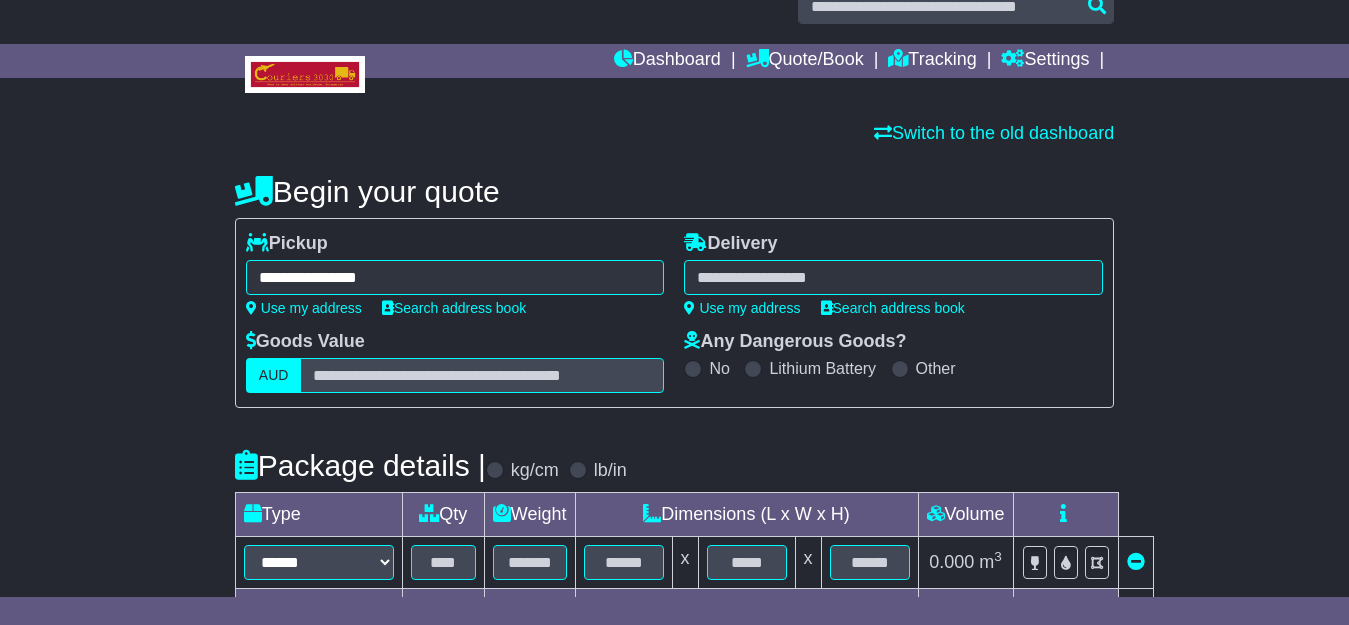 type on "**********" 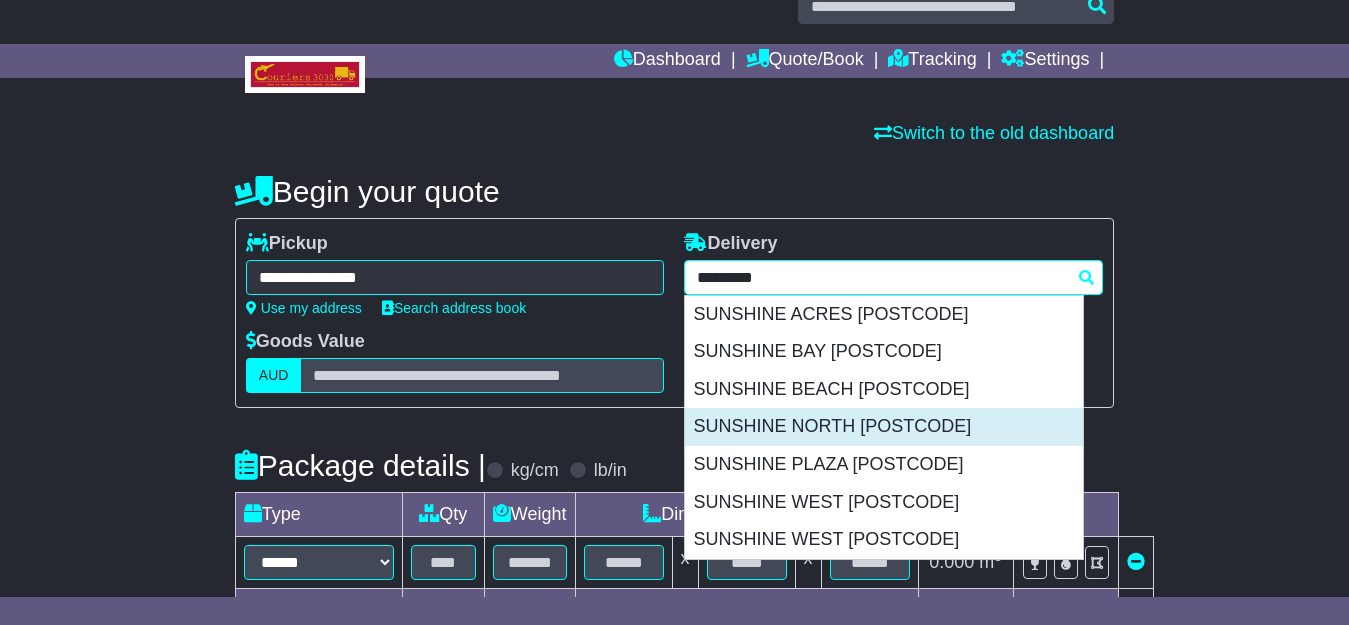 click on "SUNSHINE NORTH 3020" at bounding box center (884, 427) 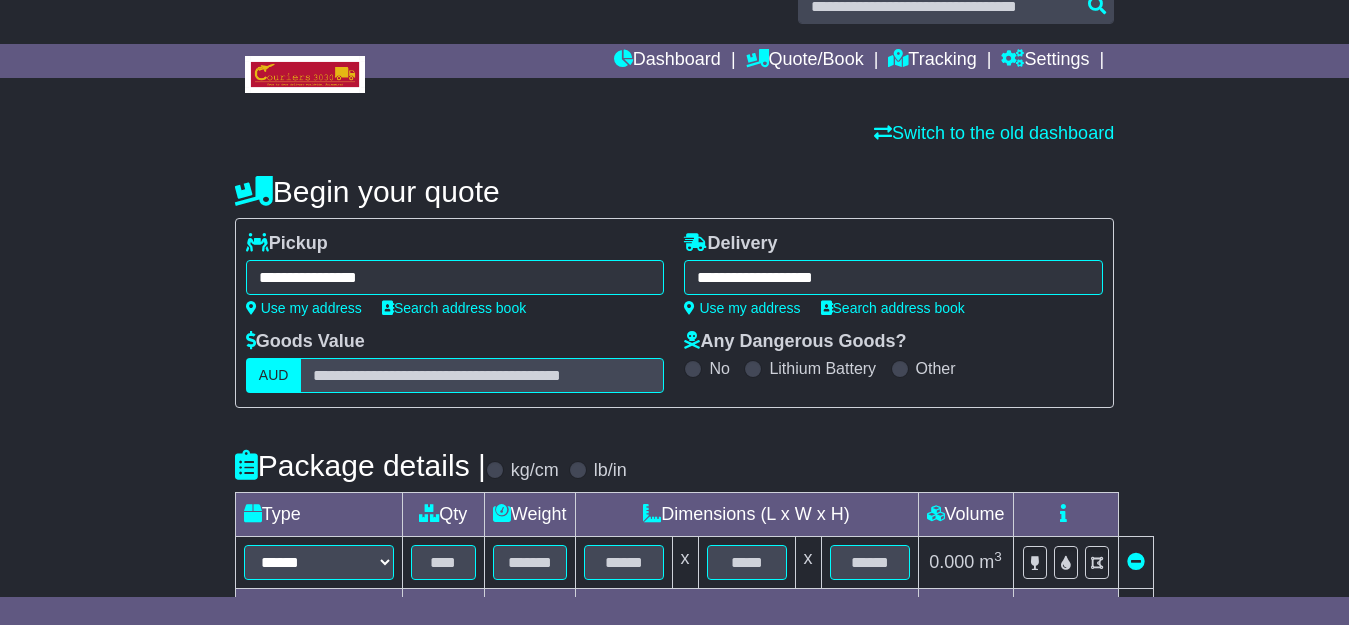 type on "**********" 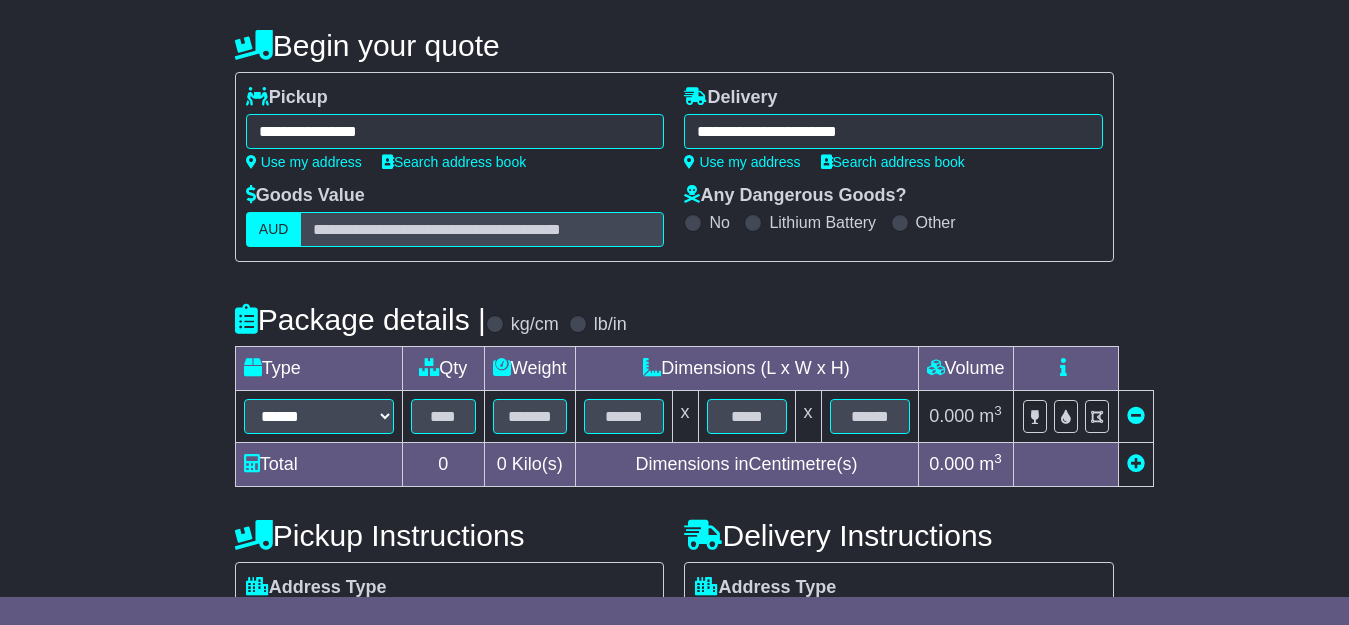 scroll, scrollTop: 186, scrollLeft: 0, axis: vertical 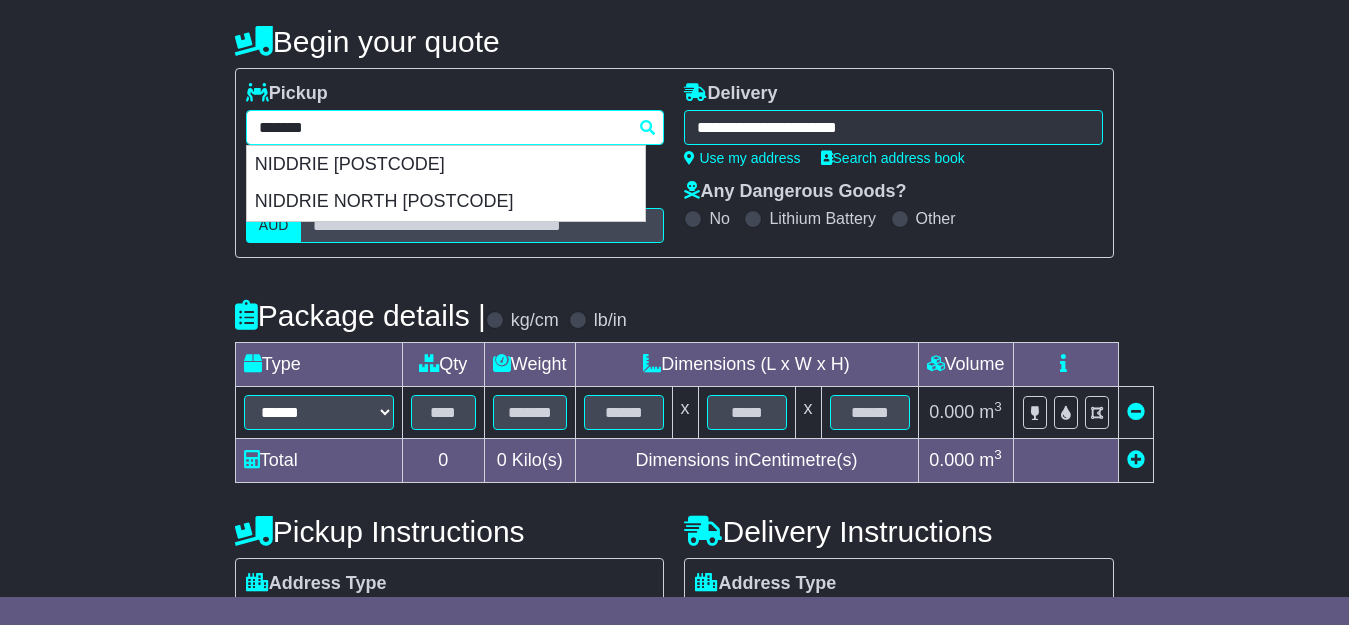 click on "**********" at bounding box center (455, 127) 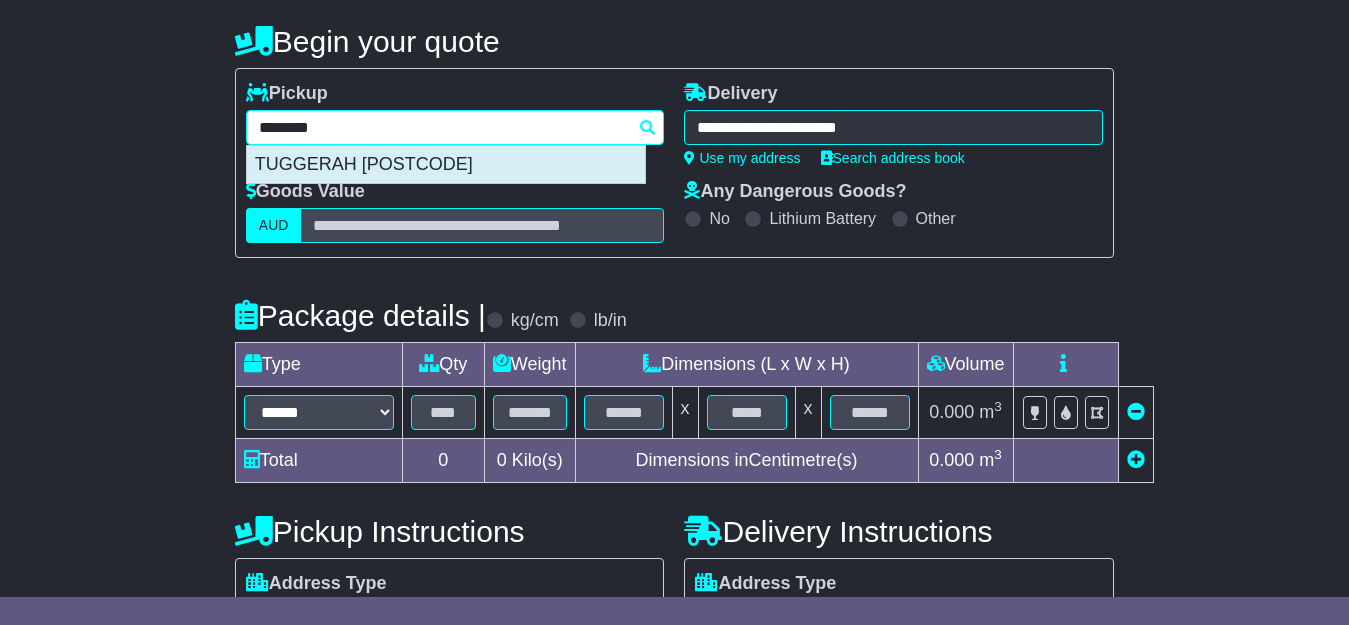 click on "TUGGERAH 2259" at bounding box center [446, 165] 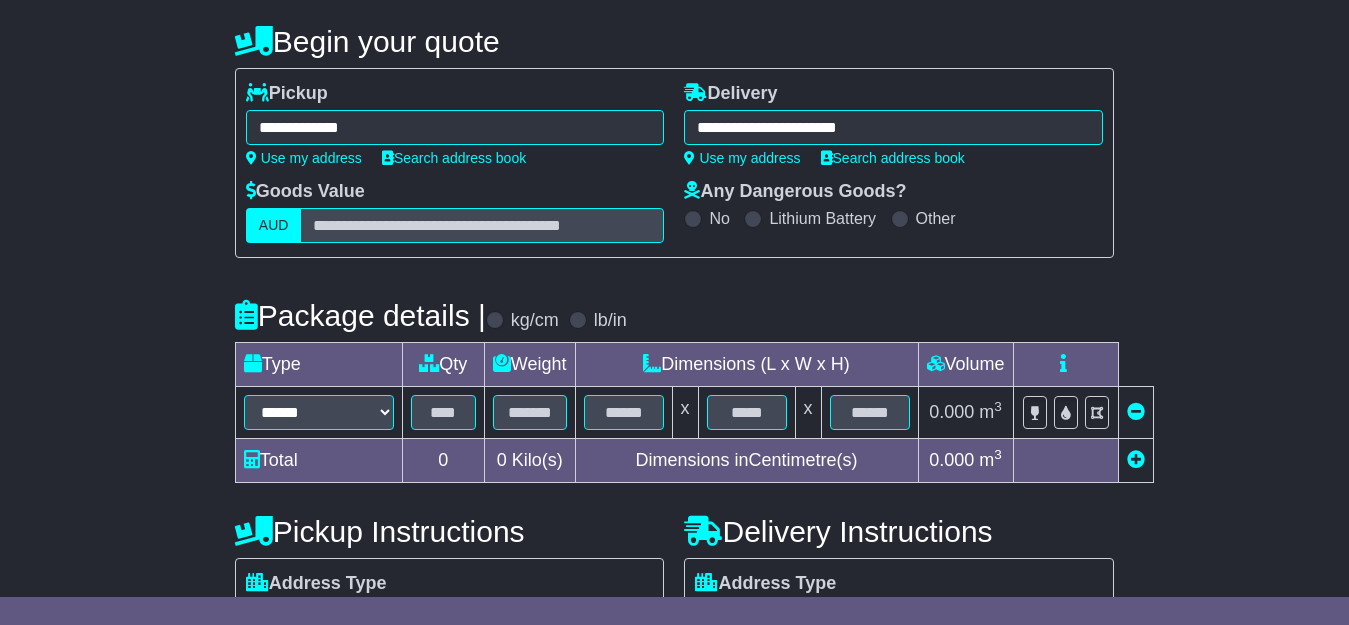 type on "**********" 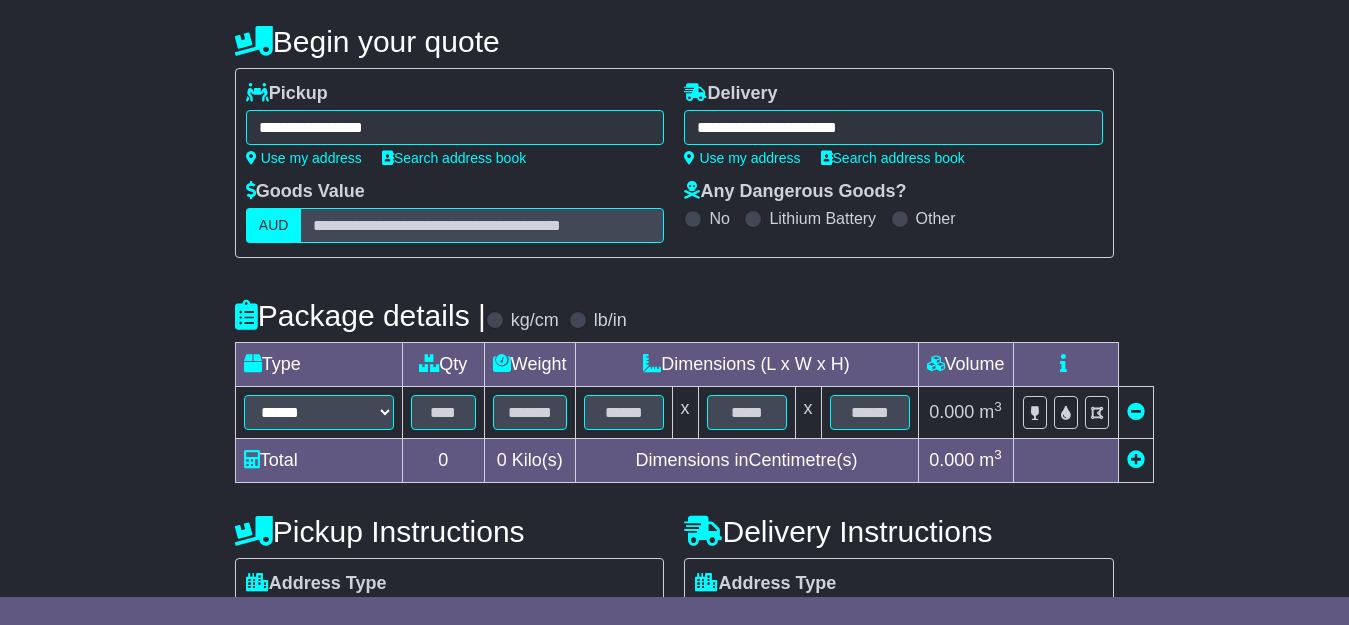 type on "**********" 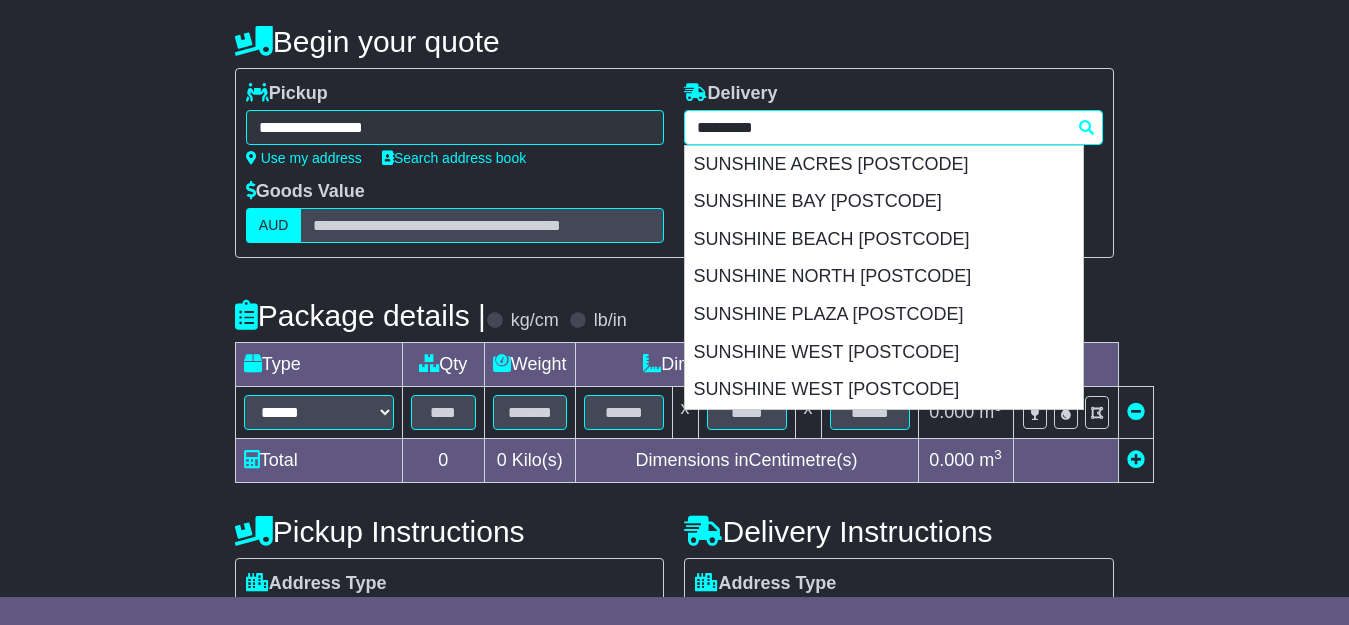 paste on "*" 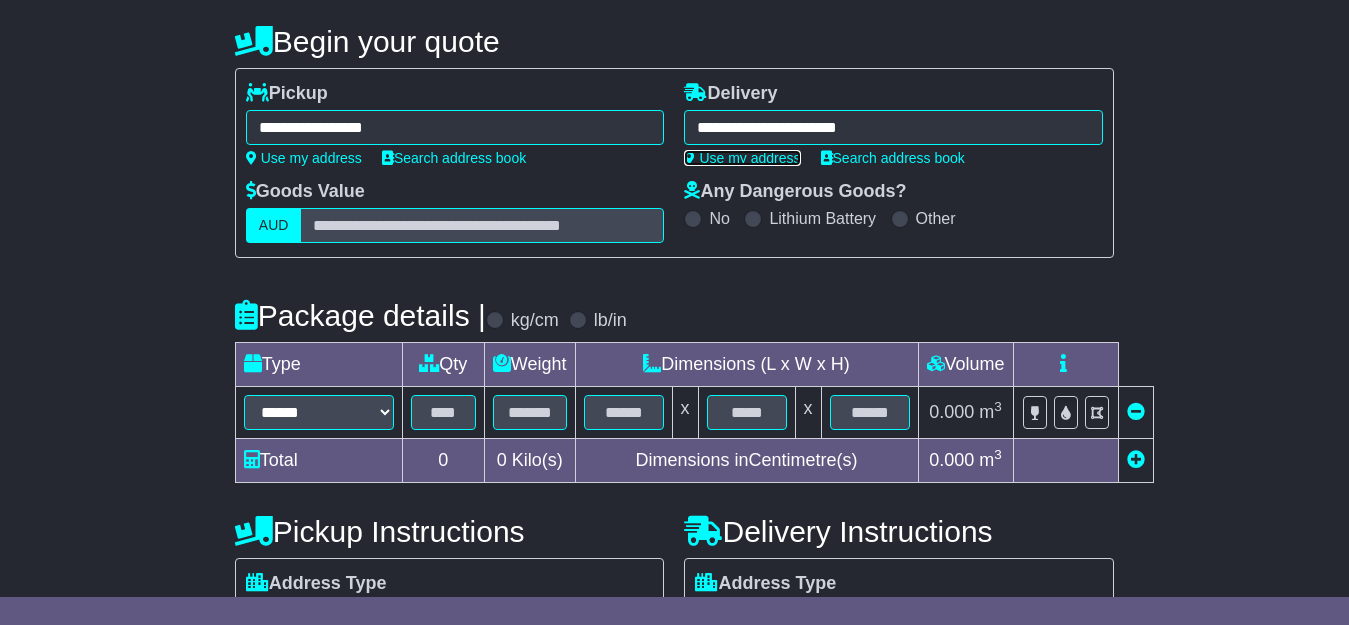 click on "Use my address" at bounding box center [742, 158] 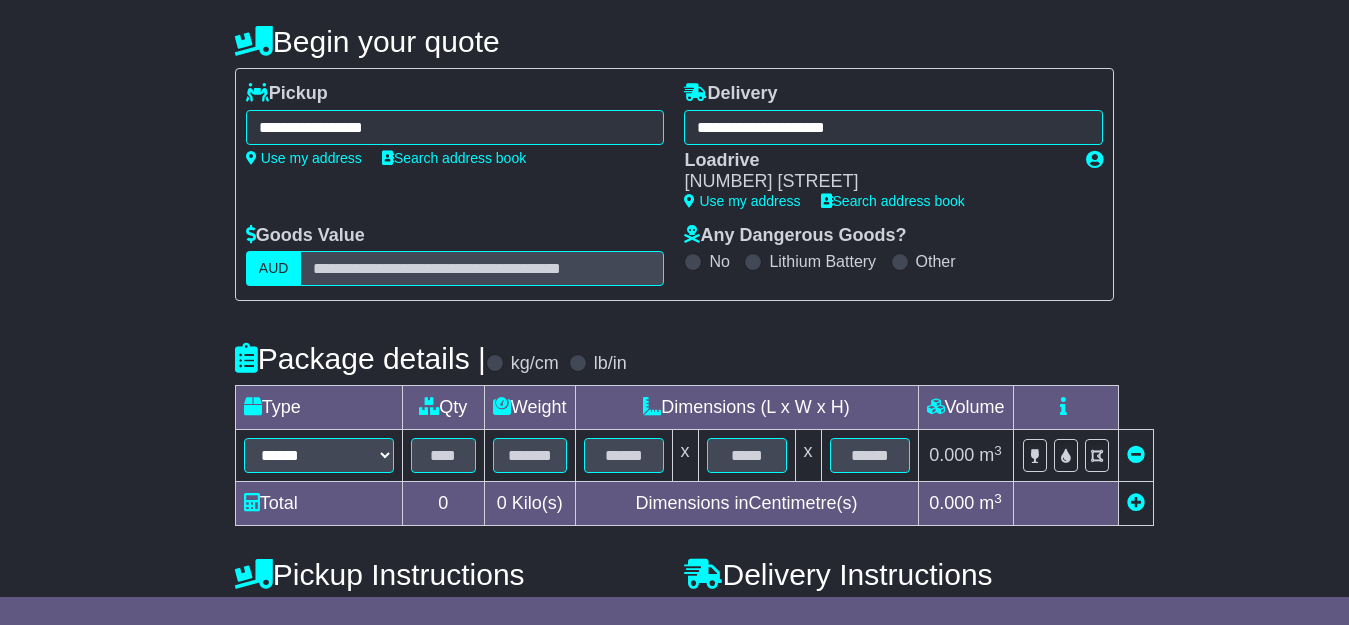 click on "**********" at bounding box center [893, 127] 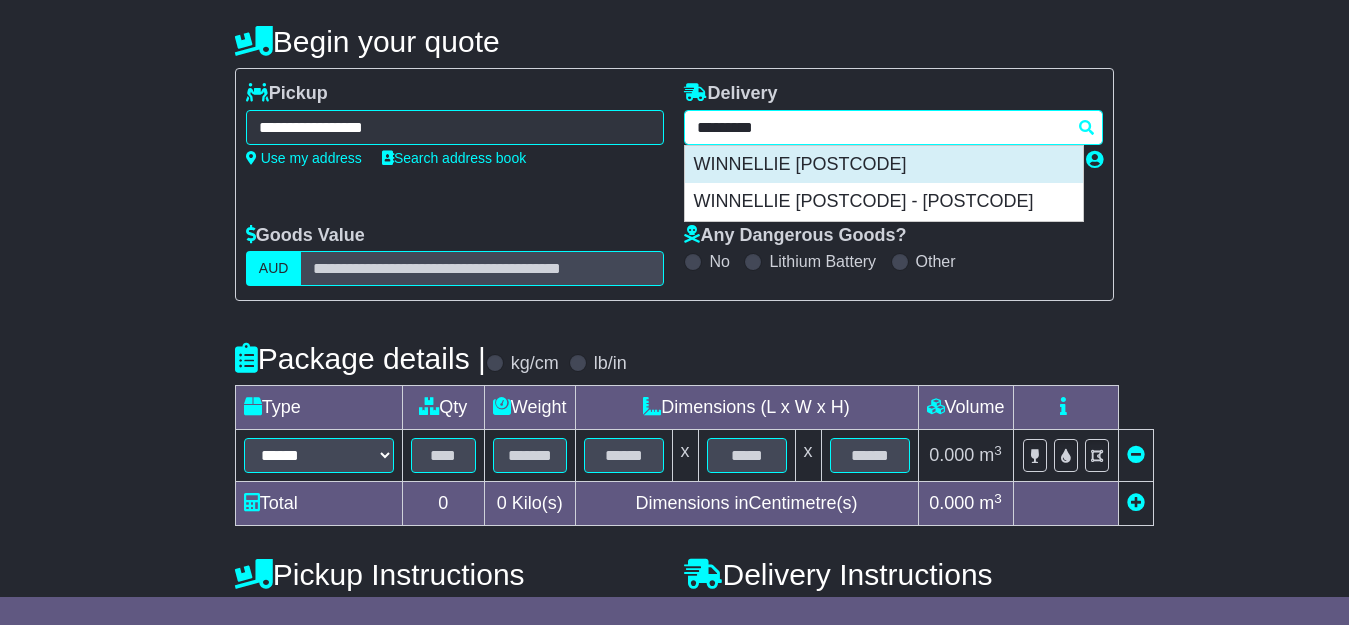 click on "WINNELLIE 0820" at bounding box center [884, 165] 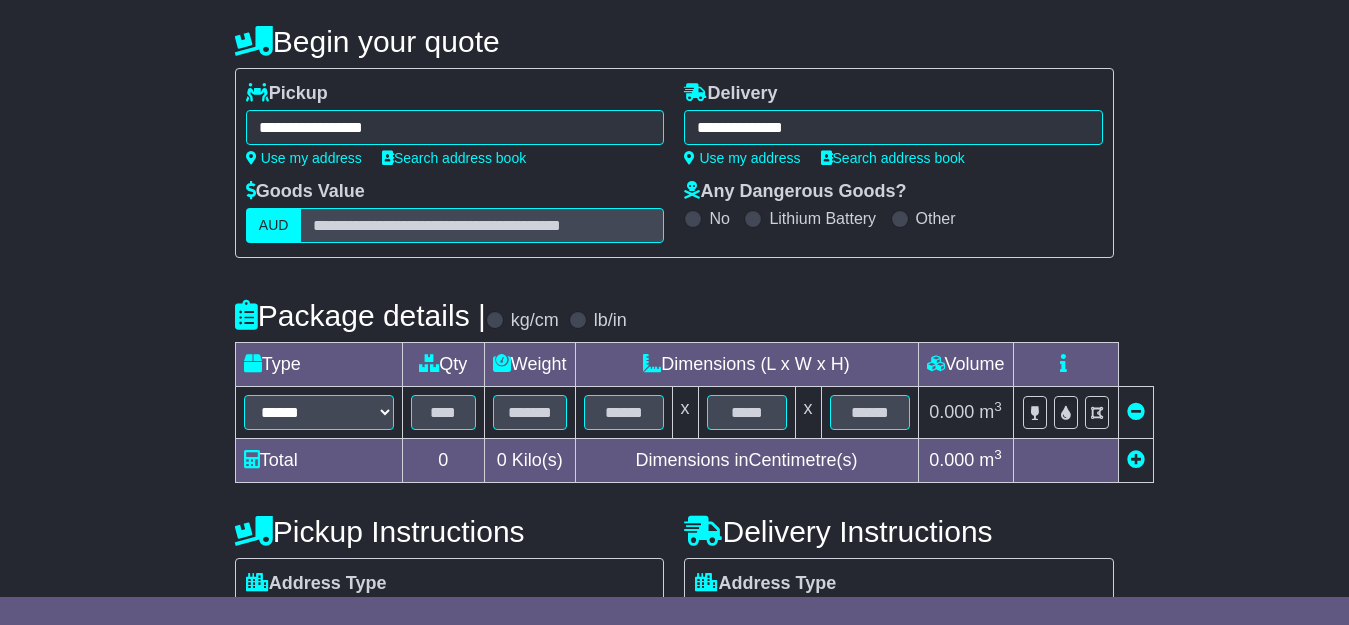 type on "**********" 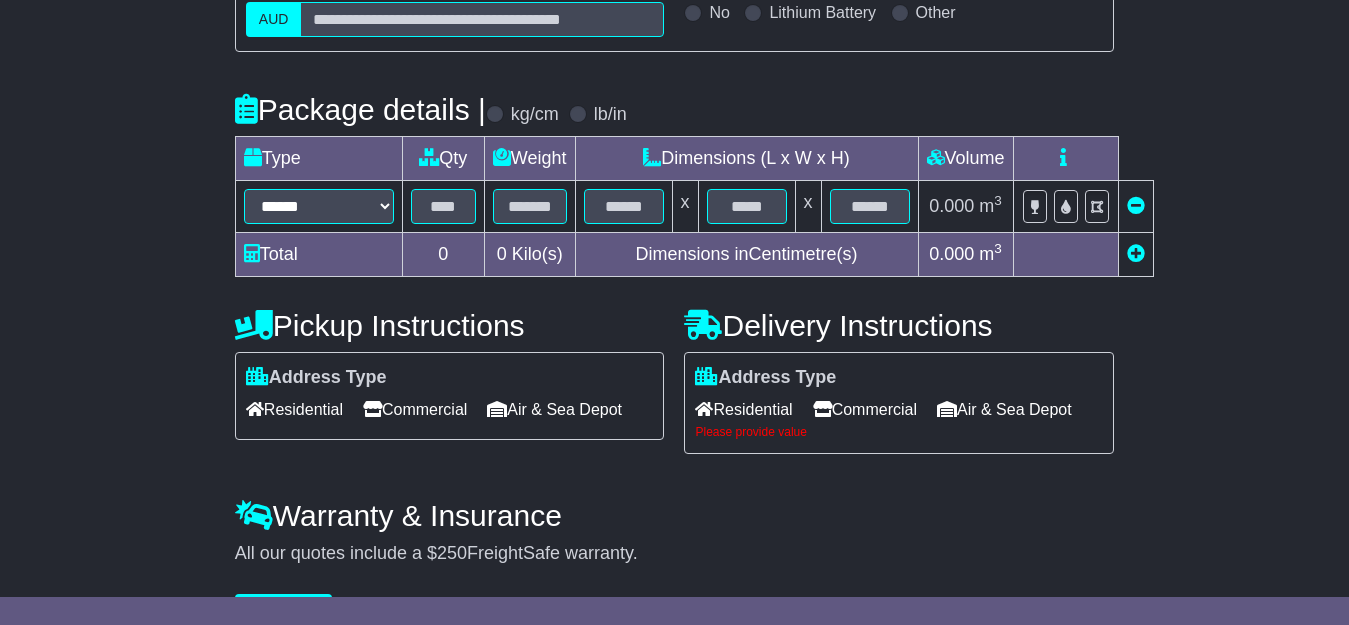 scroll, scrollTop: 416, scrollLeft: 0, axis: vertical 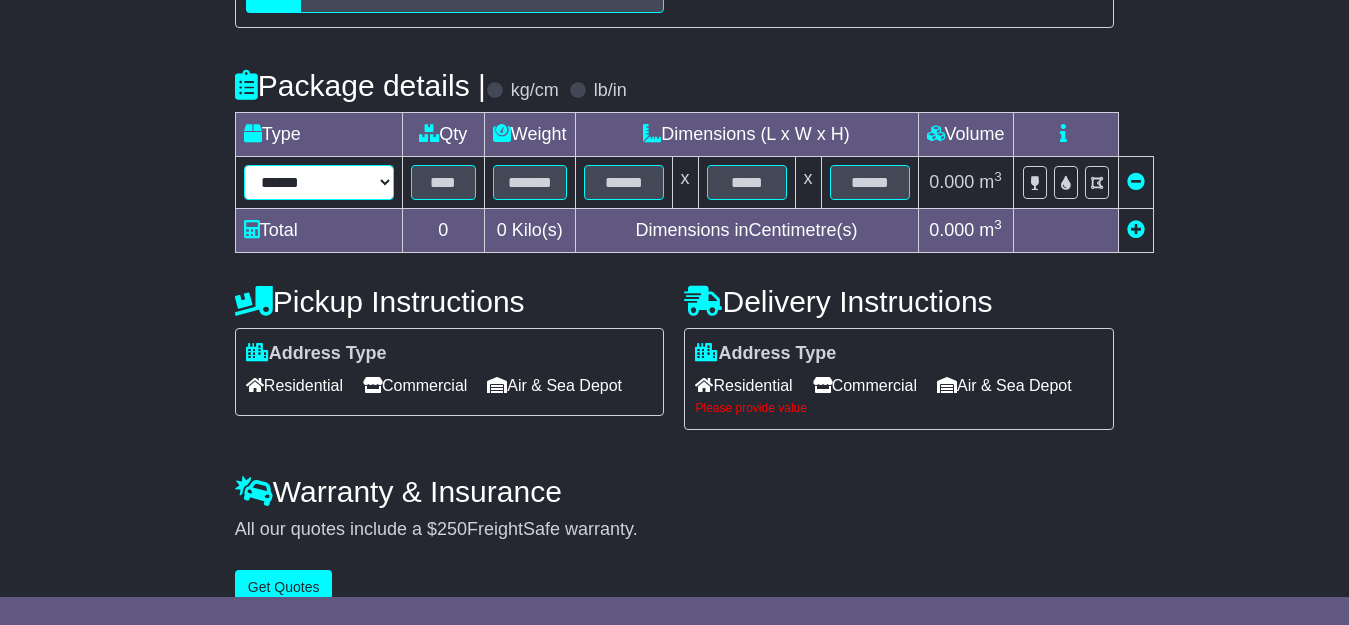click on "****** ****** *** ******** ***** **** **** ****** *** *******" at bounding box center [319, 182] 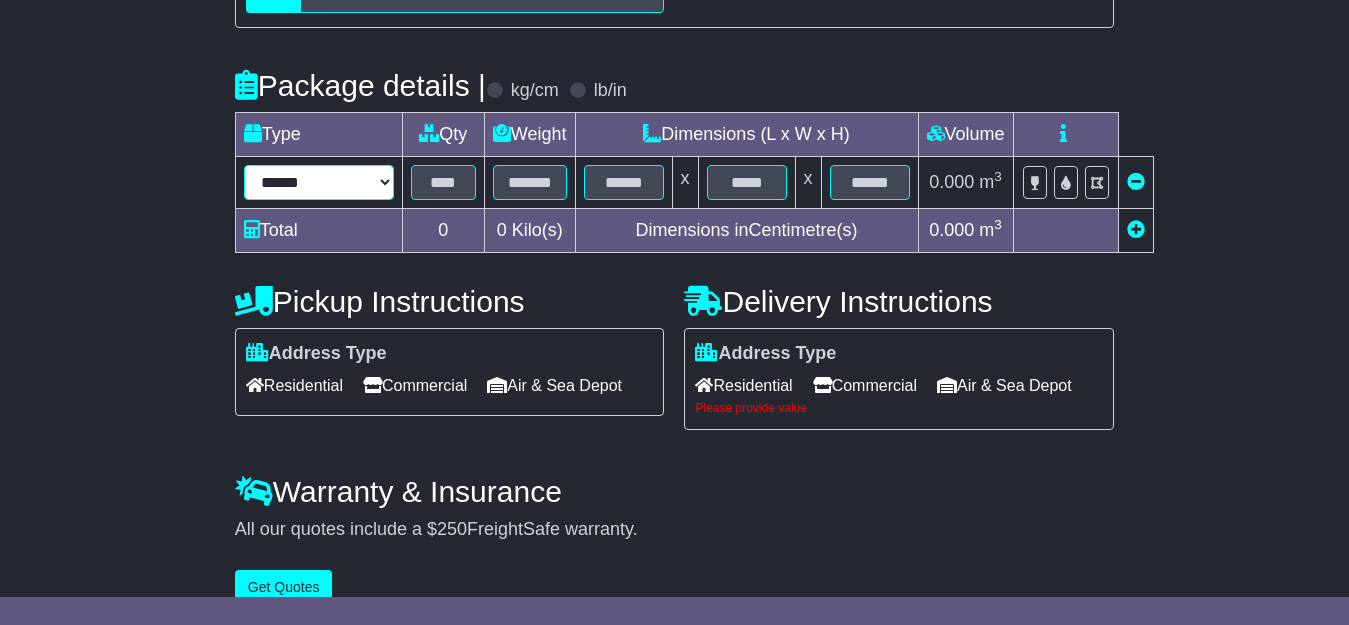 select on "*****" 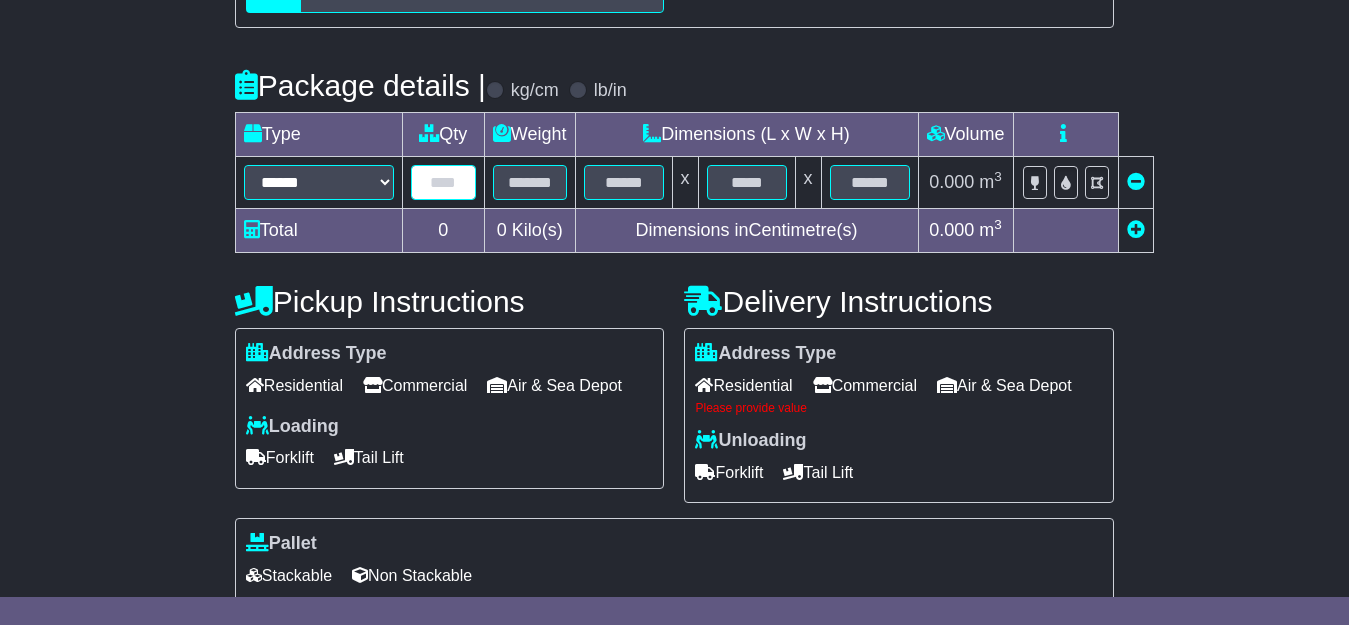 click at bounding box center (443, 182) 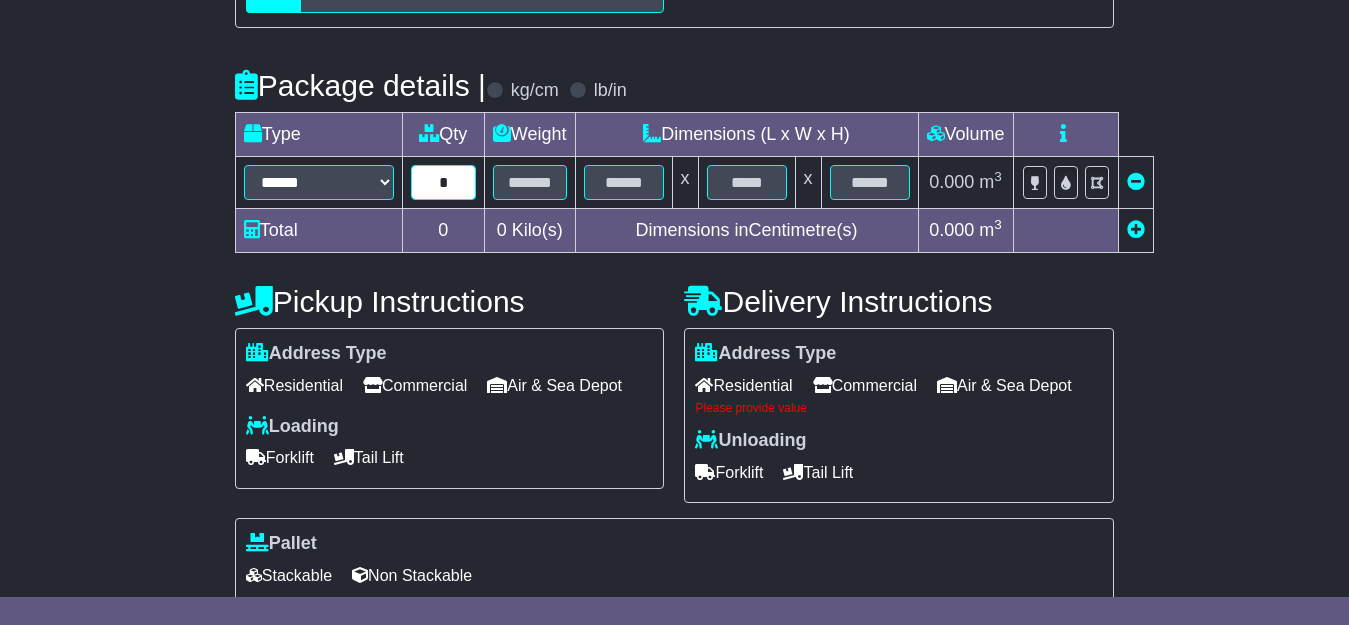 type on "*" 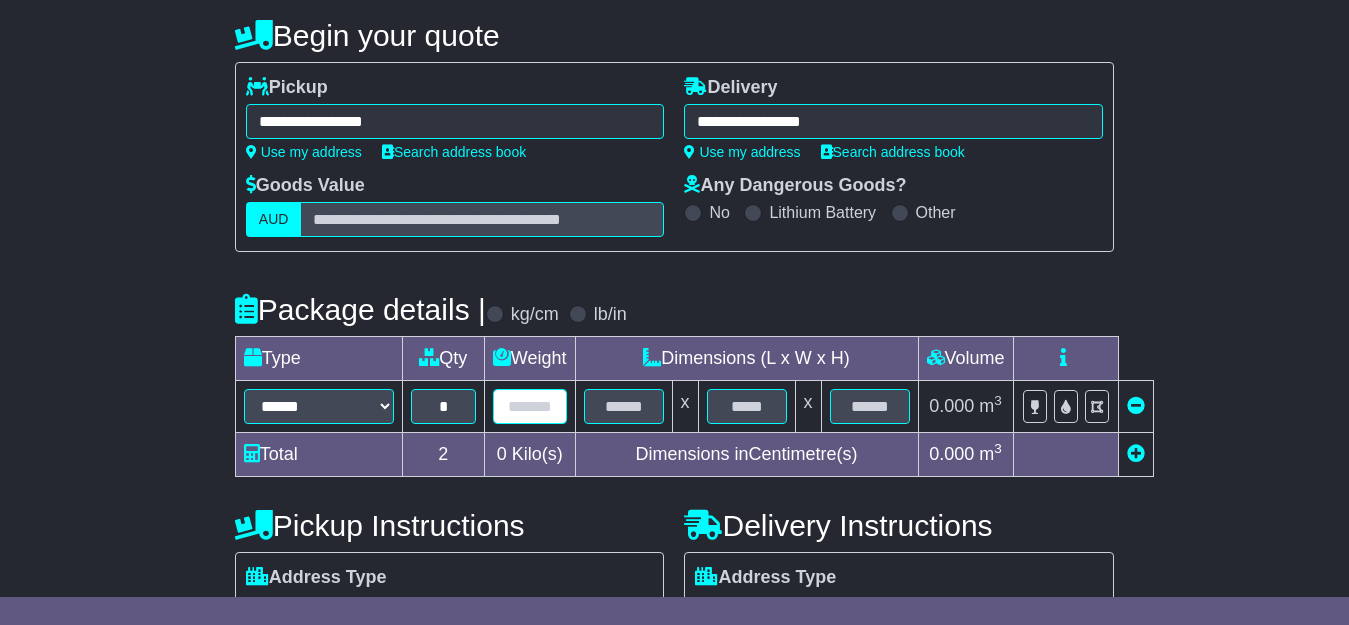 scroll, scrollTop: 184, scrollLeft: 0, axis: vertical 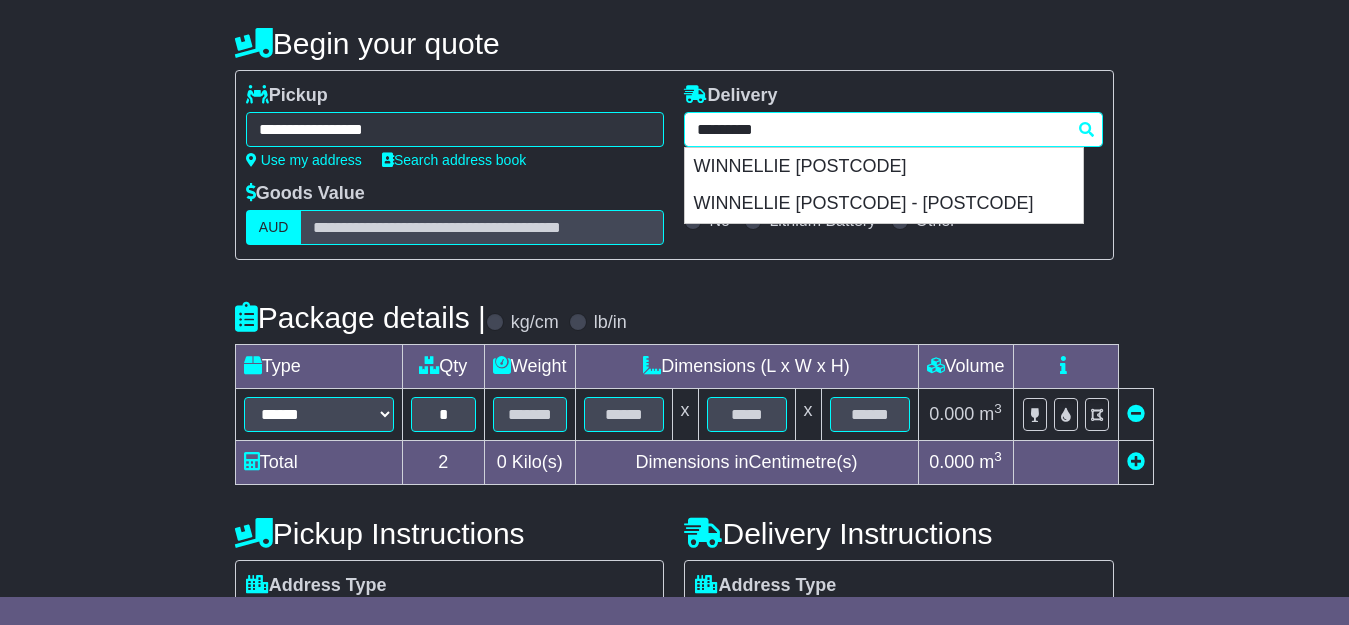 click on "**********" at bounding box center [893, 129] 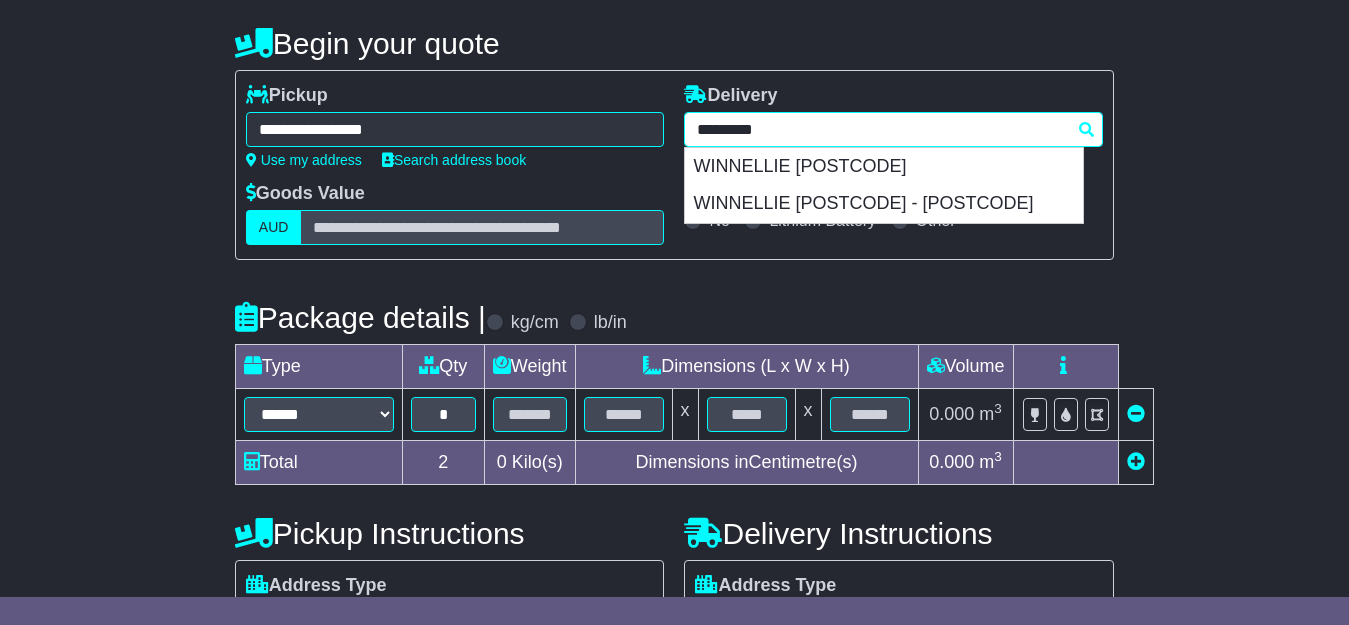 click on "*********" at bounding box center [893, 129] 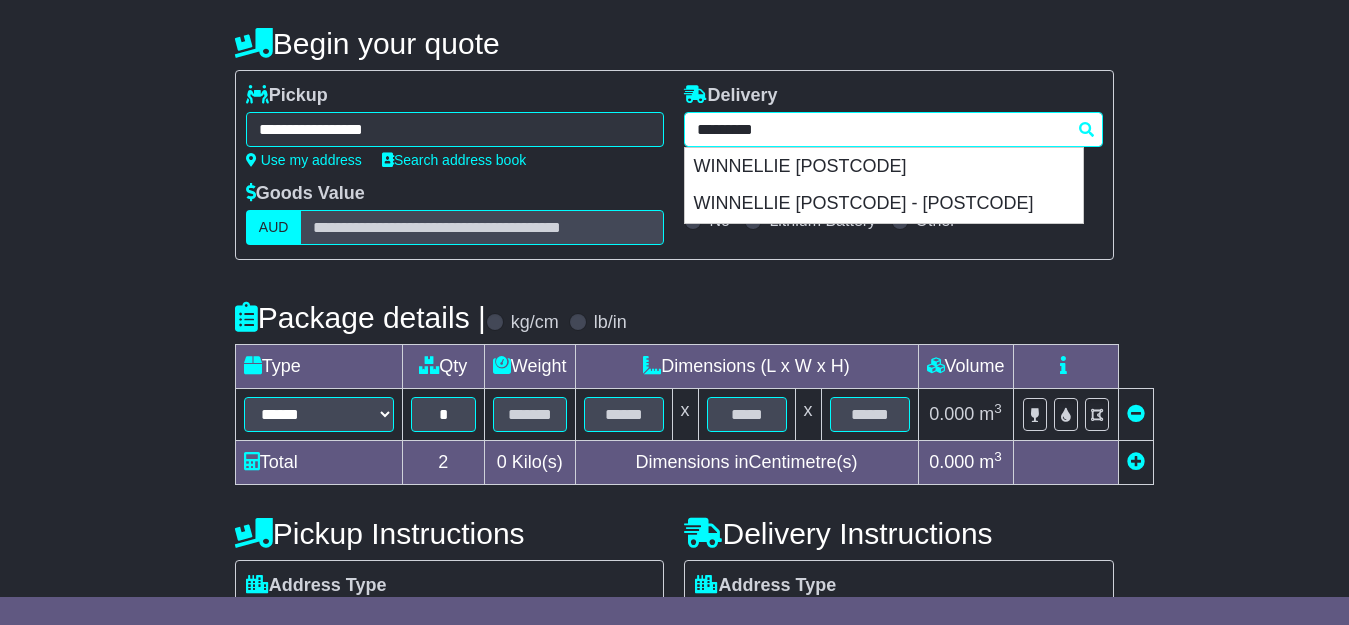 click on "*********" at bounding box center (893, 129) 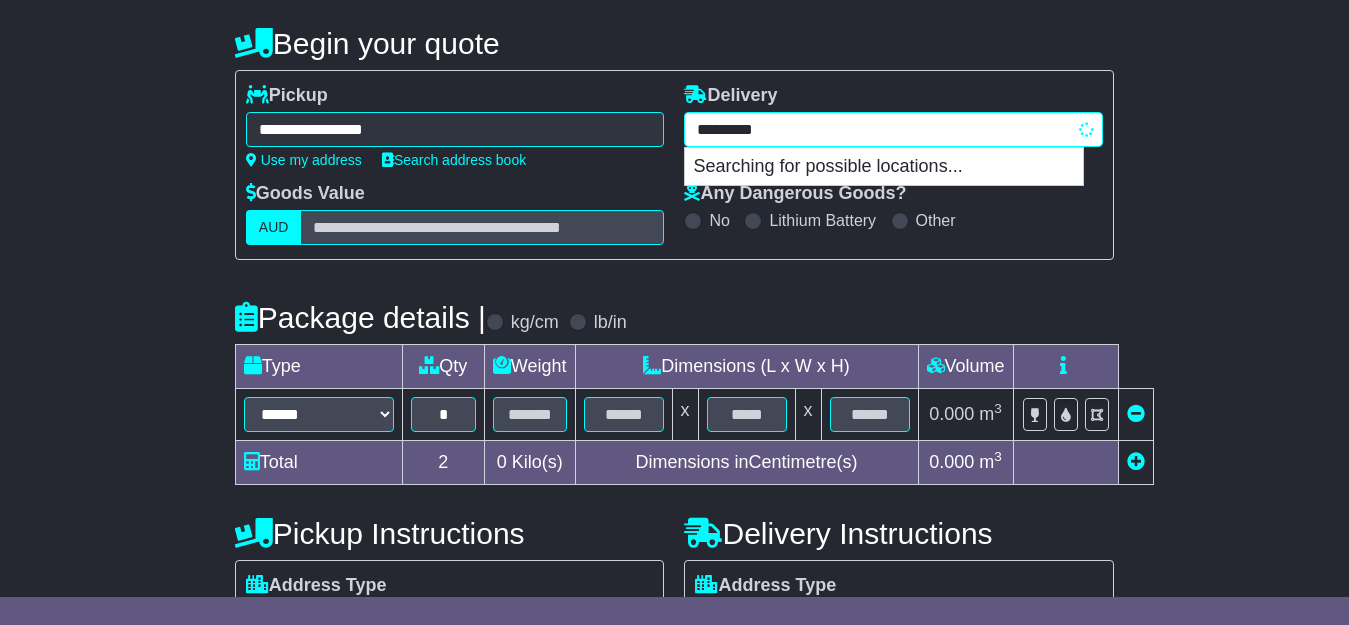type on "**********" 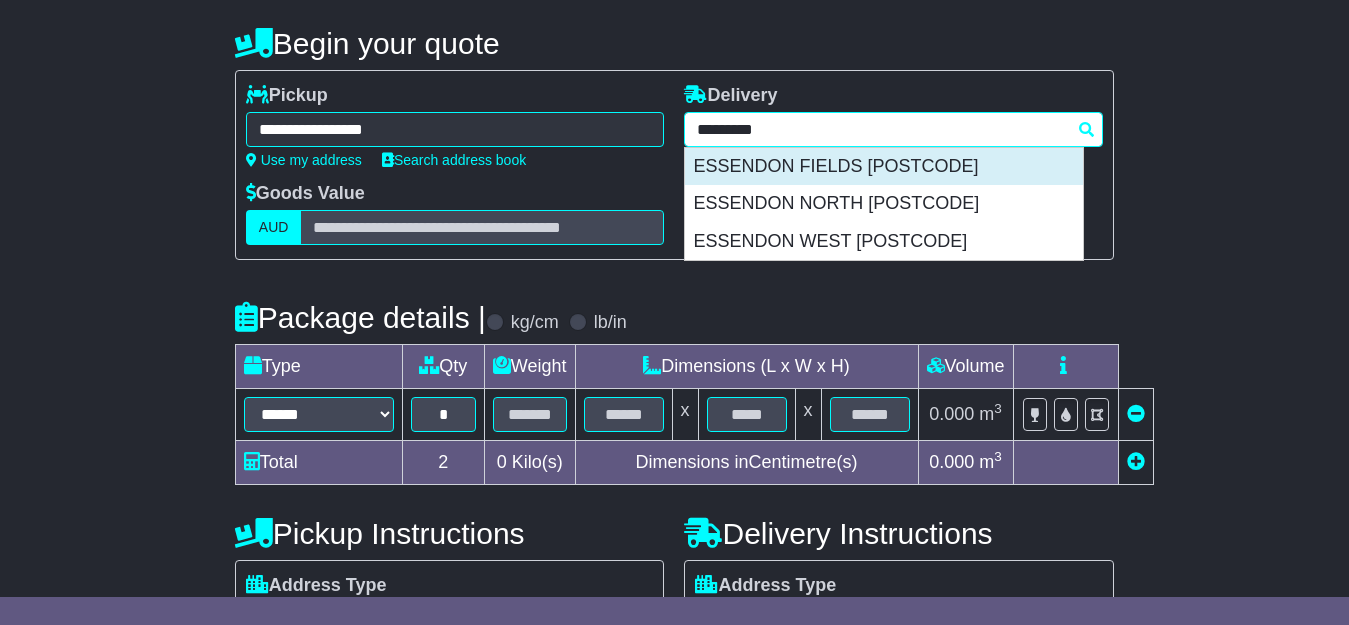 click on "ESSENDON FIELDS 3041" at bounding box center [884, 167] 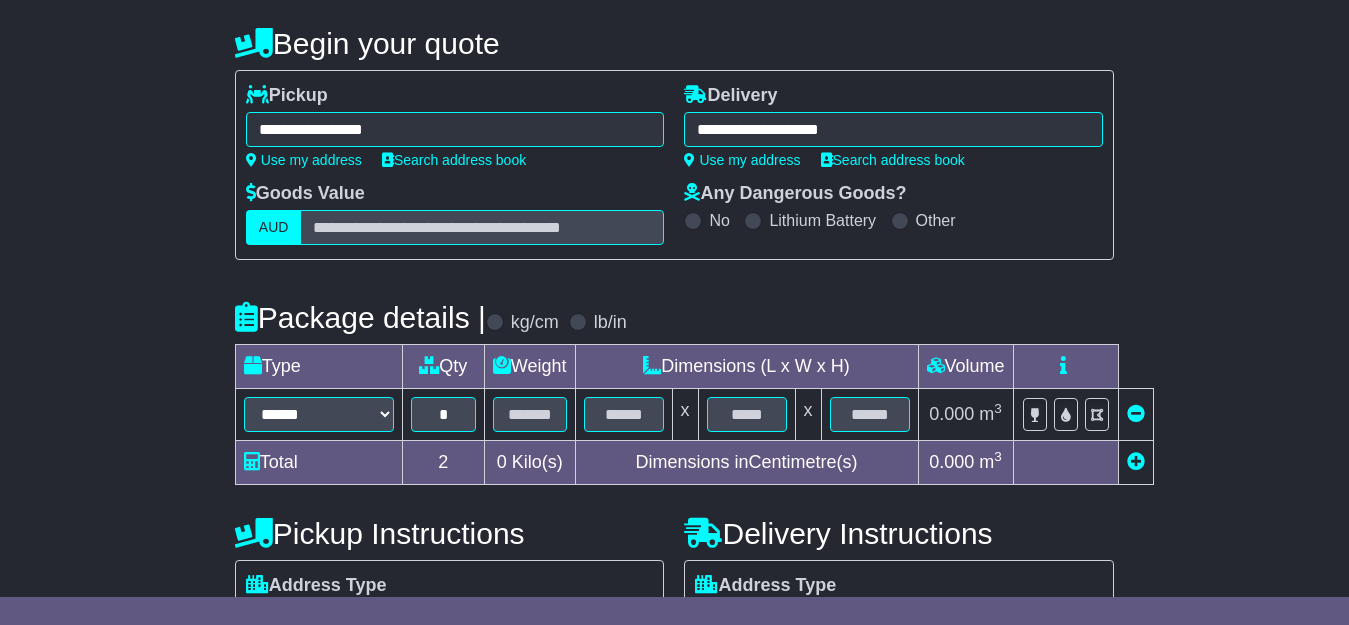 type on "**********" 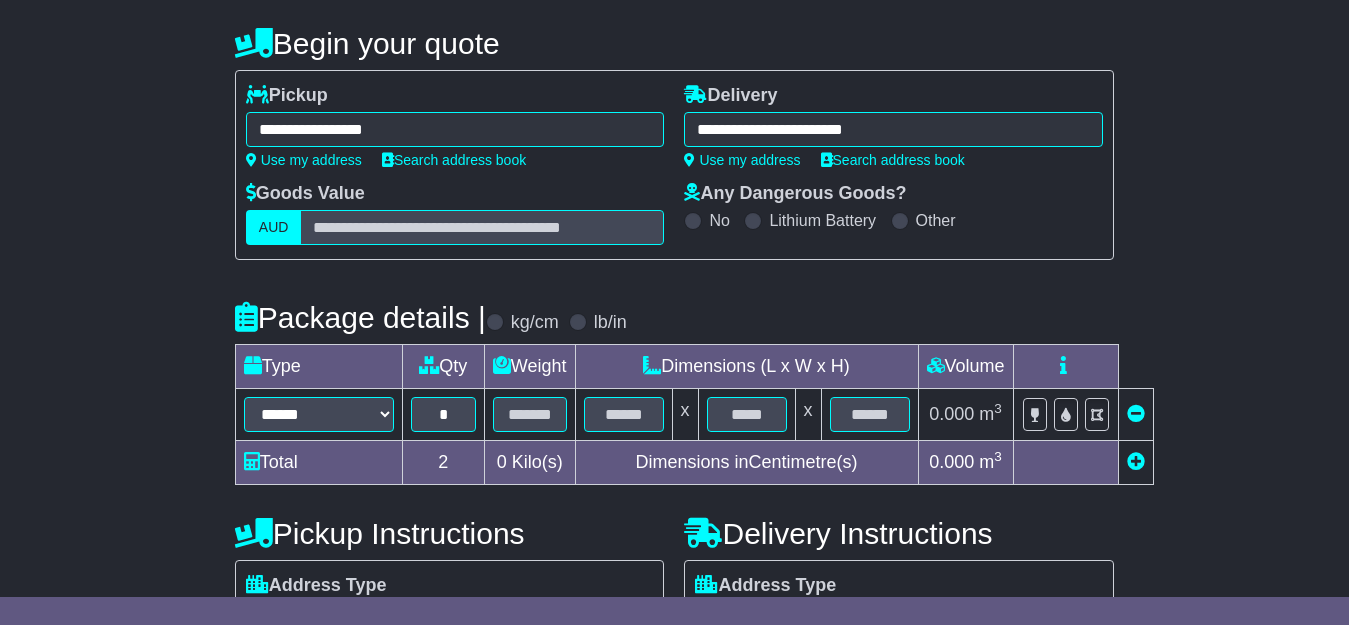 click on "**********" at bounding box center [455, 129] 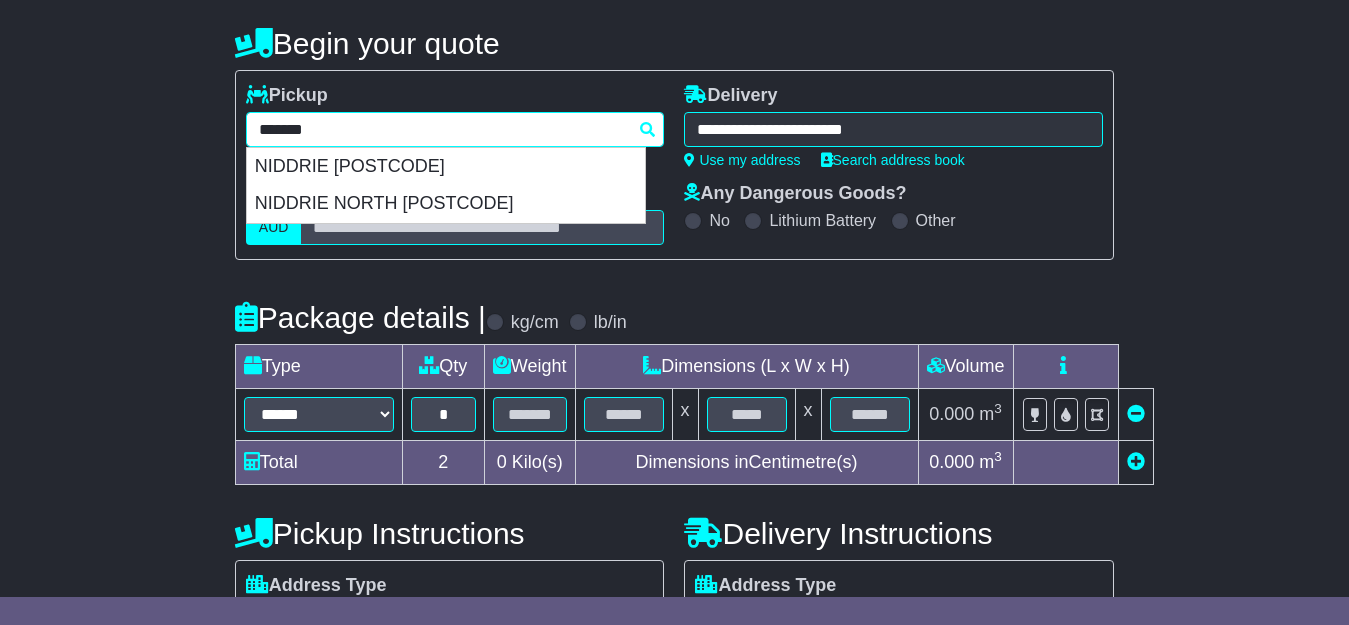 paste on "**" 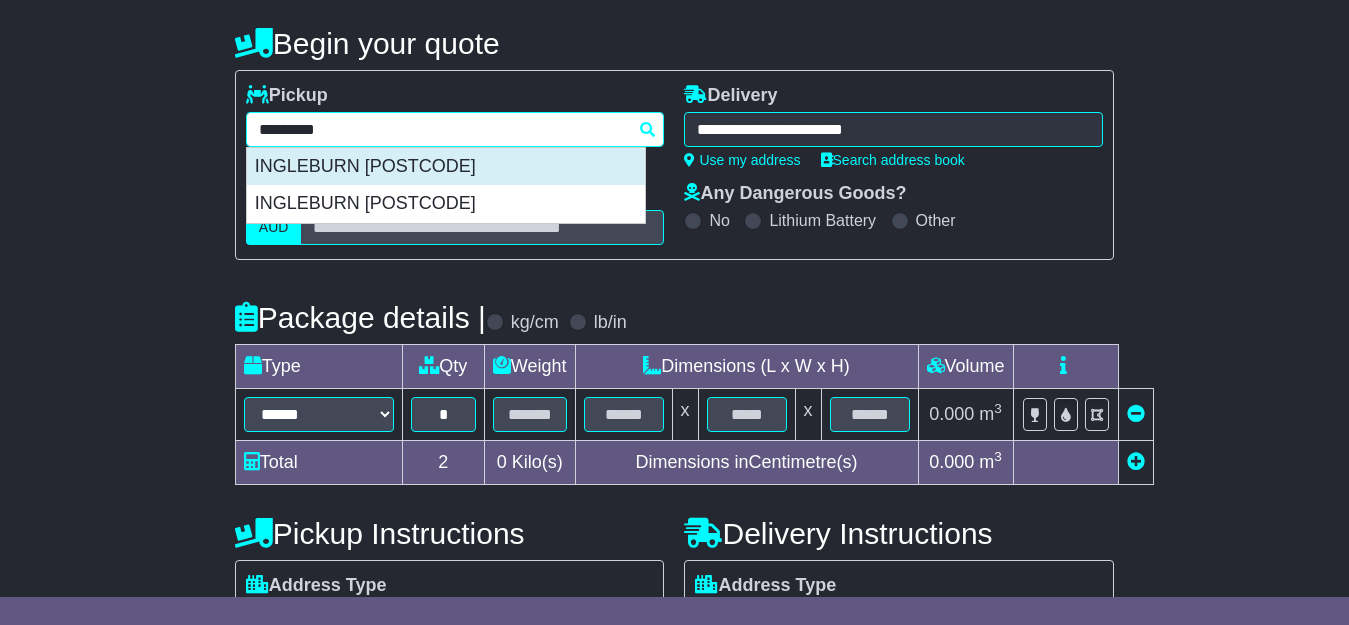 click on "INGLEBURN 2565" at bounding box center (446, 167) 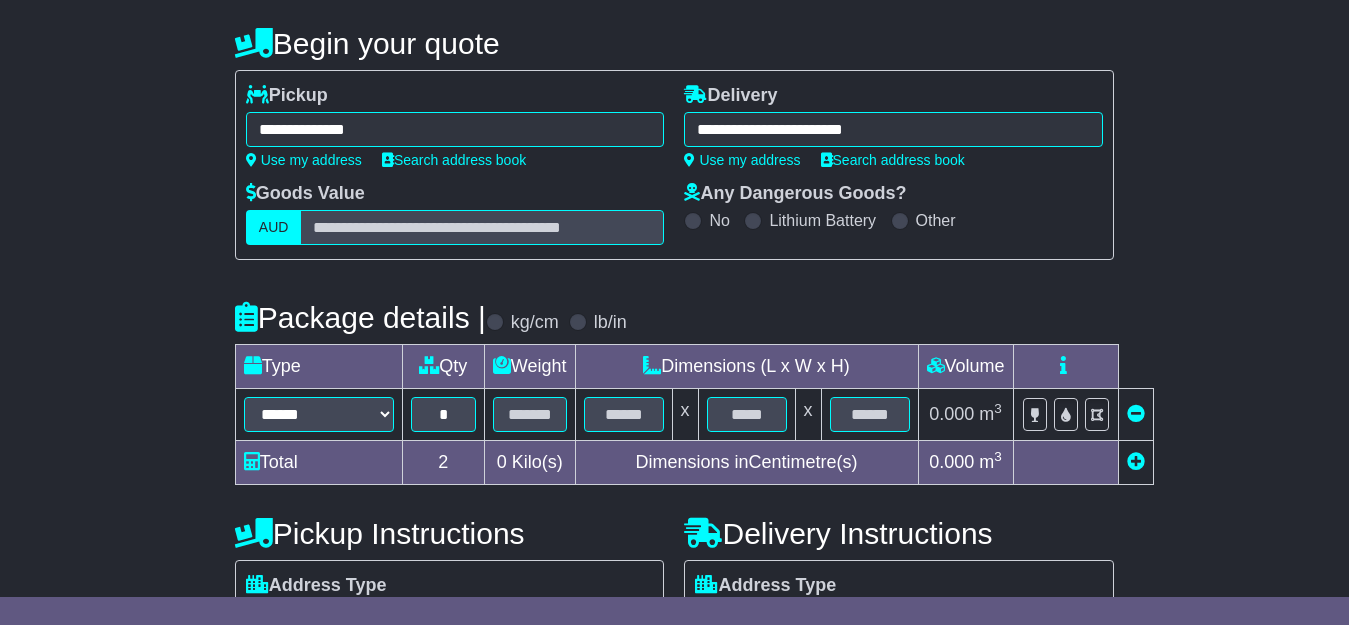 type on "**********" 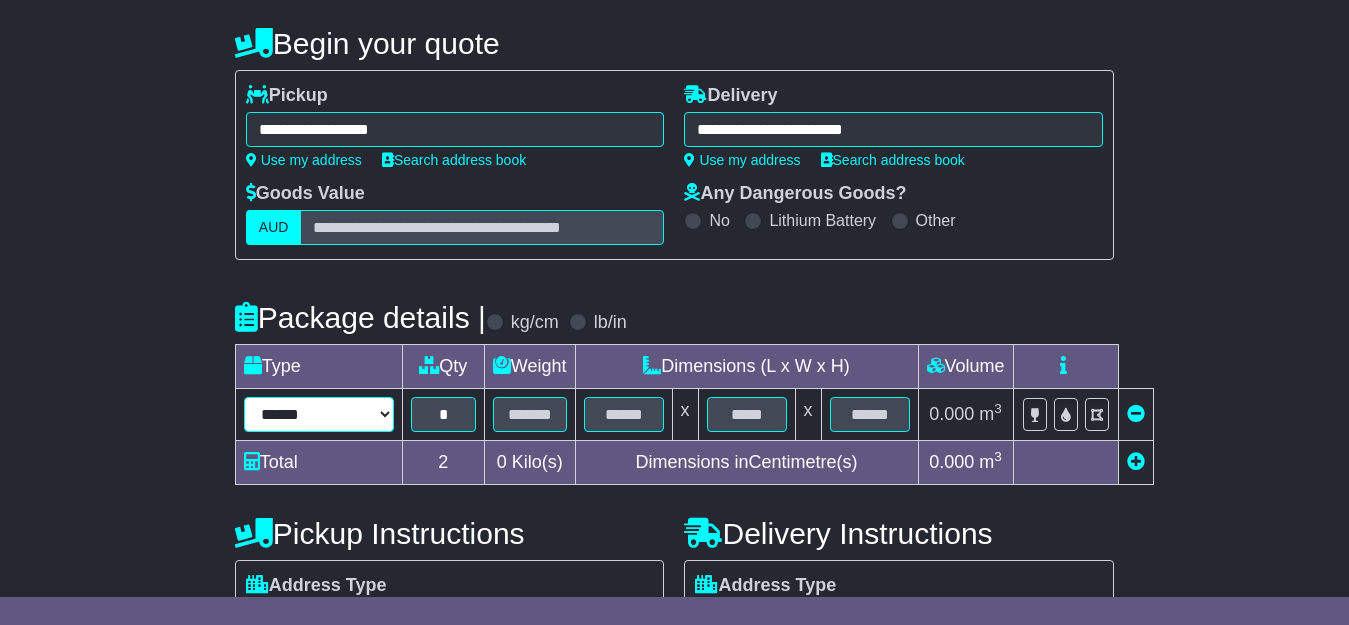 click on "****** ****** *** ******** ***** **** **** ****** *** *******" at bounding box center [319, 414] 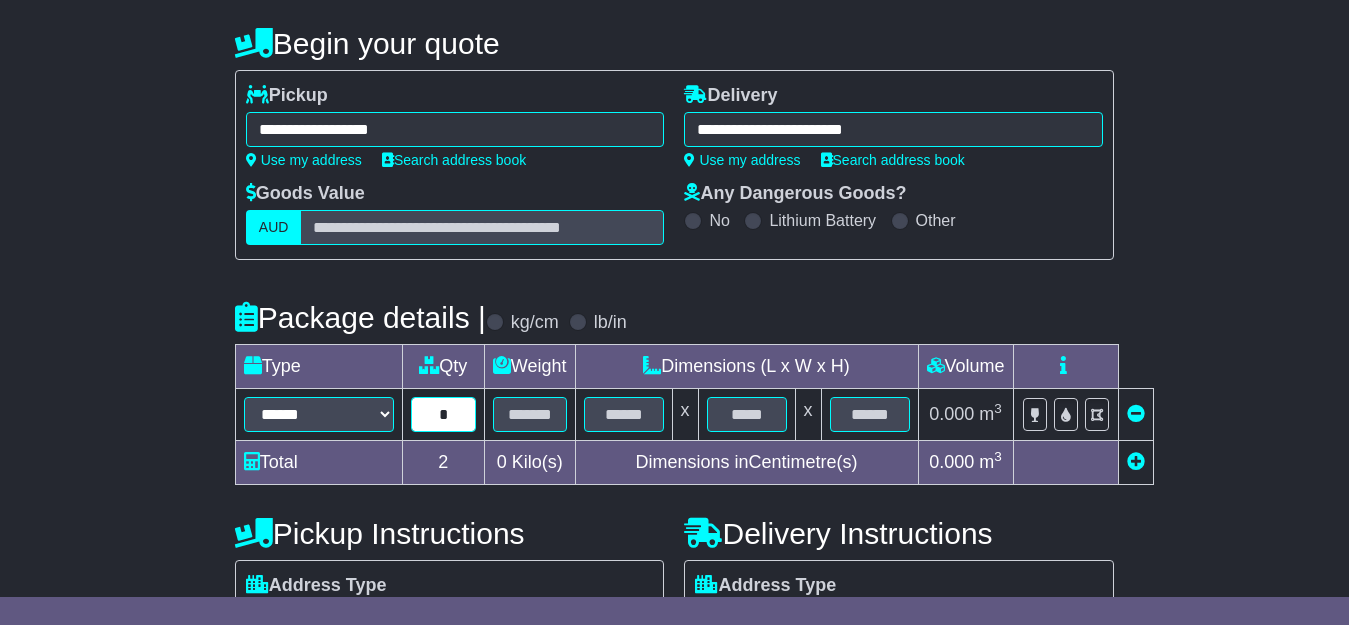 click on "*" at bounding box center (443, 414) 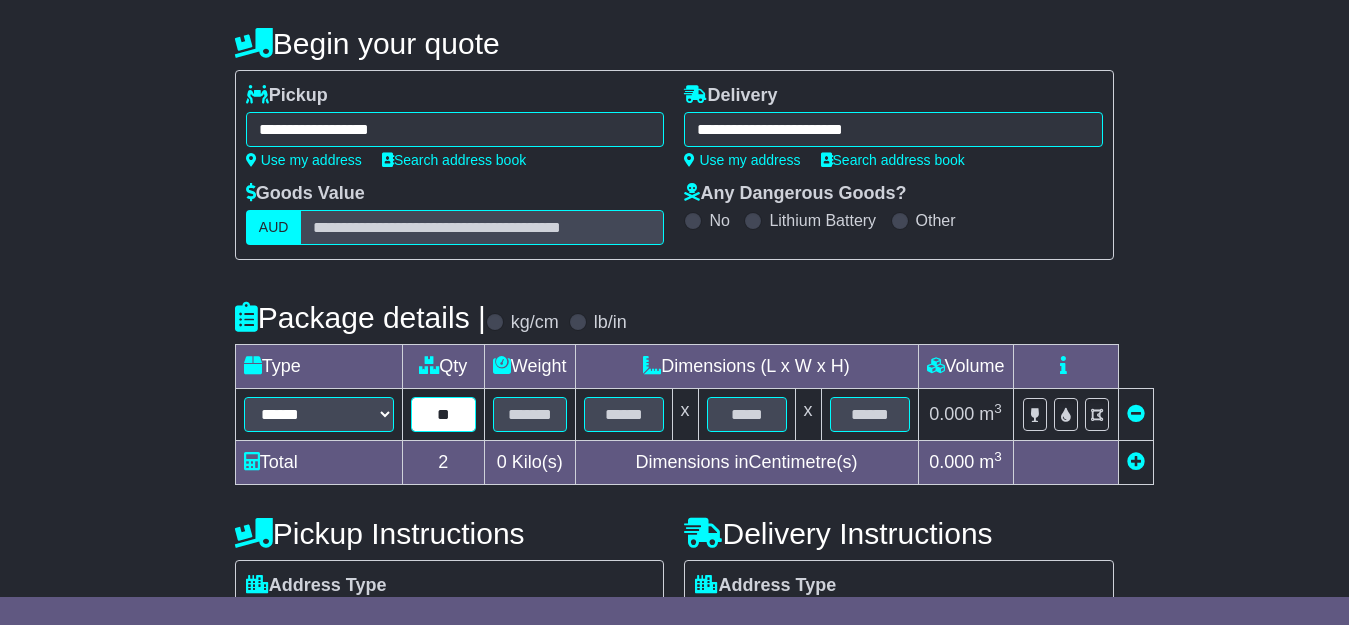 type on "**" 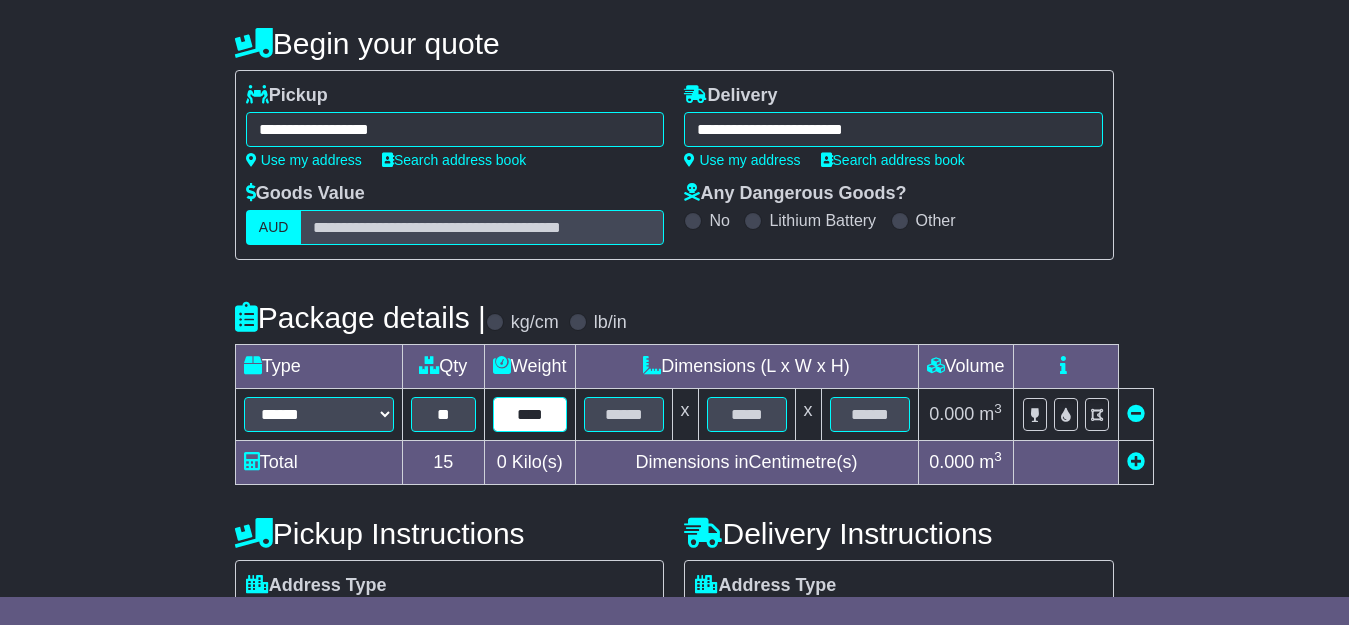 type on "****" 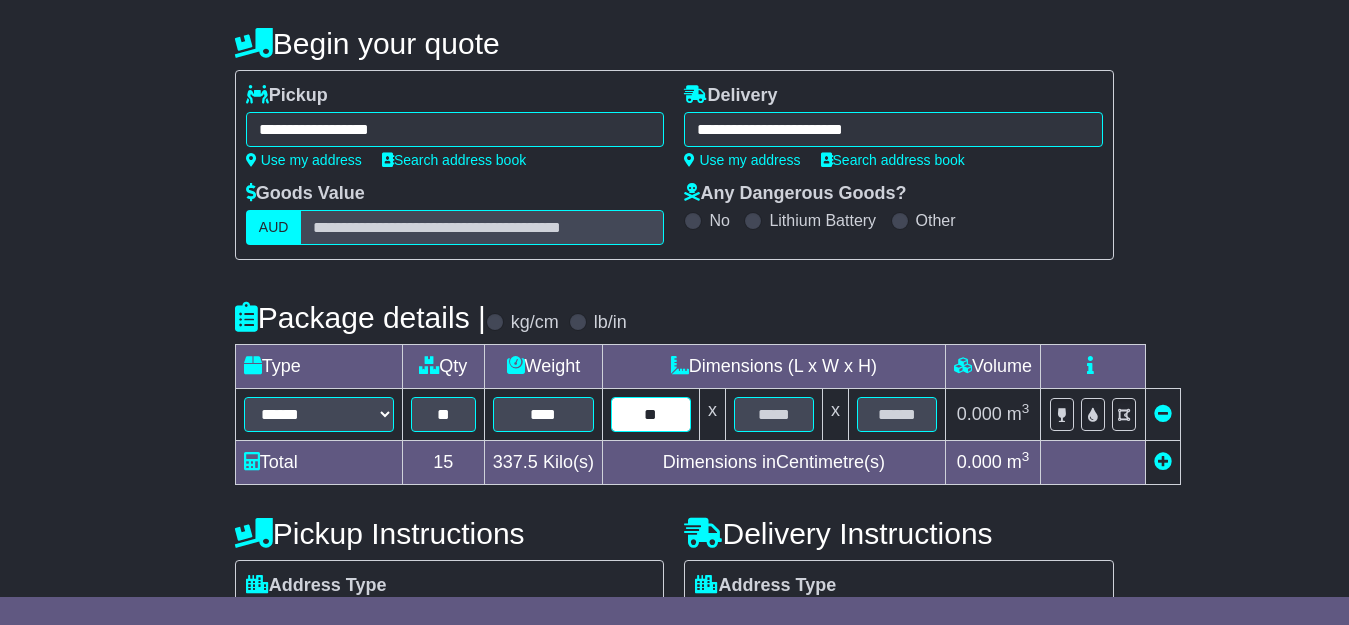 type on "**" 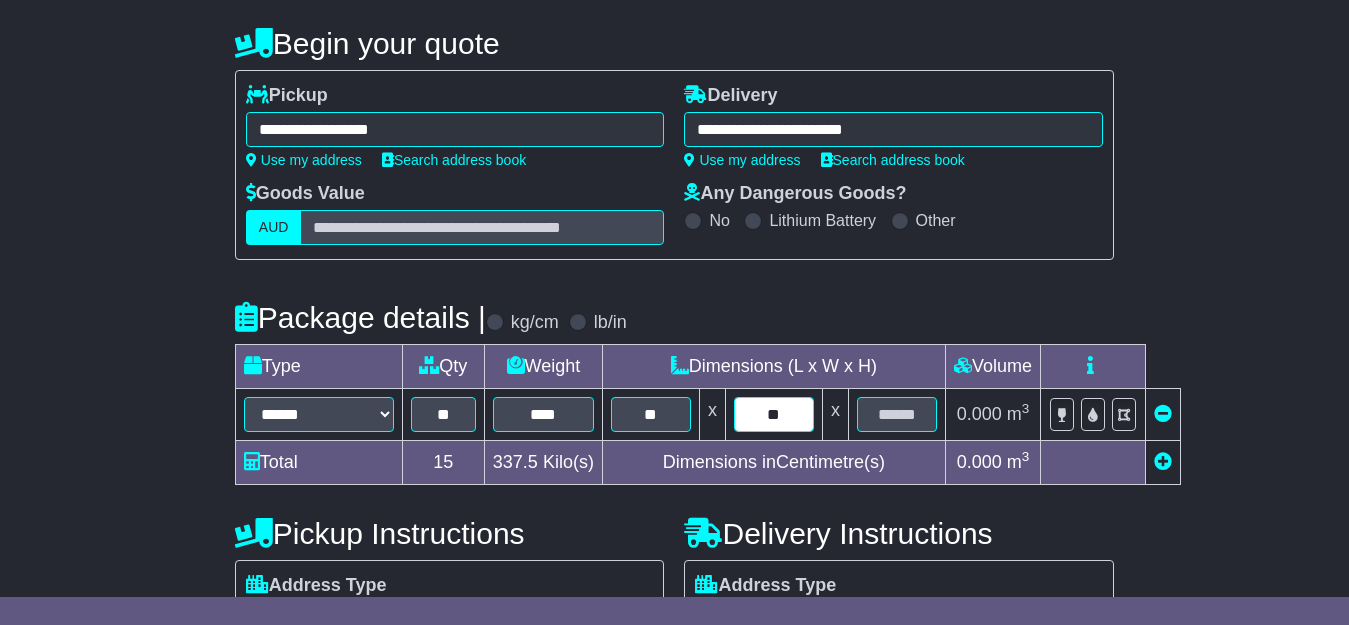 type on "**" 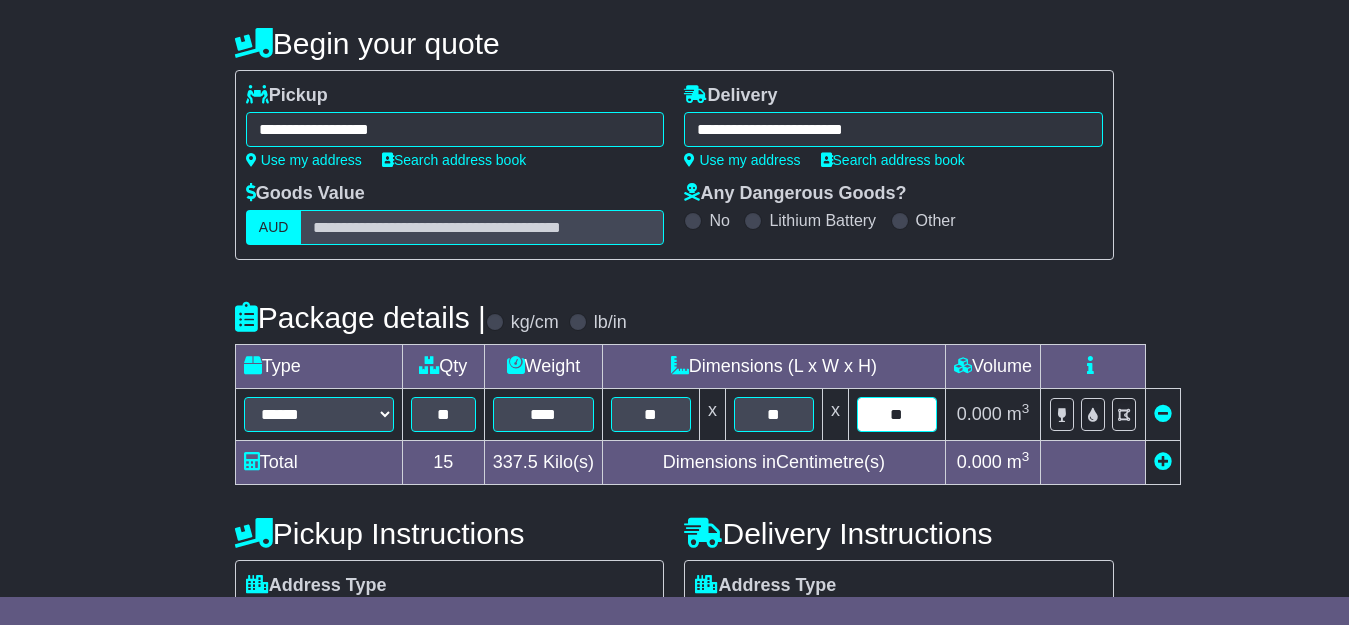 type on "**" 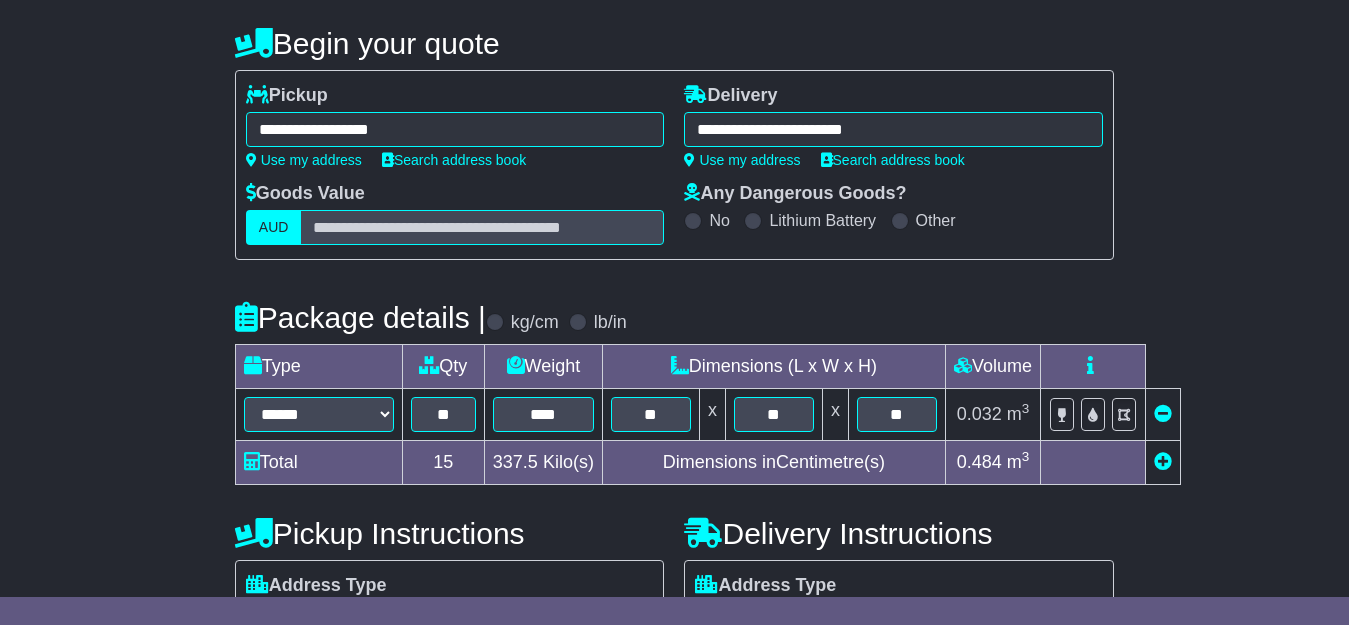 scroll, scrollTop: 446, scrollLeft: 0, axis: vertical 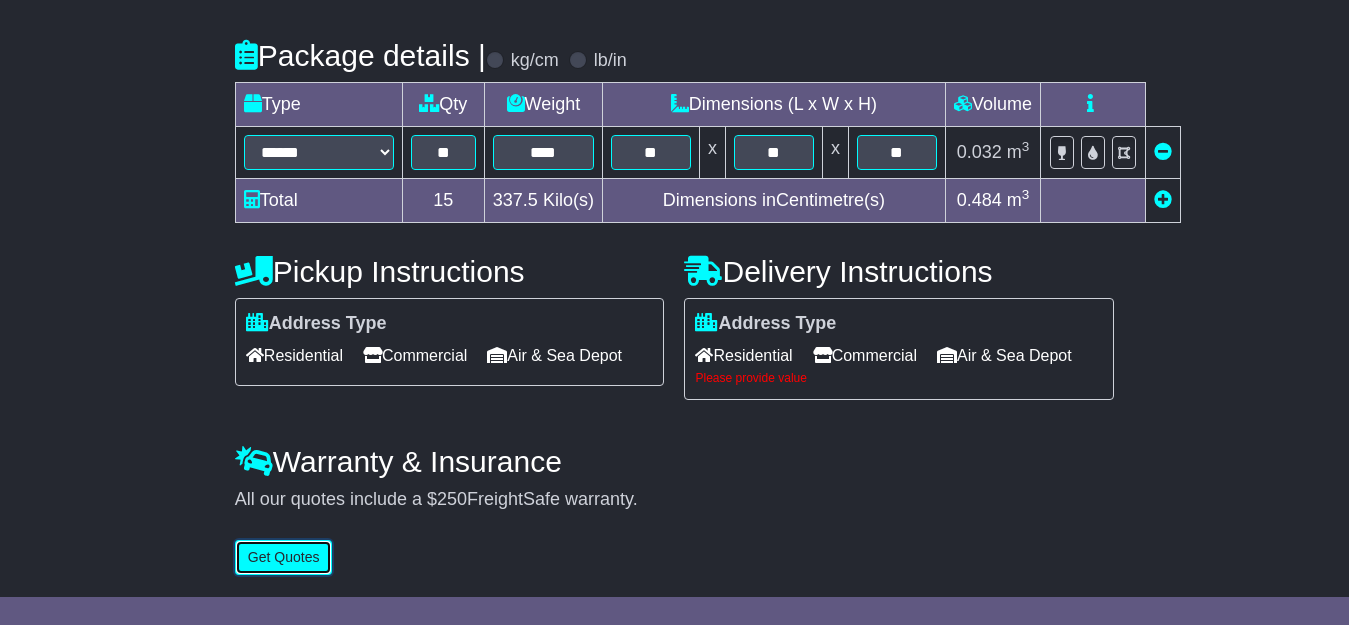 type 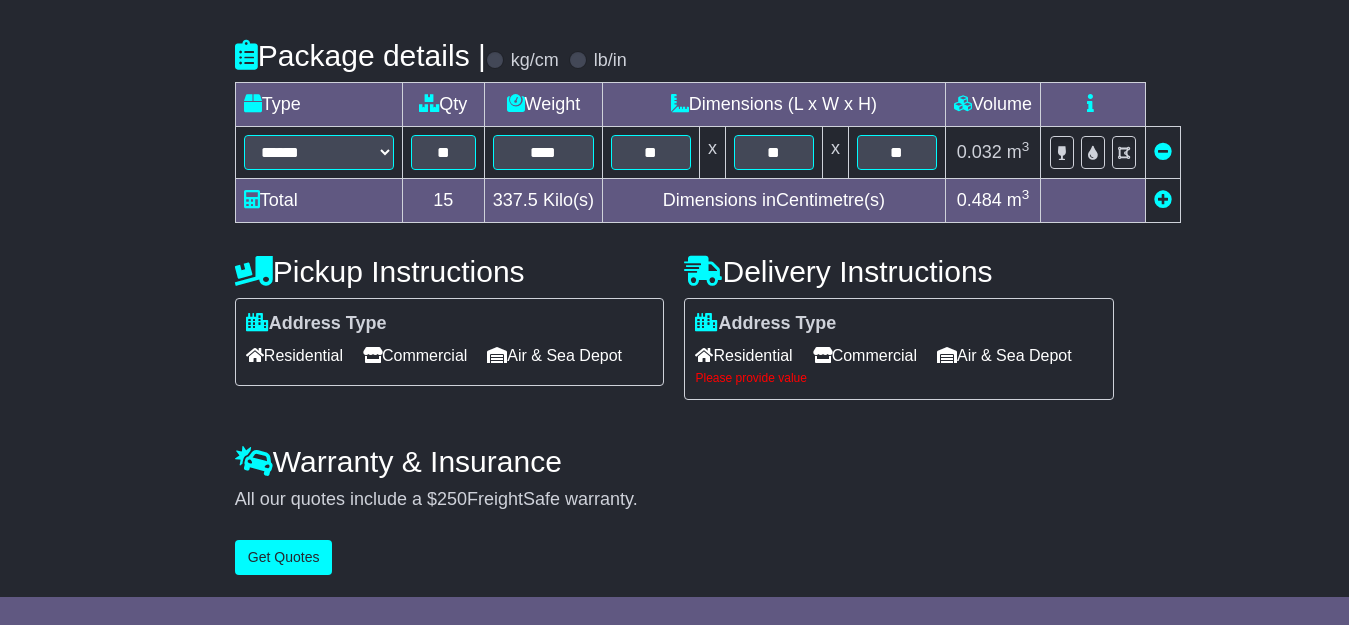 click on "Commercial" at bounding box center (415, 355) 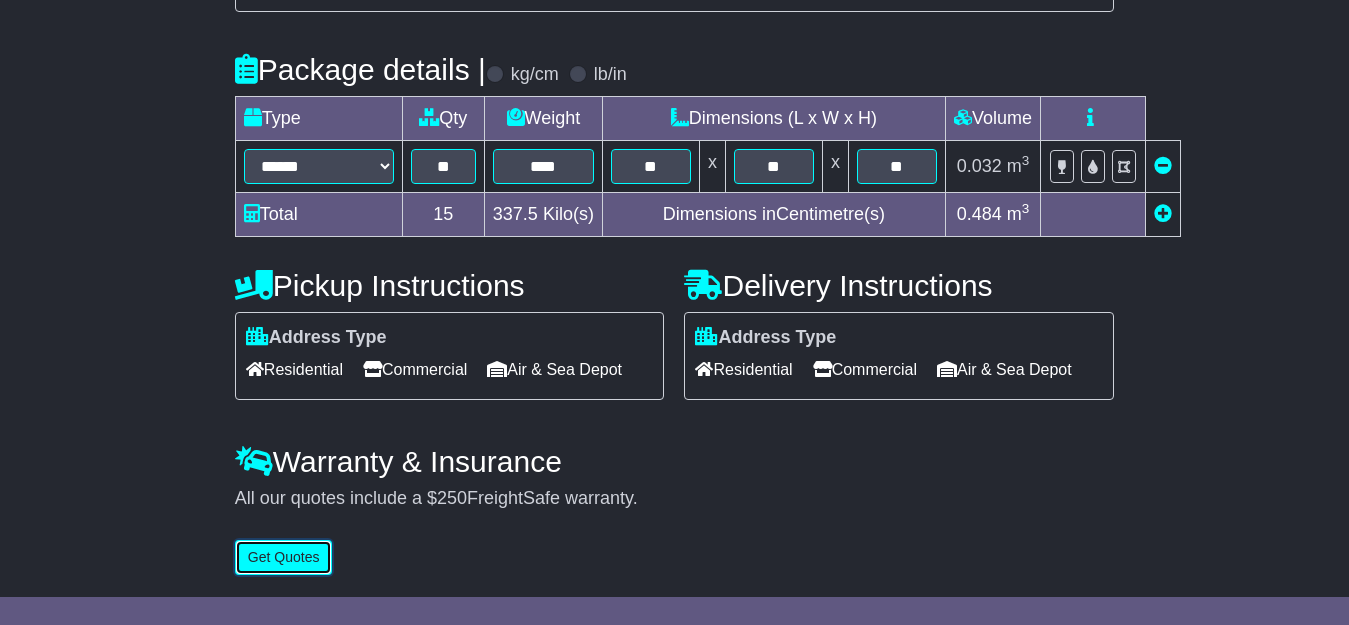 click on "Get Quotes" at bounding box center [284, 557] 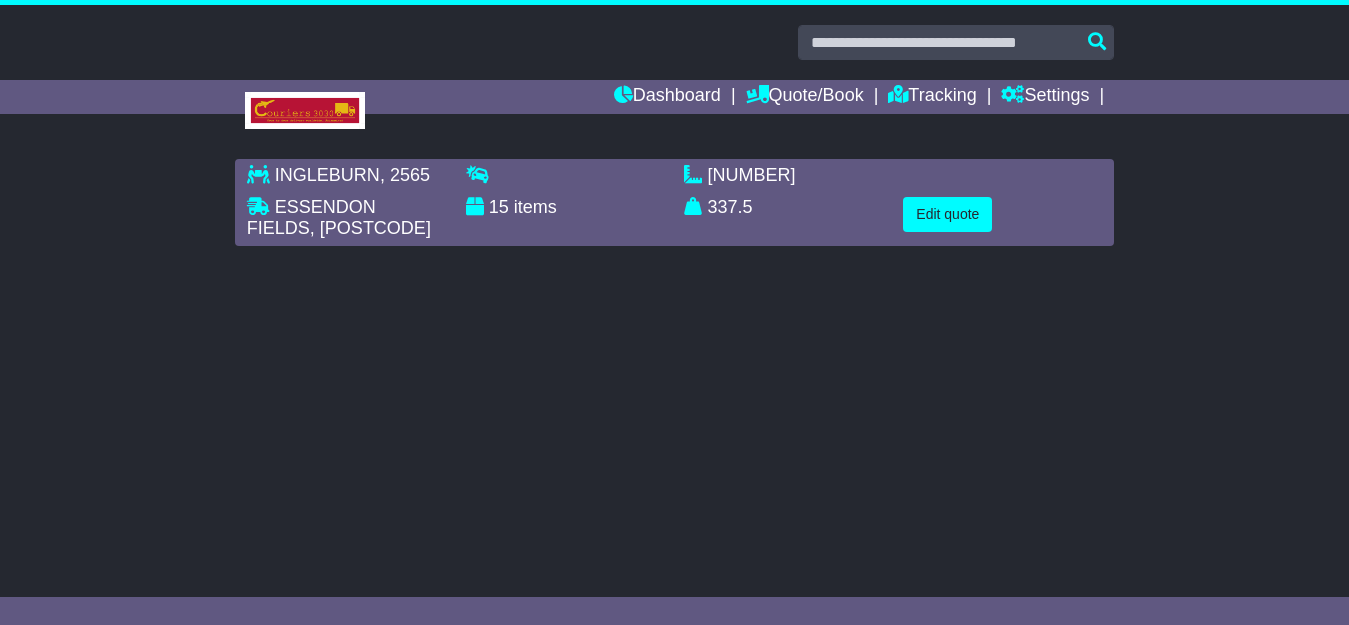 scroll, scrollTop: 0, scrollLeft: 0, axis: both 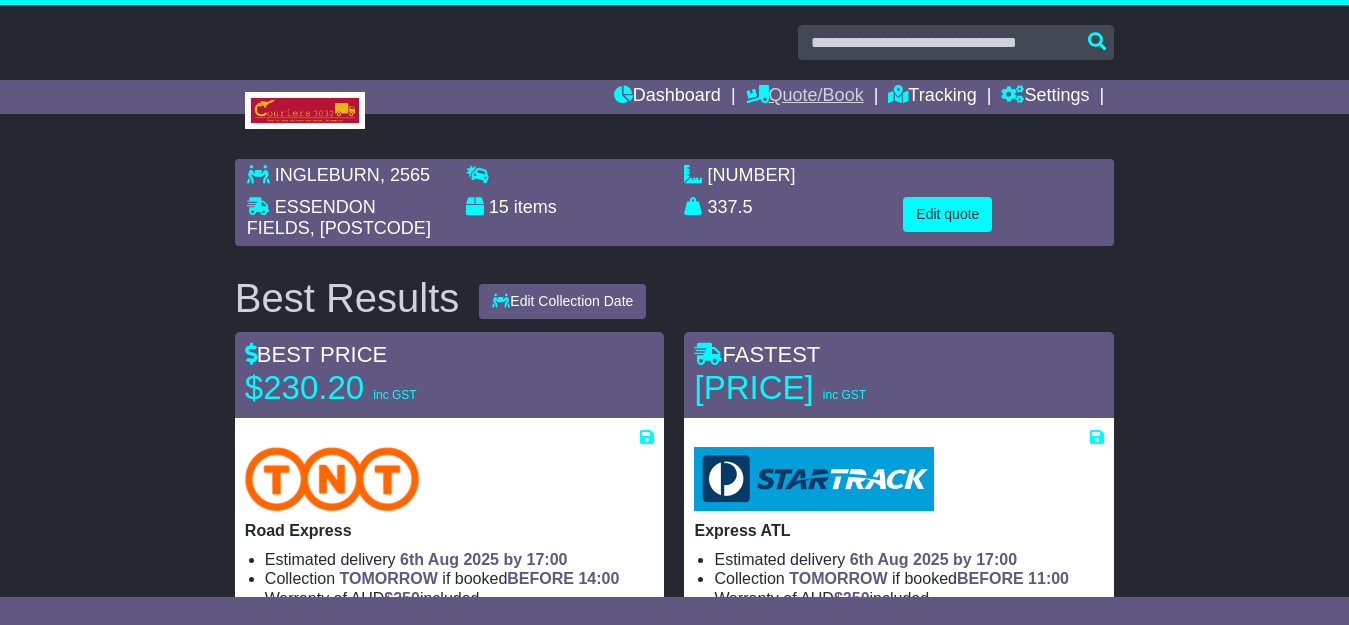 click on "Quote/Book" at bounding box center (805, 97) 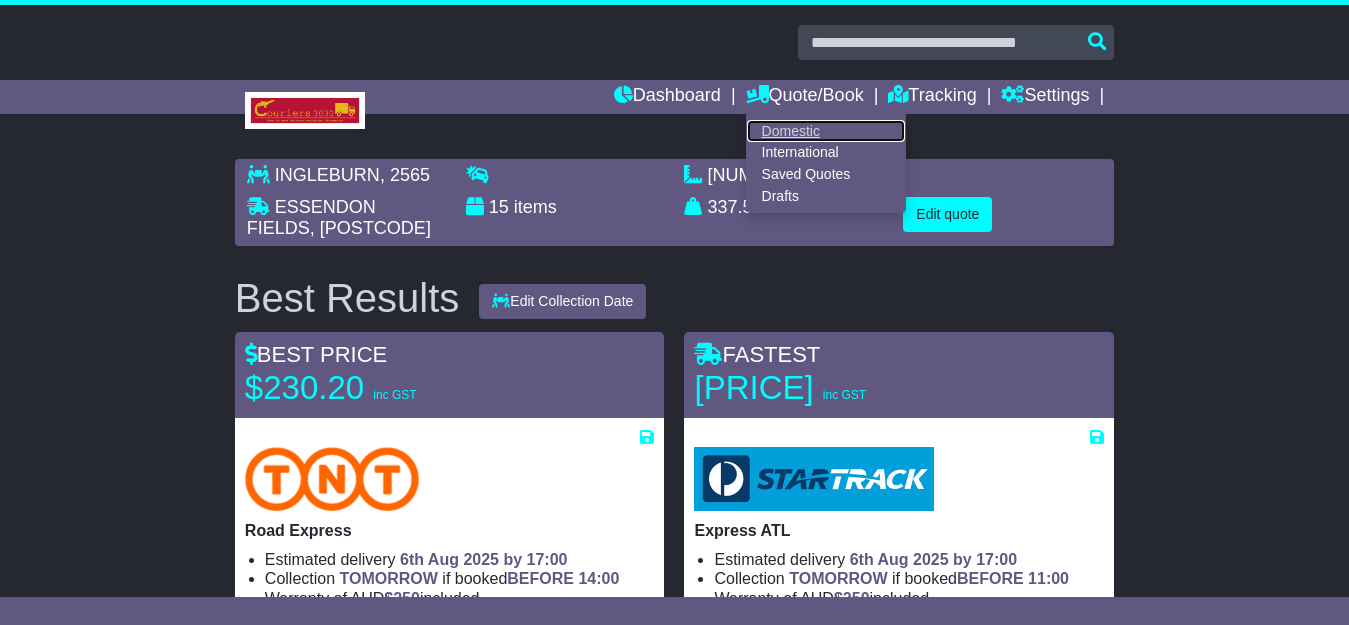 click on "Domestic" at bounding box center (826, 131) 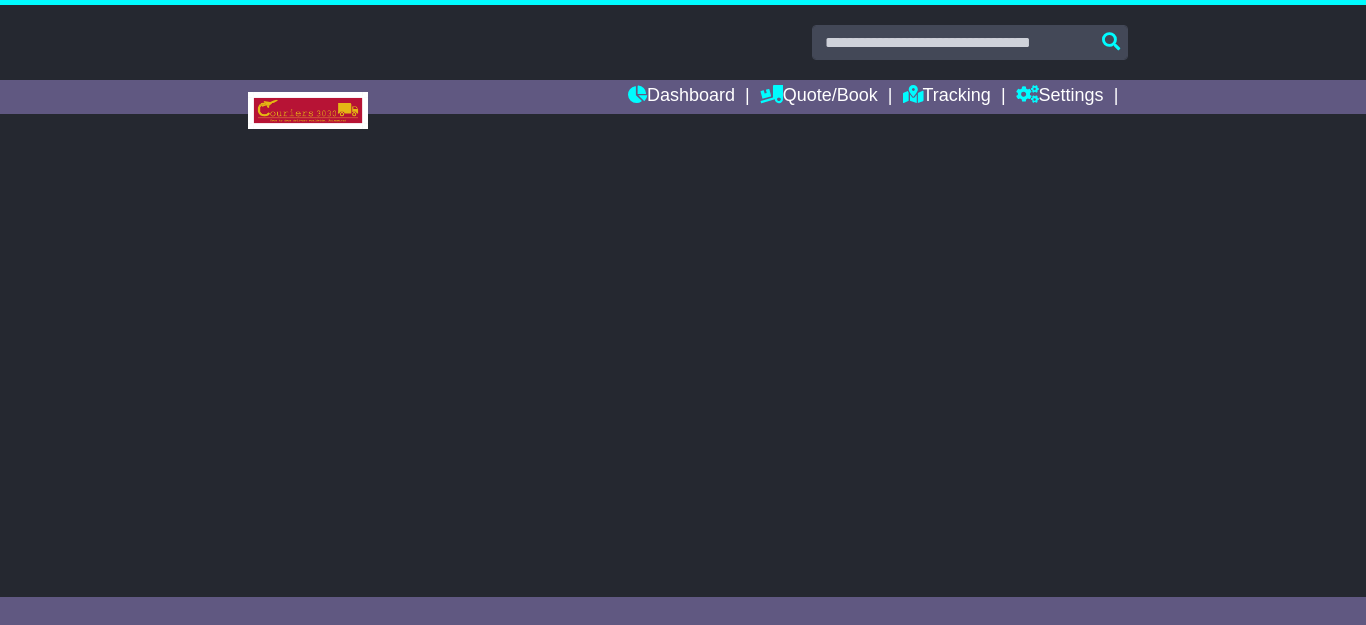 scroll, scrollTop: 0, scrollLeft: 0, axis: both 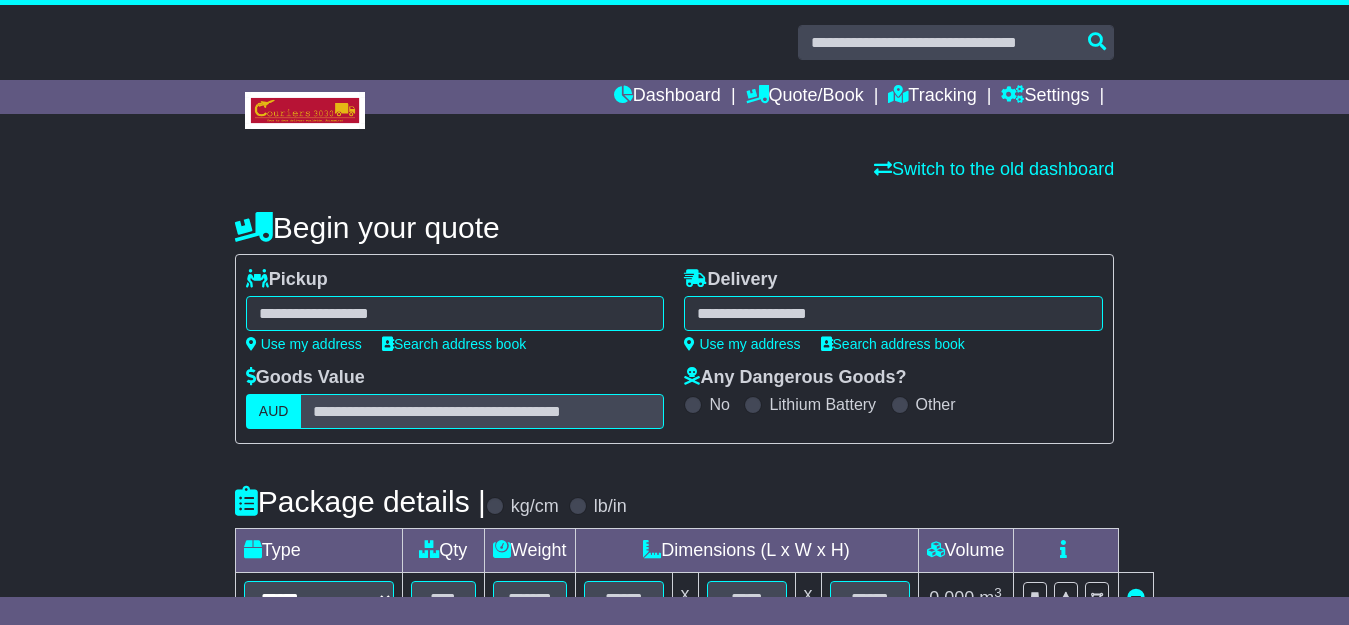 click at bounding box center (455, 313) 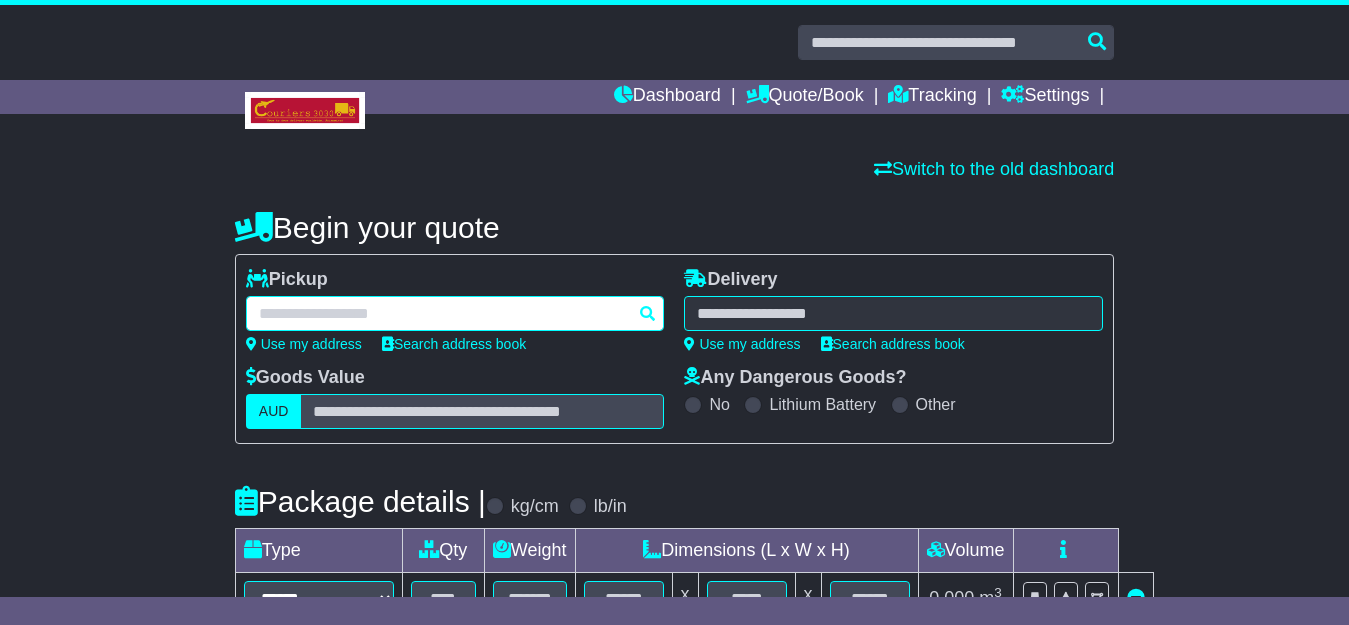 paste on "*****" 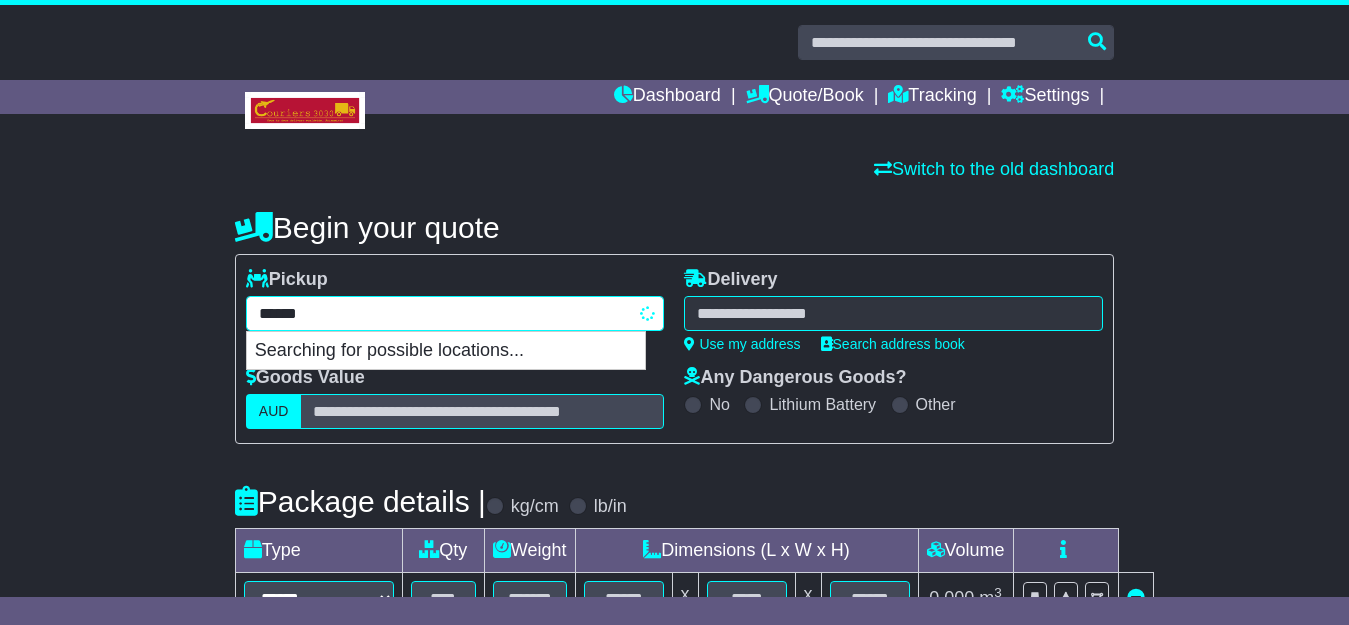 type on "*****" 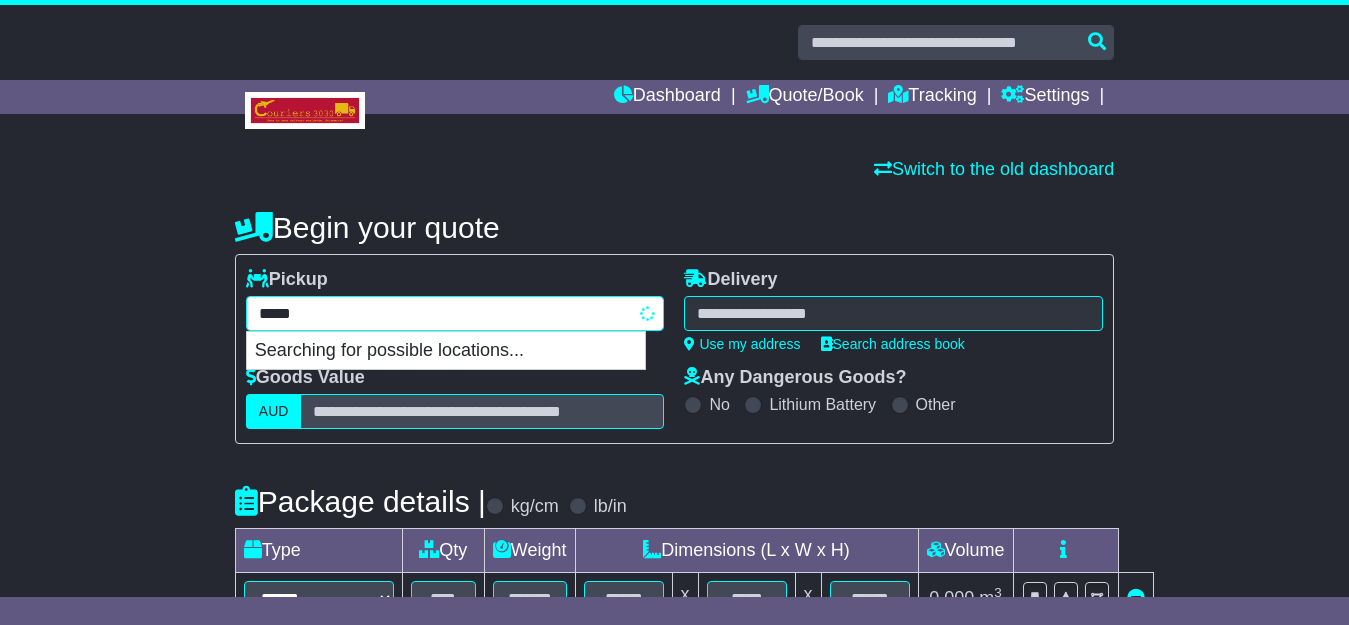 type on "**********" 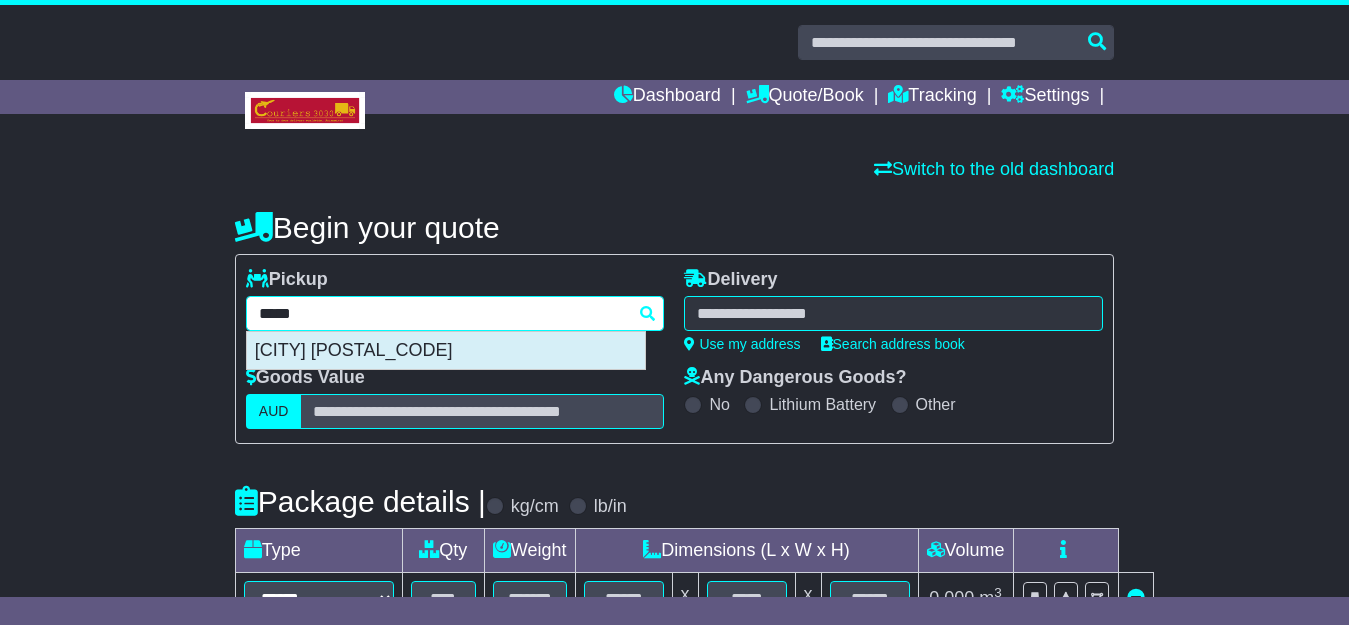 click on "[CITY] [POSTAL_CODE]" at bounding box center (446, 351) 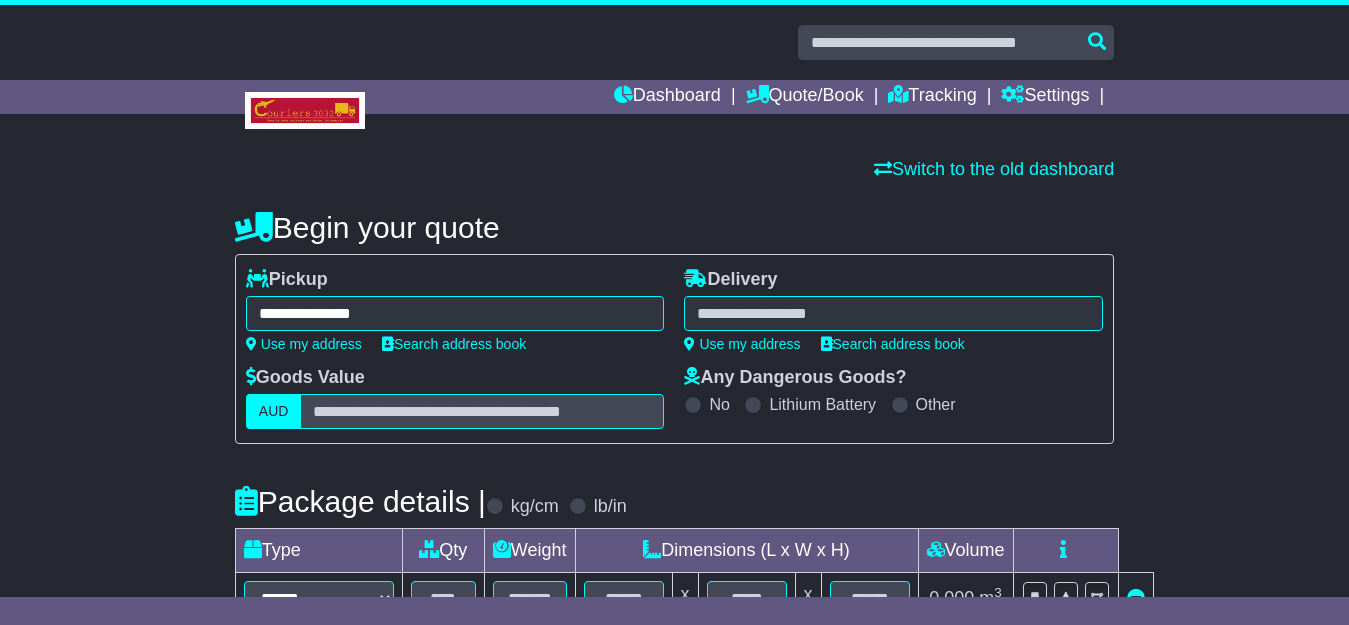 type on "**********" 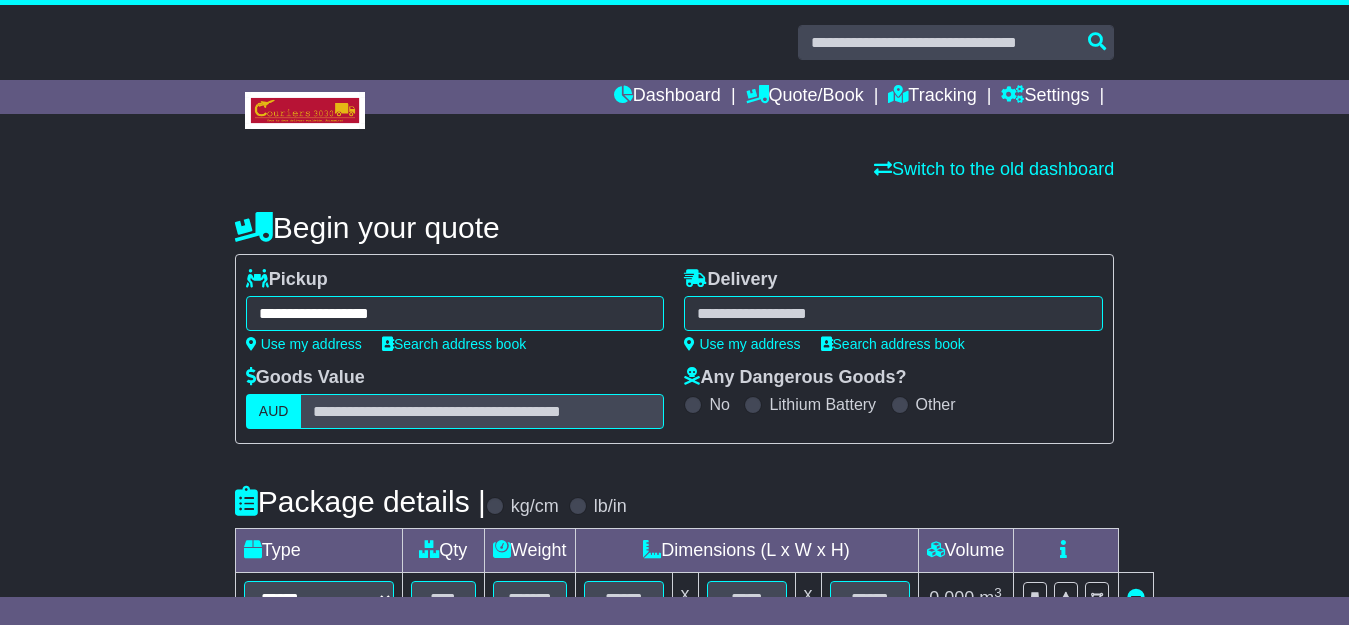 click at bounding box center [893, 313] 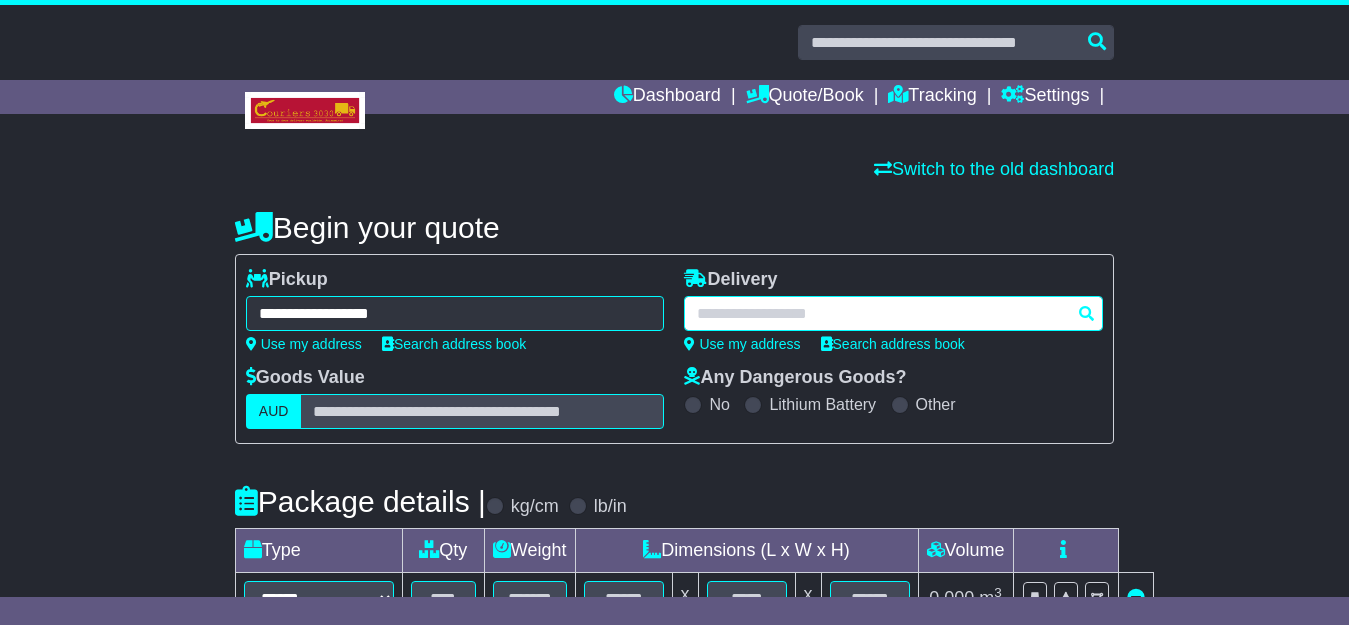 paste on "*****" 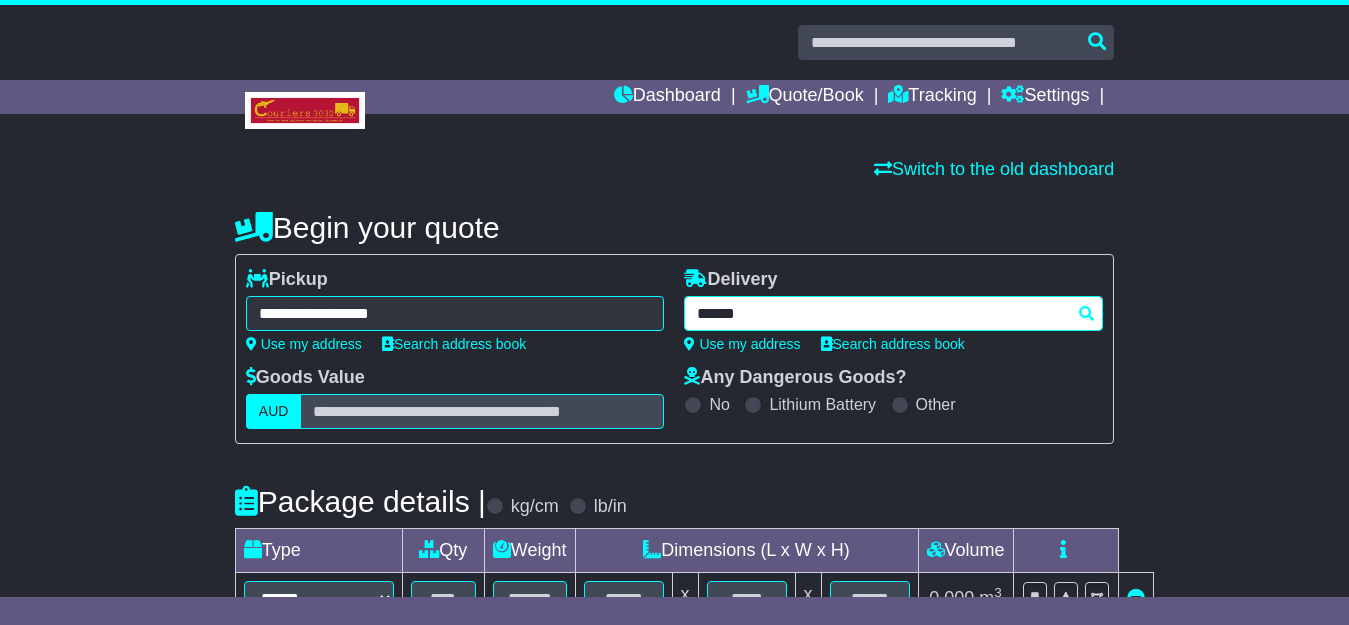 type on "**********" 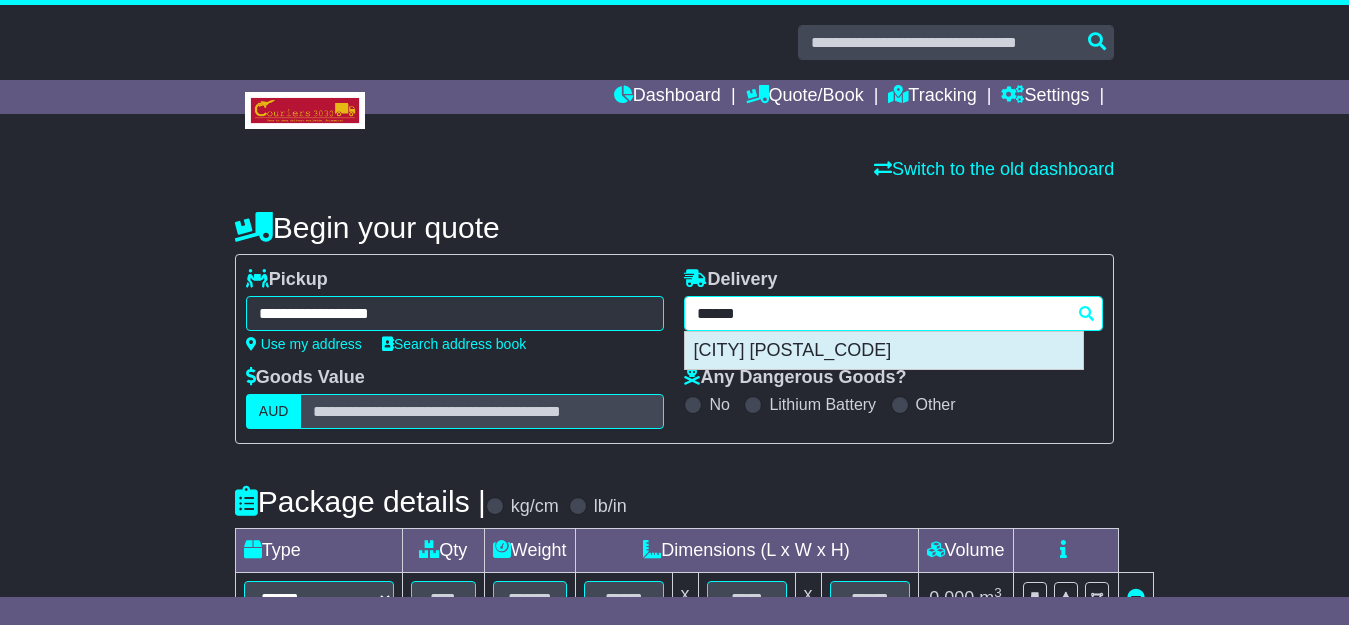 click on "[CITY] [POSTAL_CODE]" at bounding box center (884, 351) 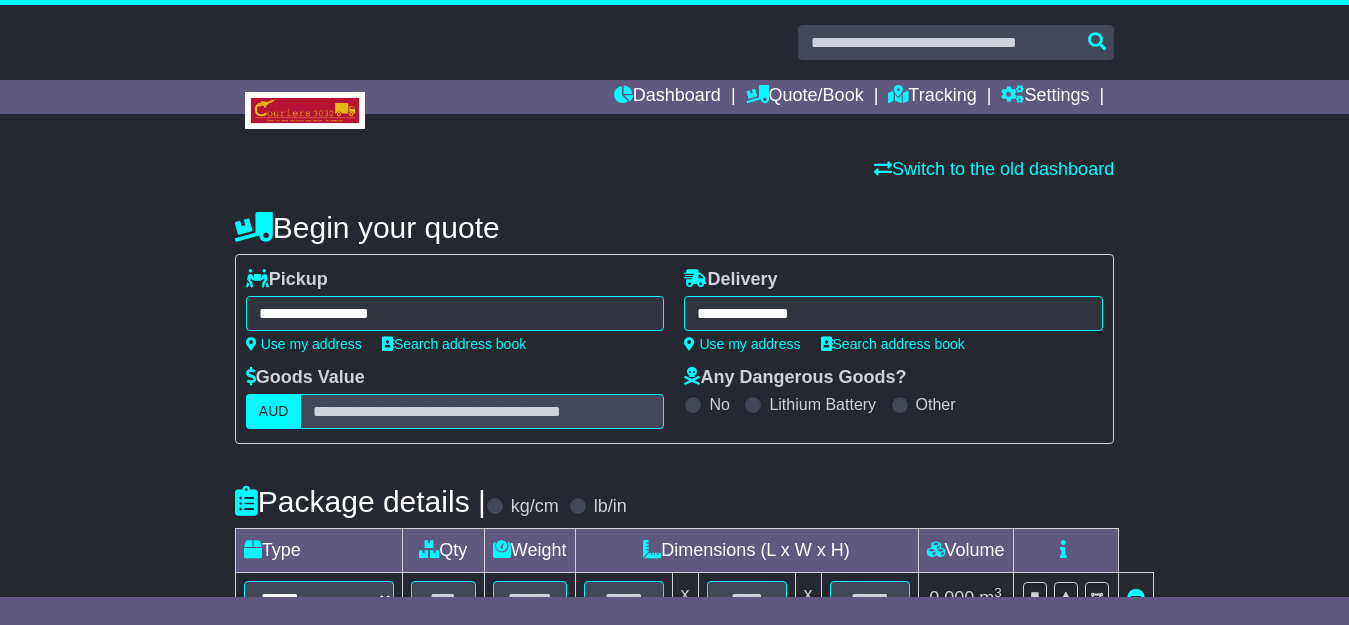 type on "**********" 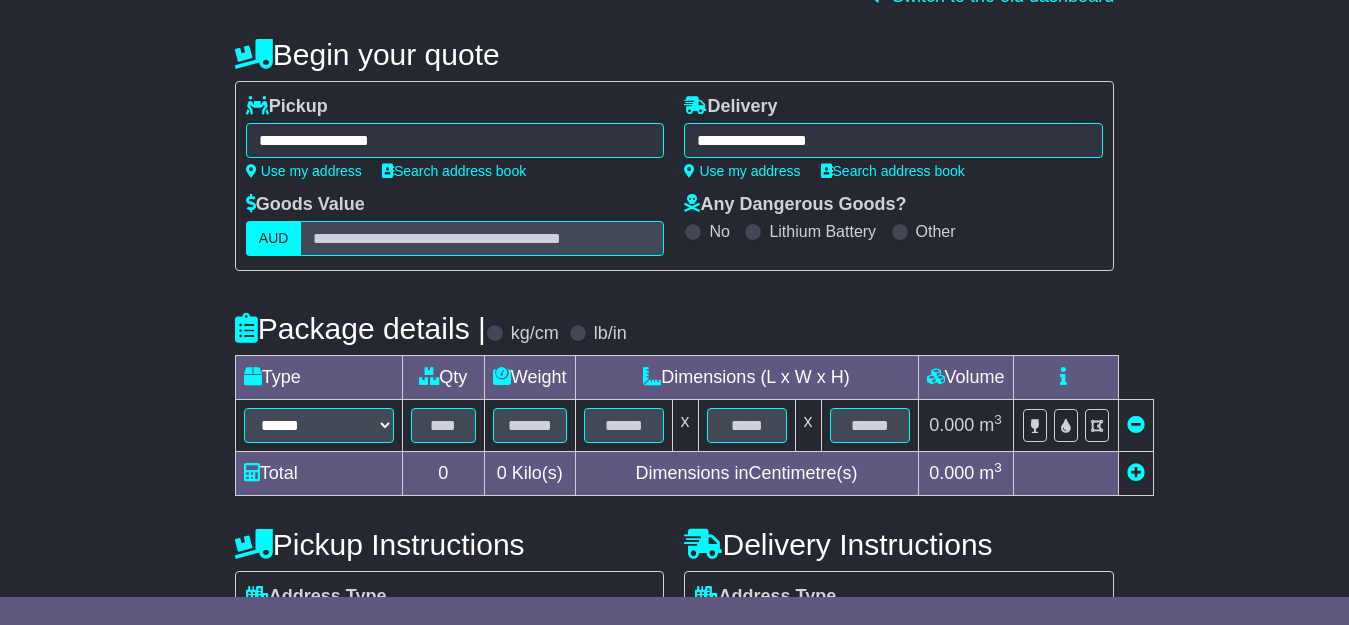 scroll, scrollTop: 171, scrollLeft: 0, axis: vertical 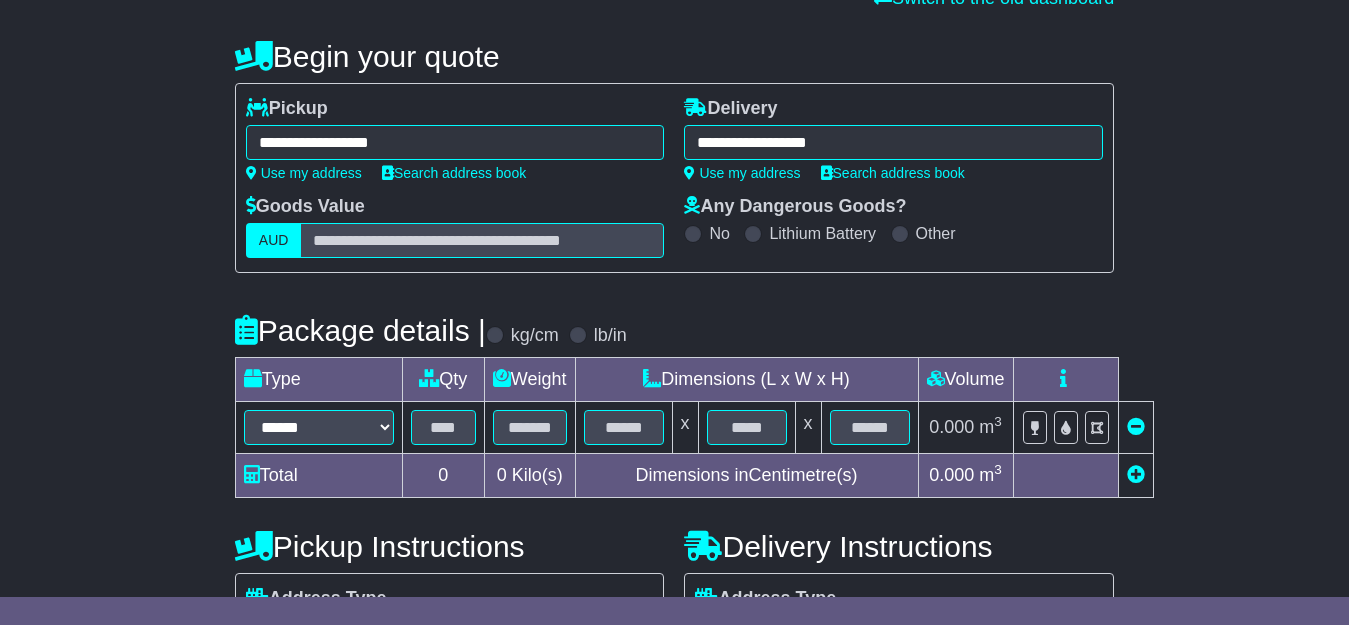 click on "**********" at bounding box center (455, 142) 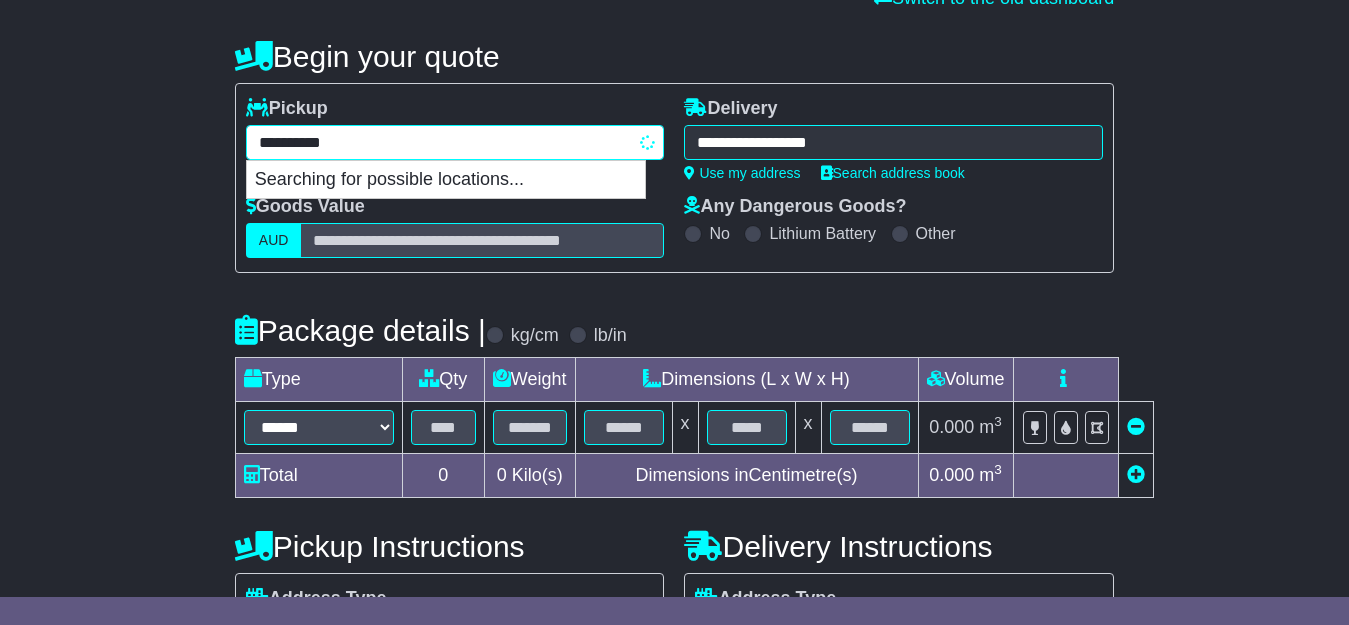 click on "**********" at bounding box center [455, 142] 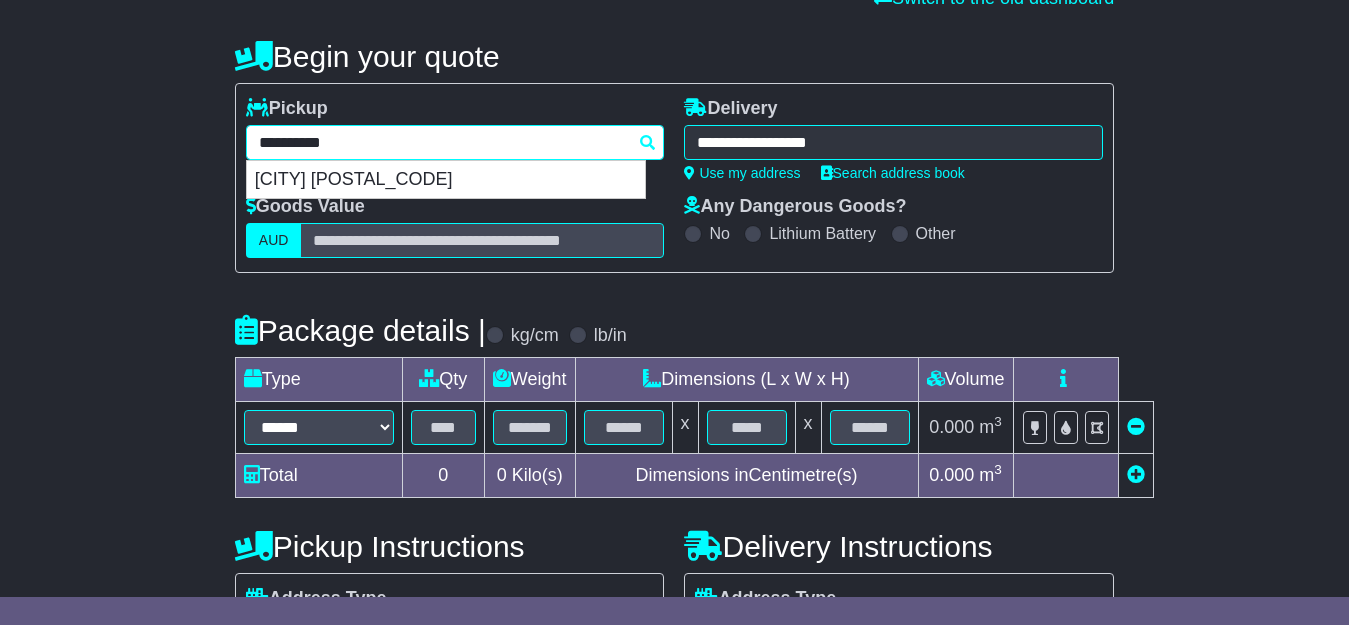 paste 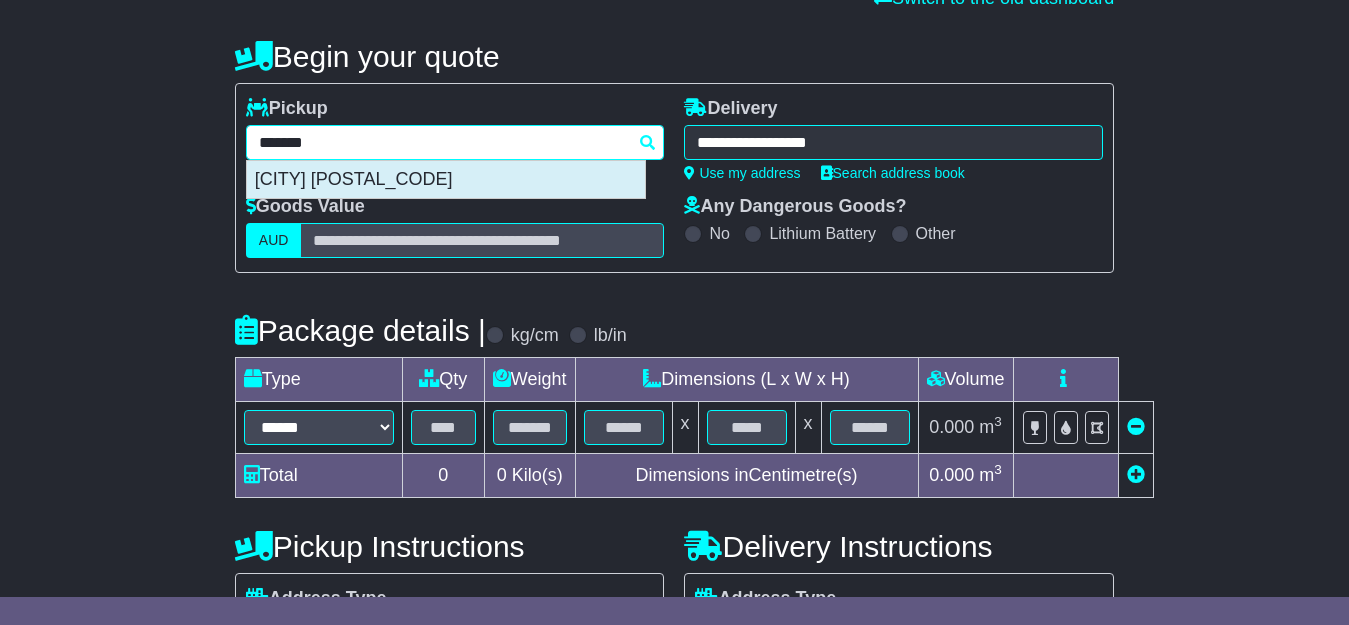 click on "[CITY] [POSTAL_CODE]" at bounding box center (446, 180) 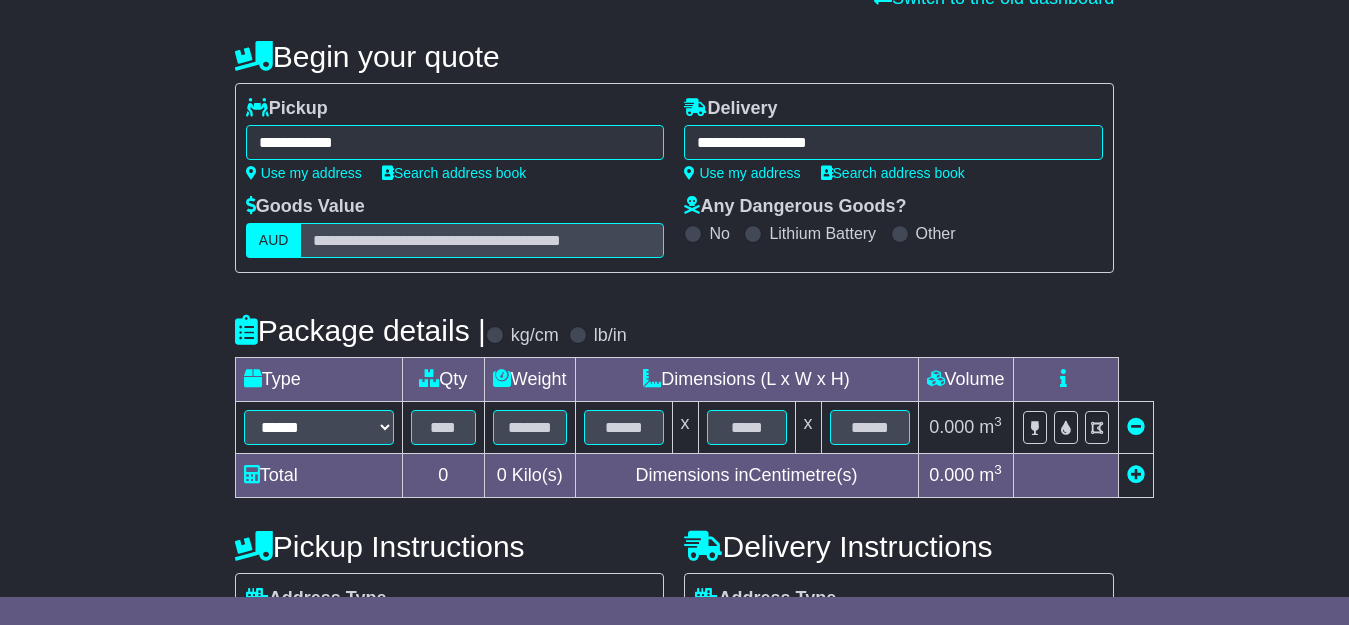 type on "**********" 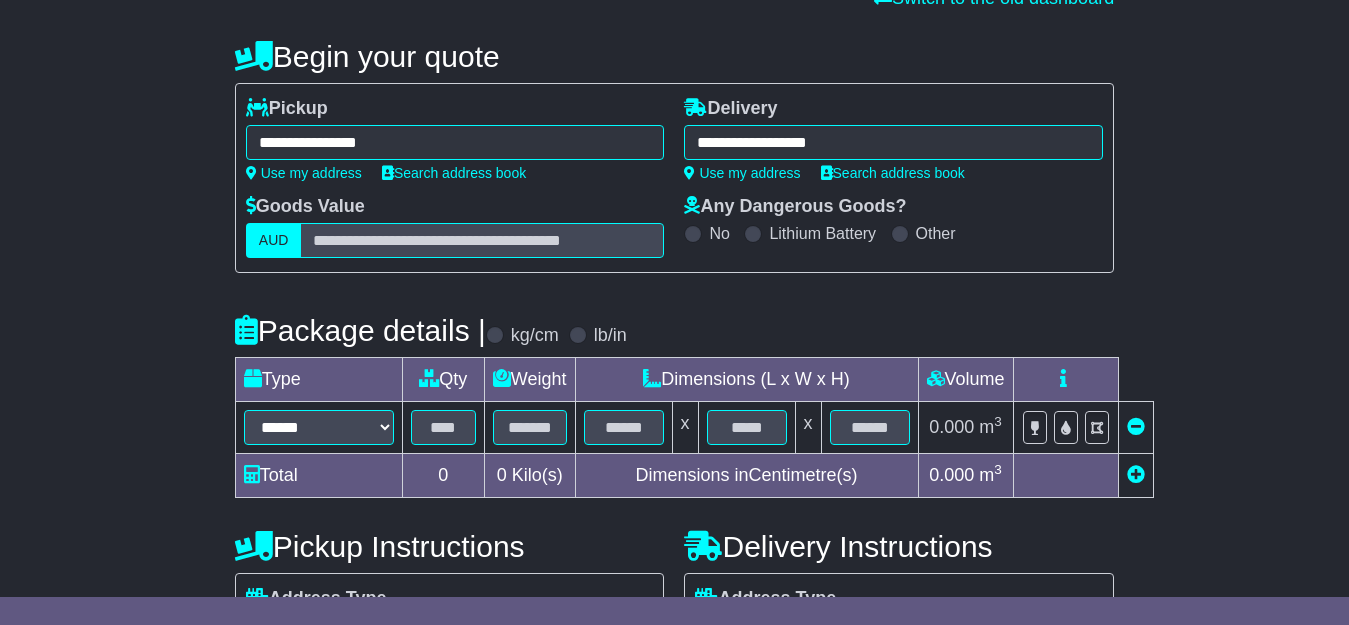click on "**********" at bounding box center (893, 142) 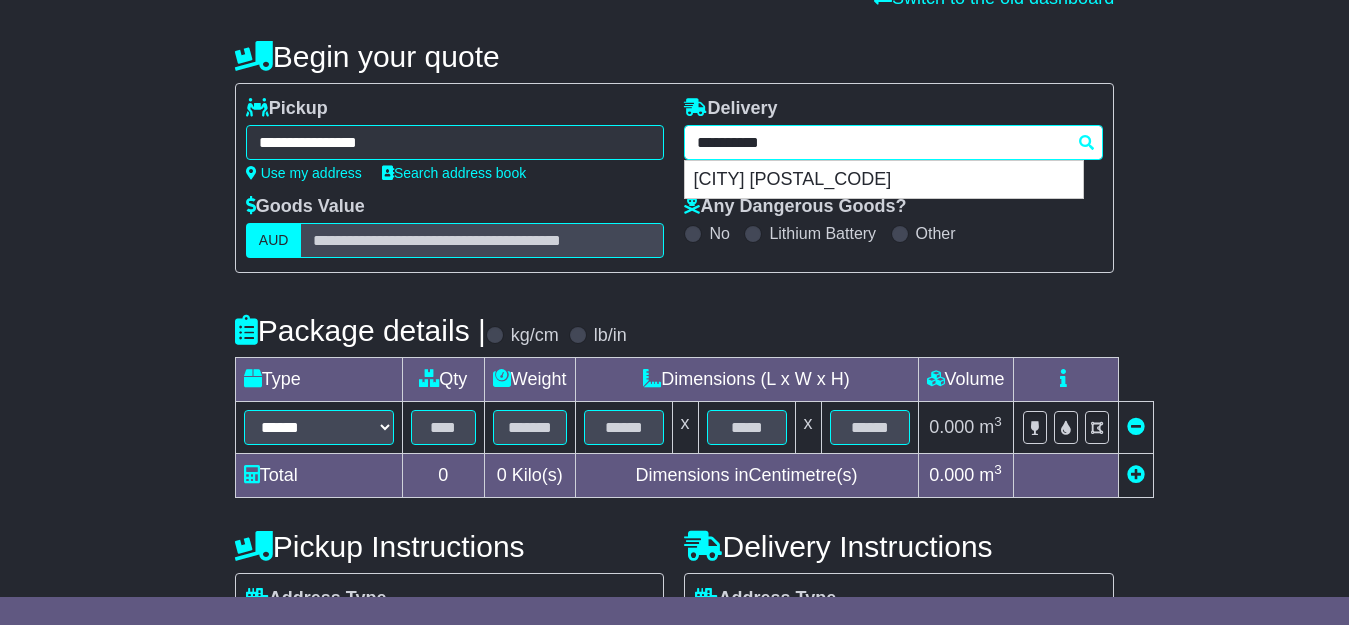 click on "**********" at bounding box center (893, 142) 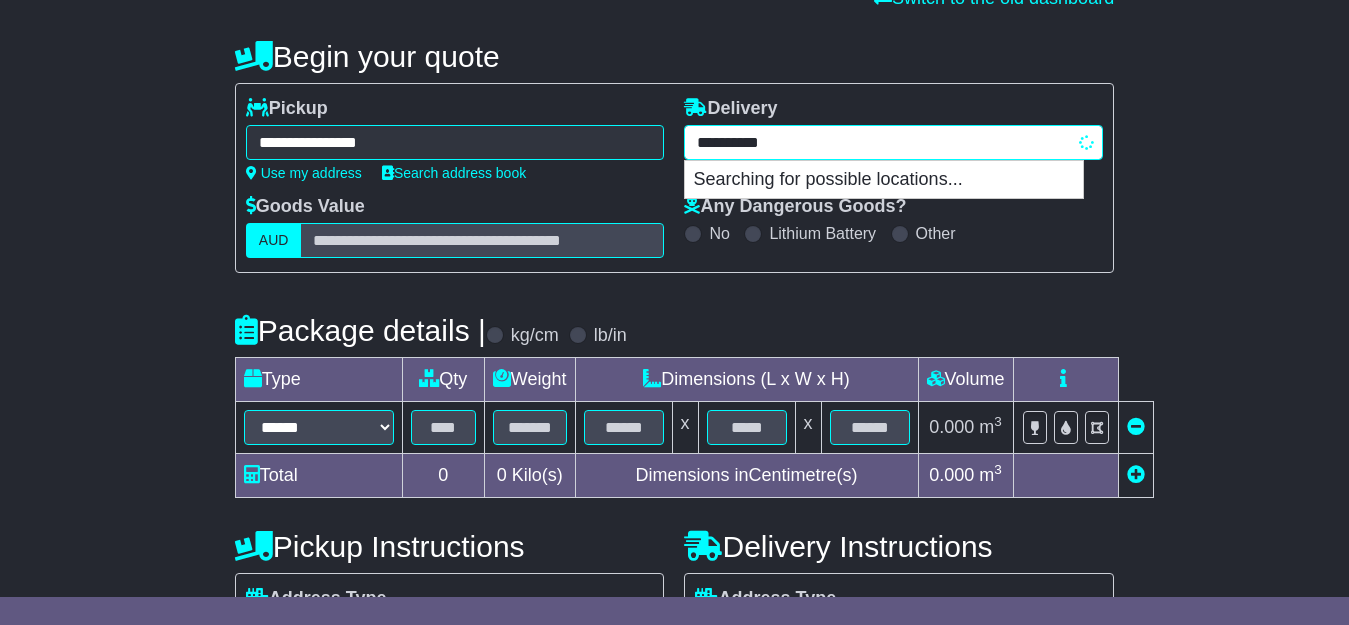 type on "**********" 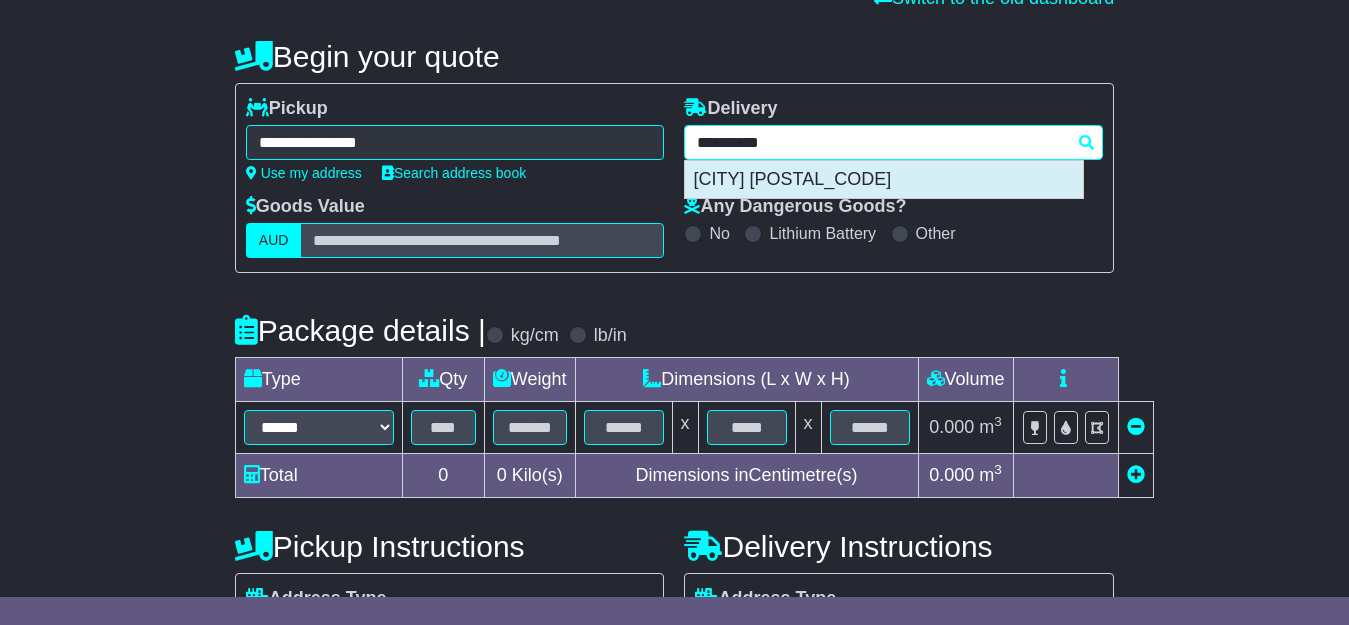 click on "[CITY] [POSTAL_CODE]" at bounding box center (884, 180) 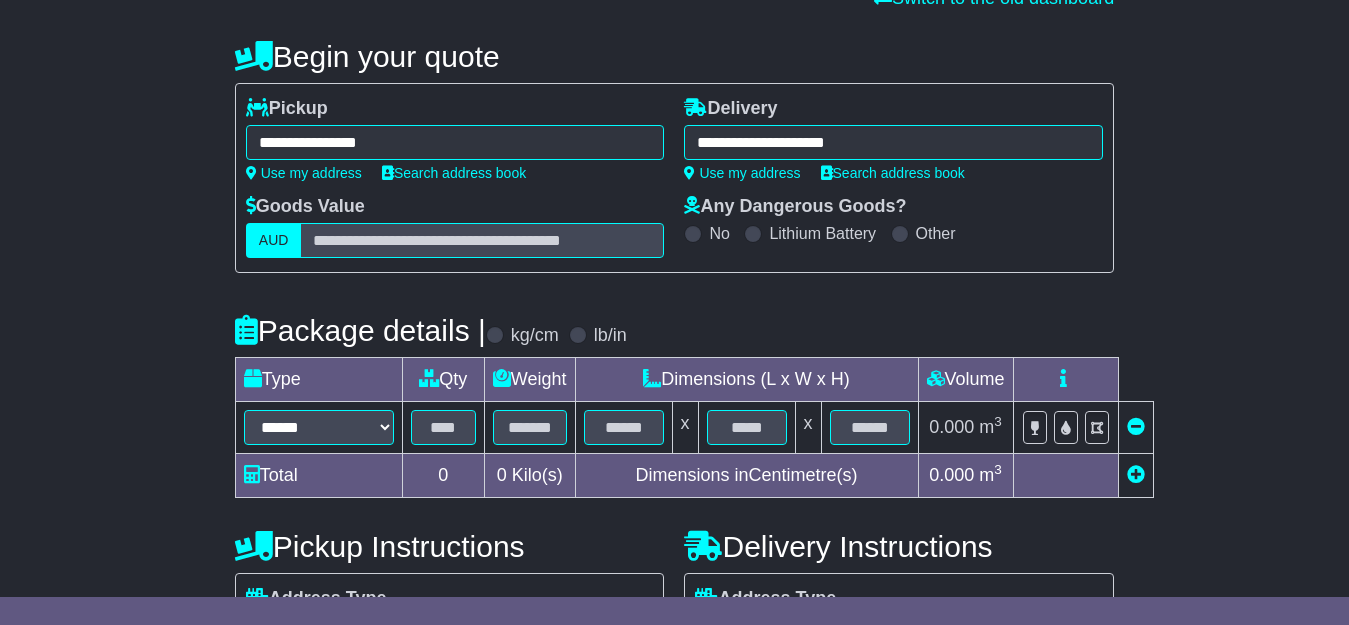 type on "**********" 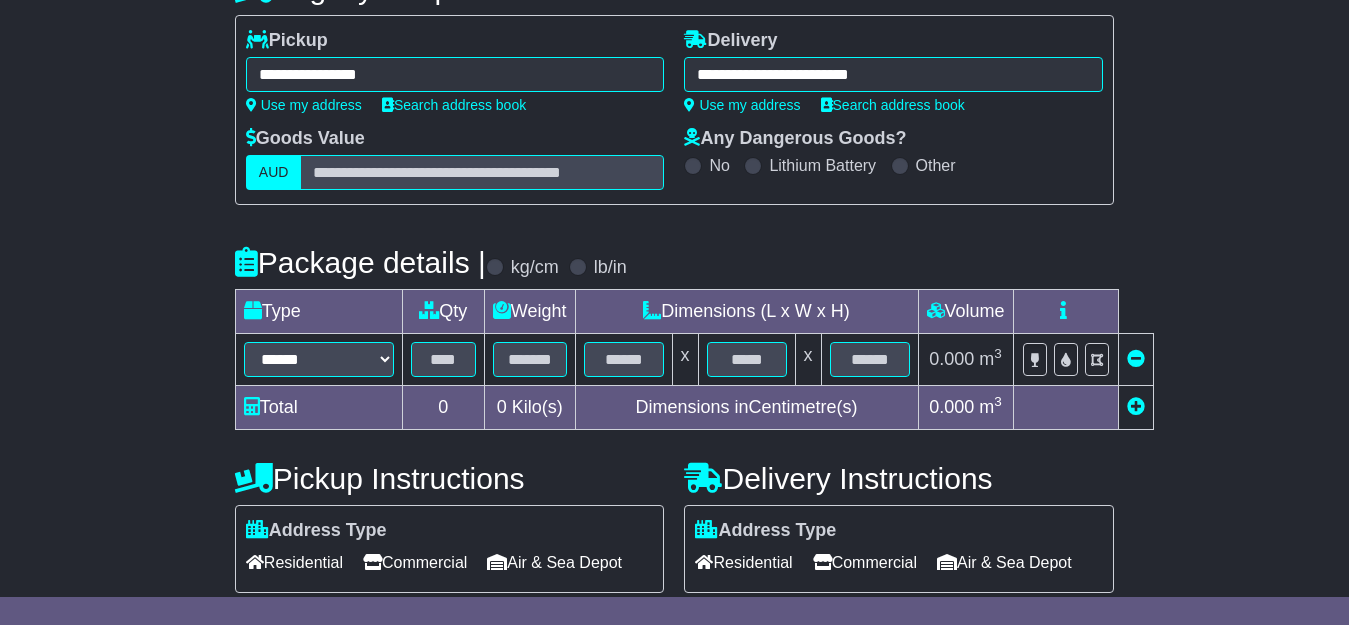 scroll, scrollTop: 264, scrollLeft: 0, axis: vertical 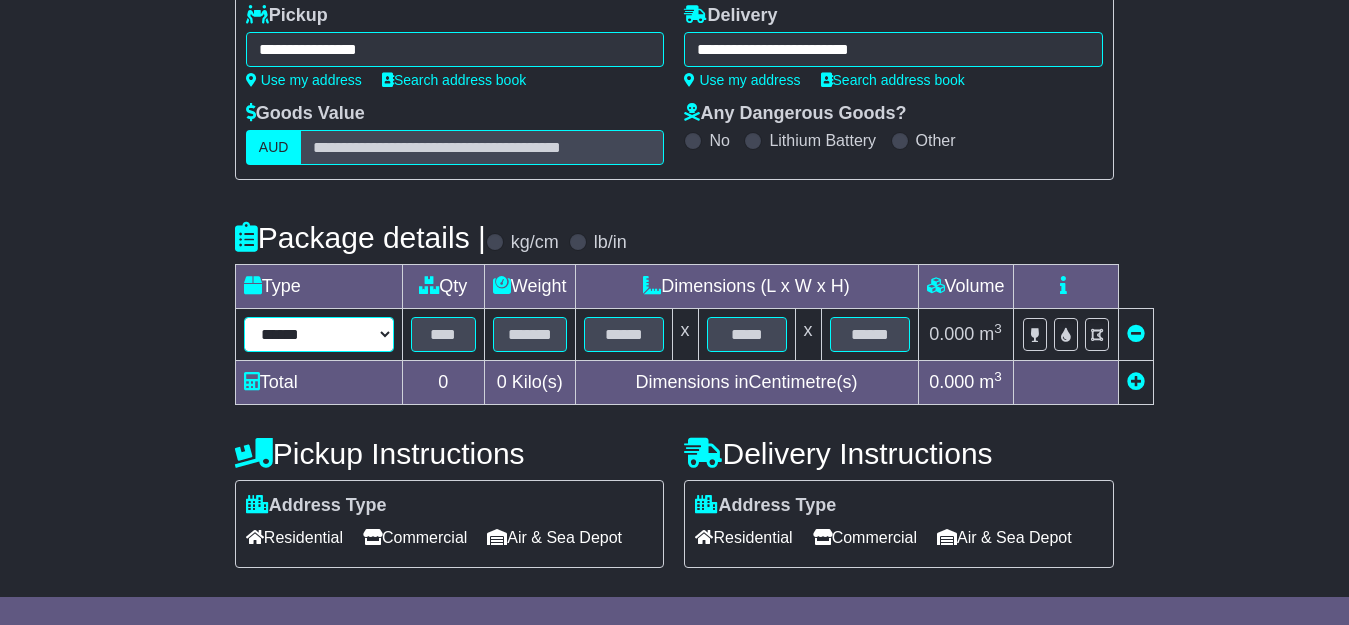 click on "****** ****** *** ******** ***** **** **** ****** *** *******" at bounding box center (319, 334) 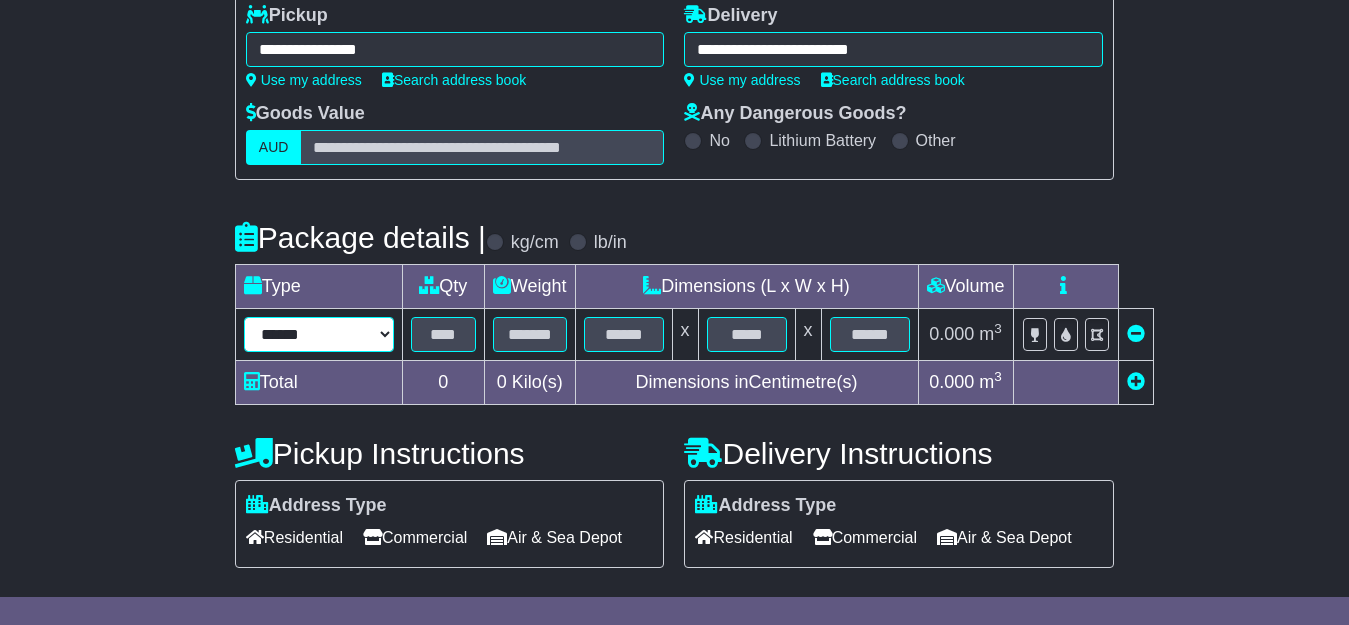 select on "*****" 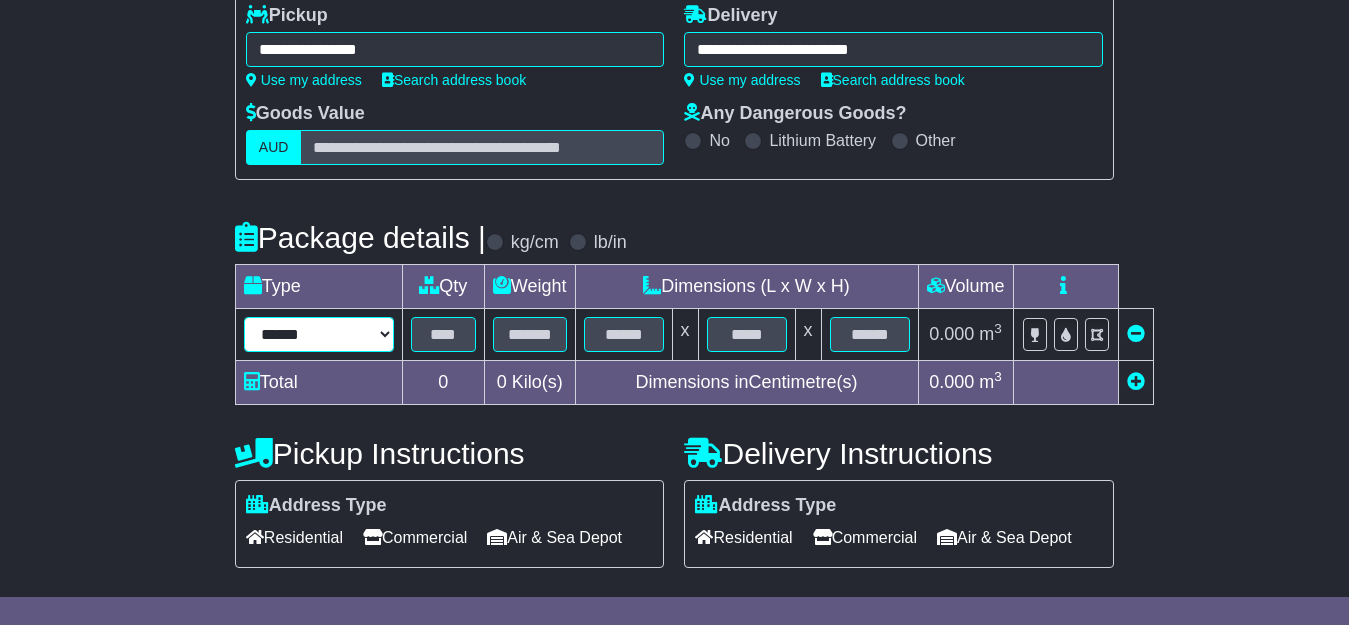 click on "****** ****** *** ******** ***** **** **** ****** *** *******" at bounding box center (319, 334) 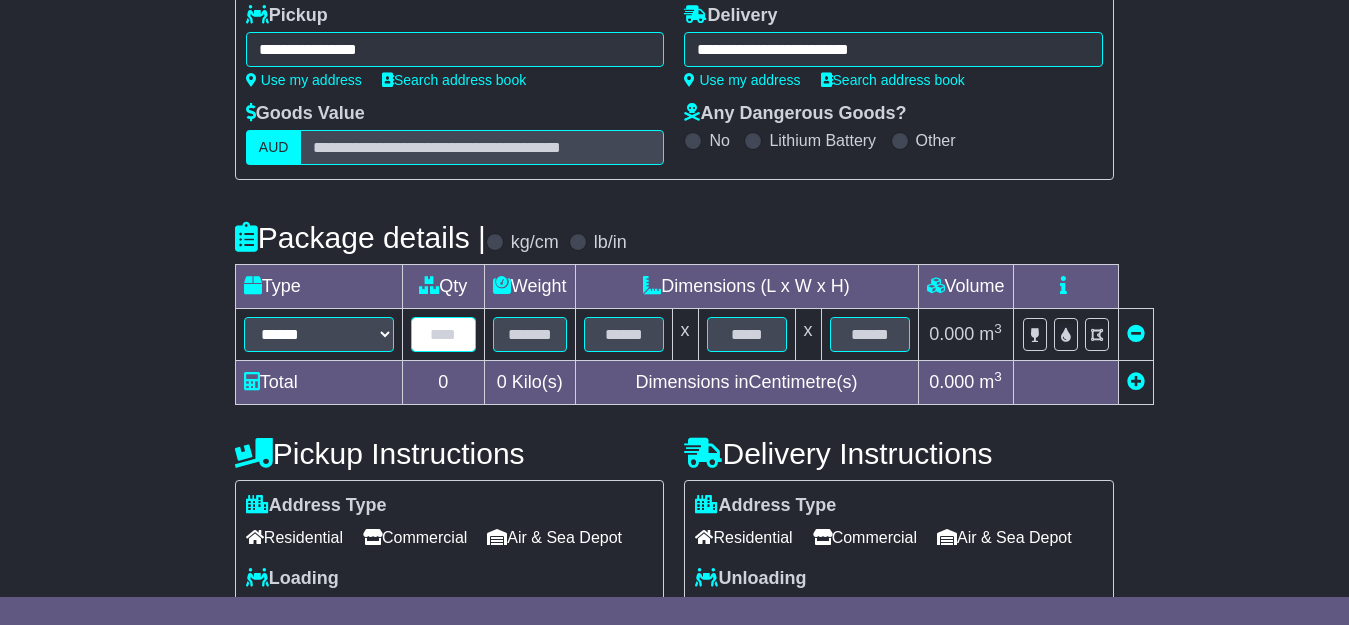 click at bounding box center (443, 334) 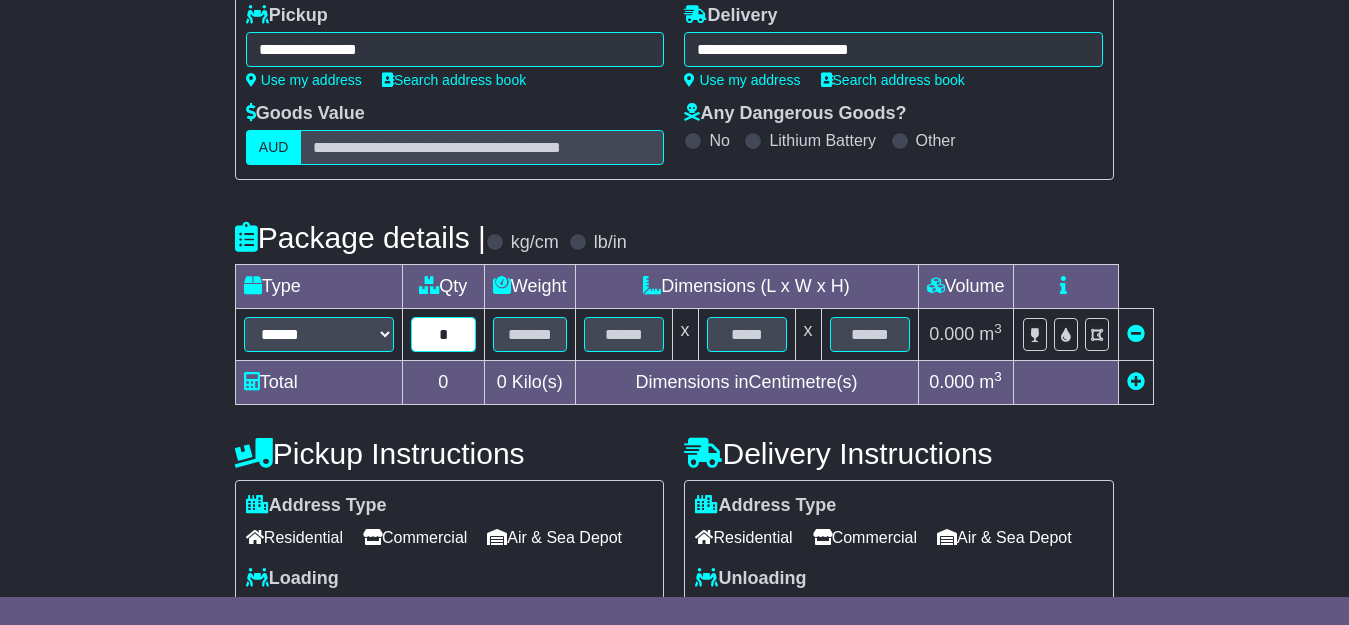 type on "*" 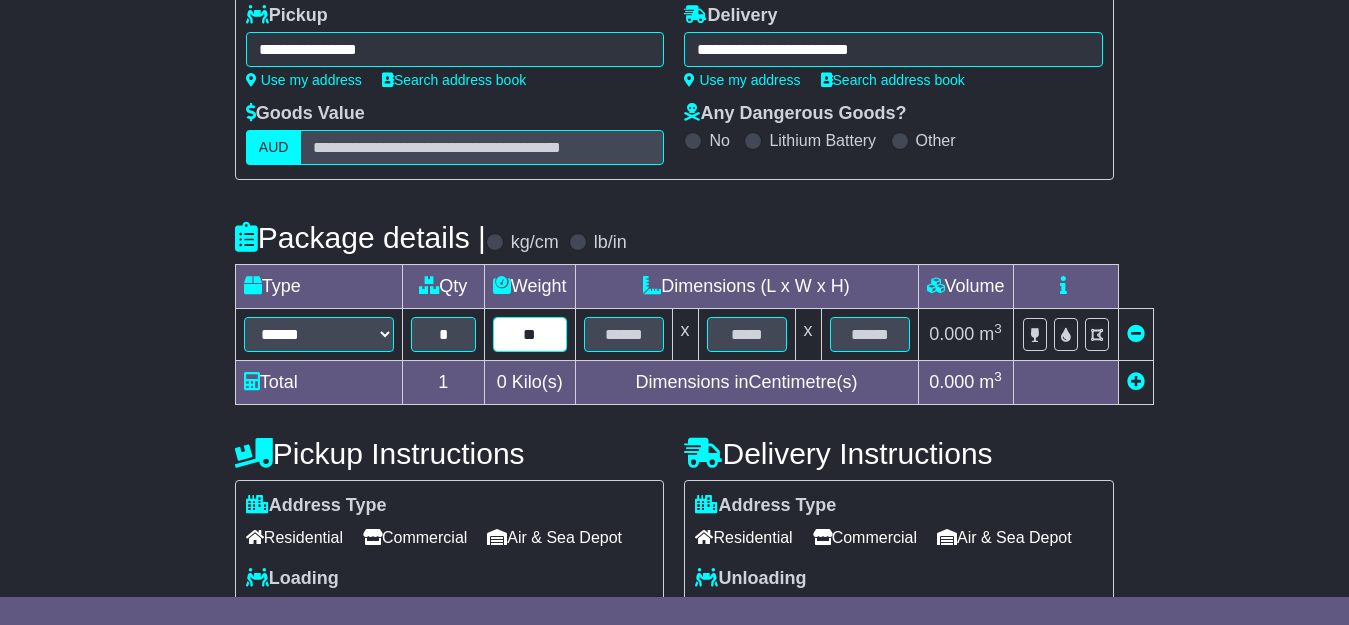 type on "**" 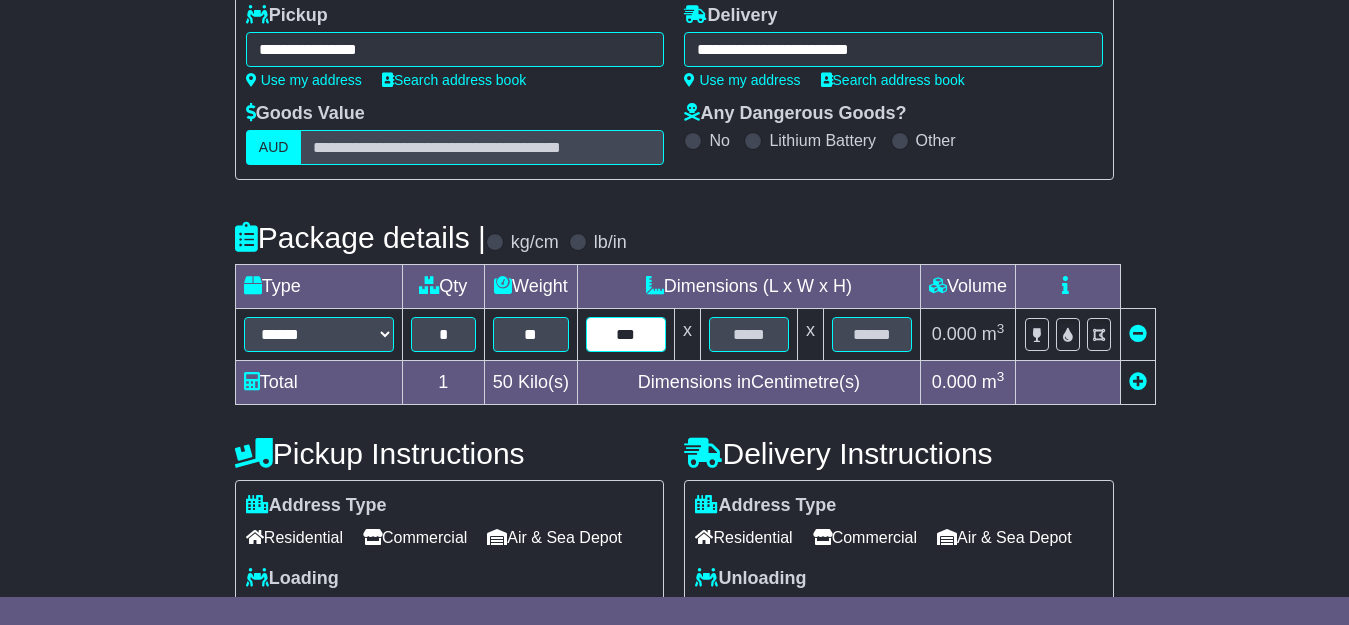 type on "***" 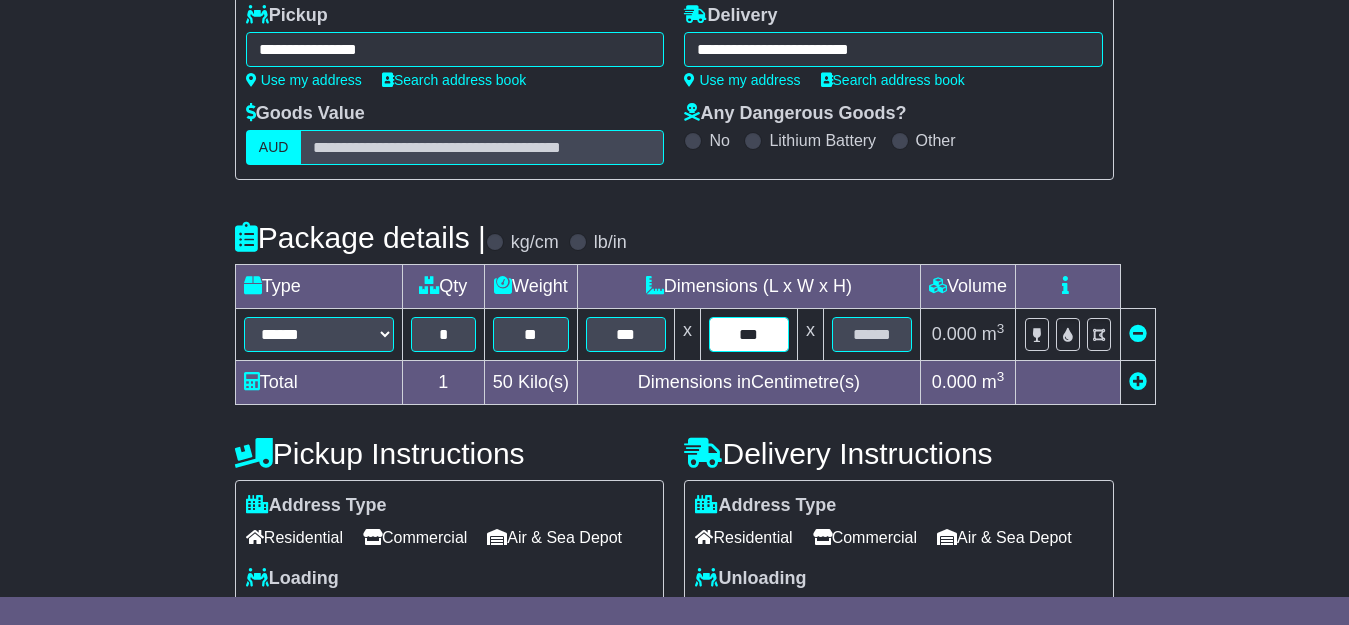 type on "***" 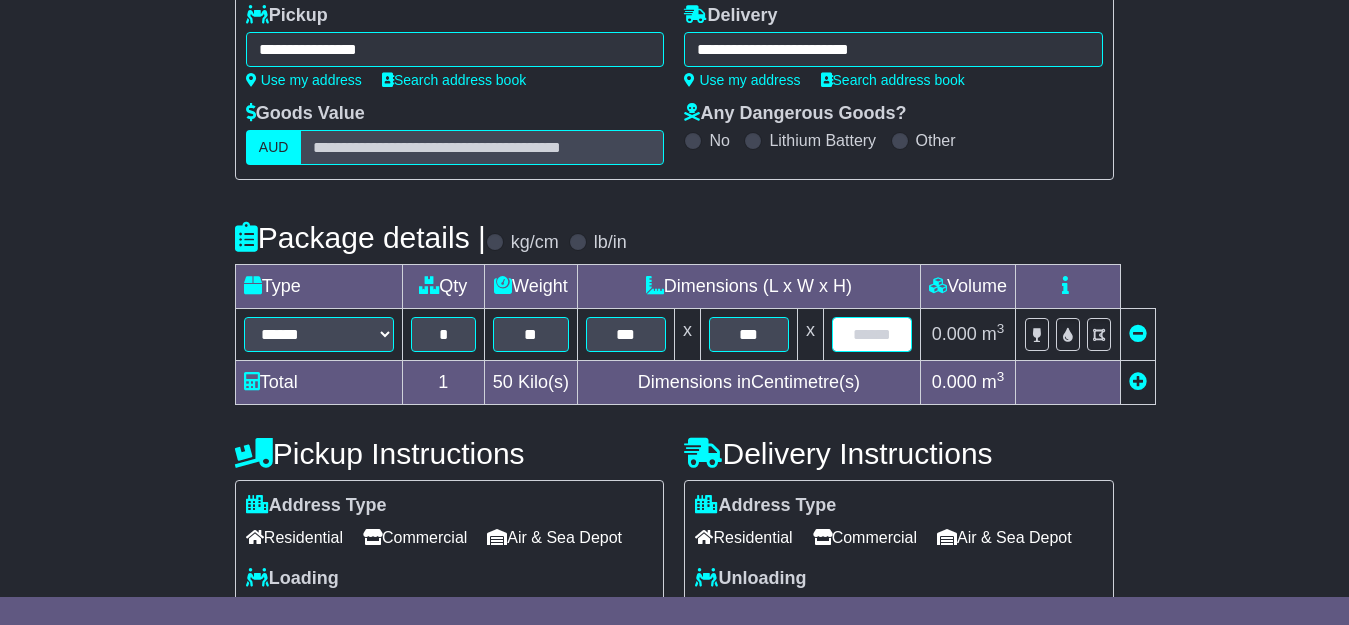 click at bounding box center [872, 334] 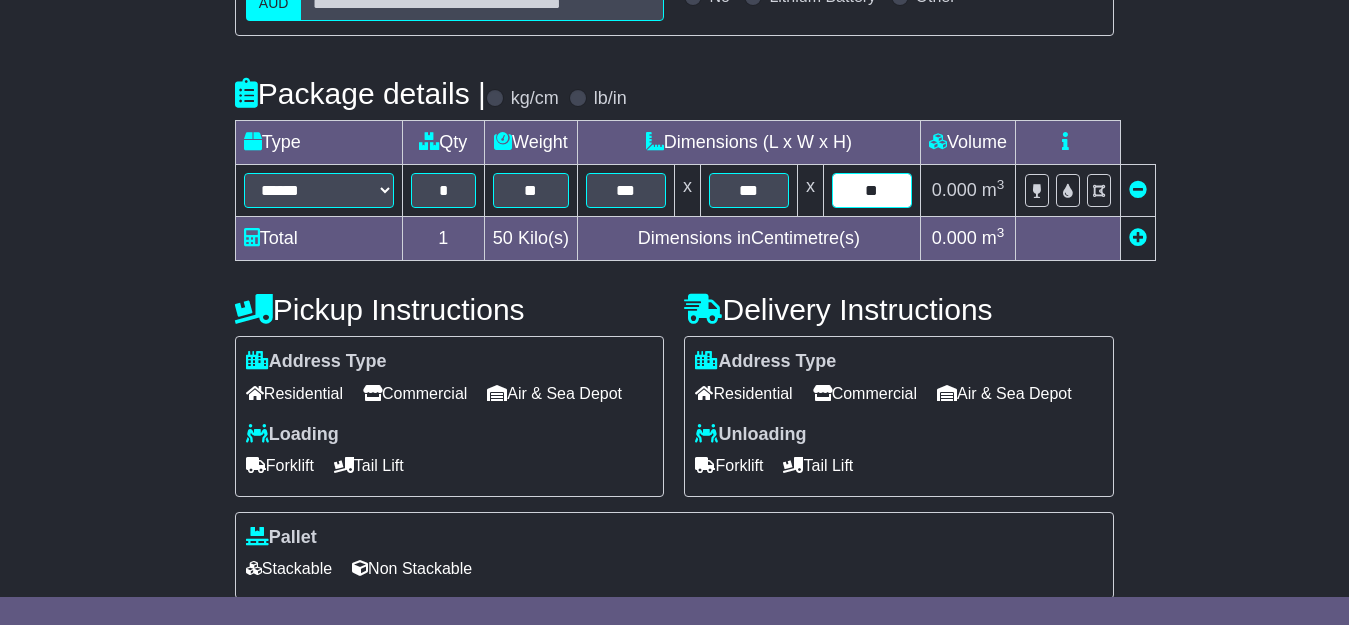 scroll, scrollTop: 410, scrollLeft: 0, axis: vertical 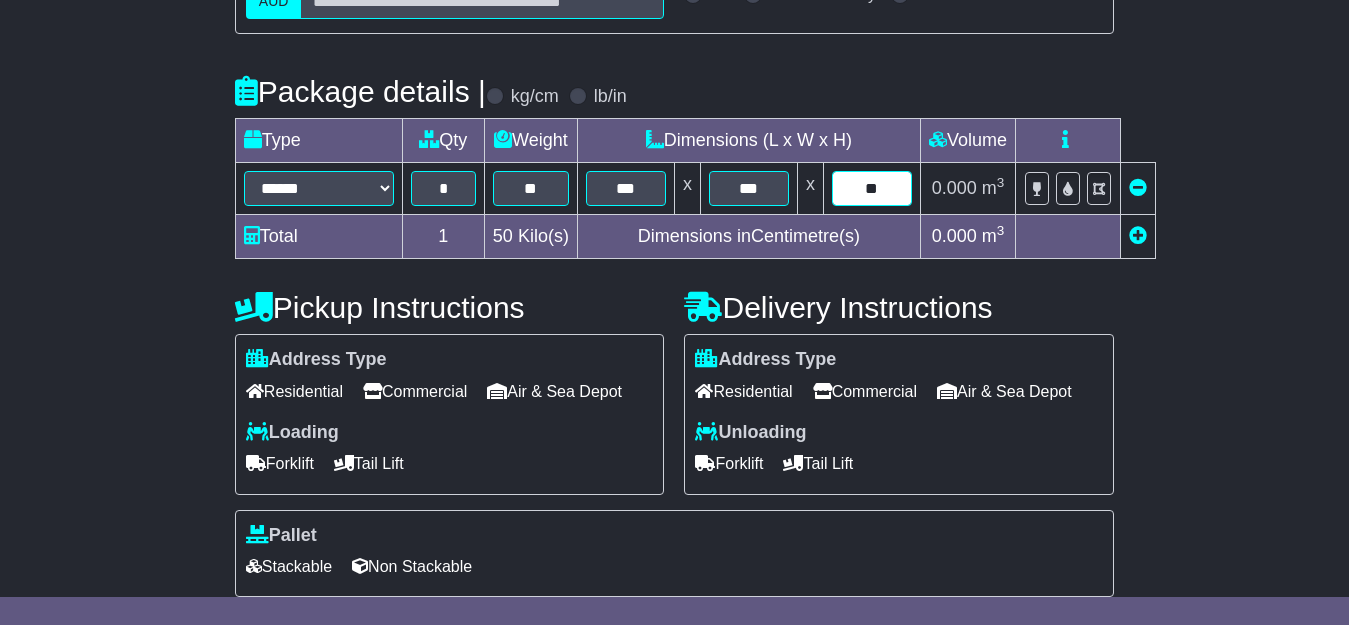 type on "**" 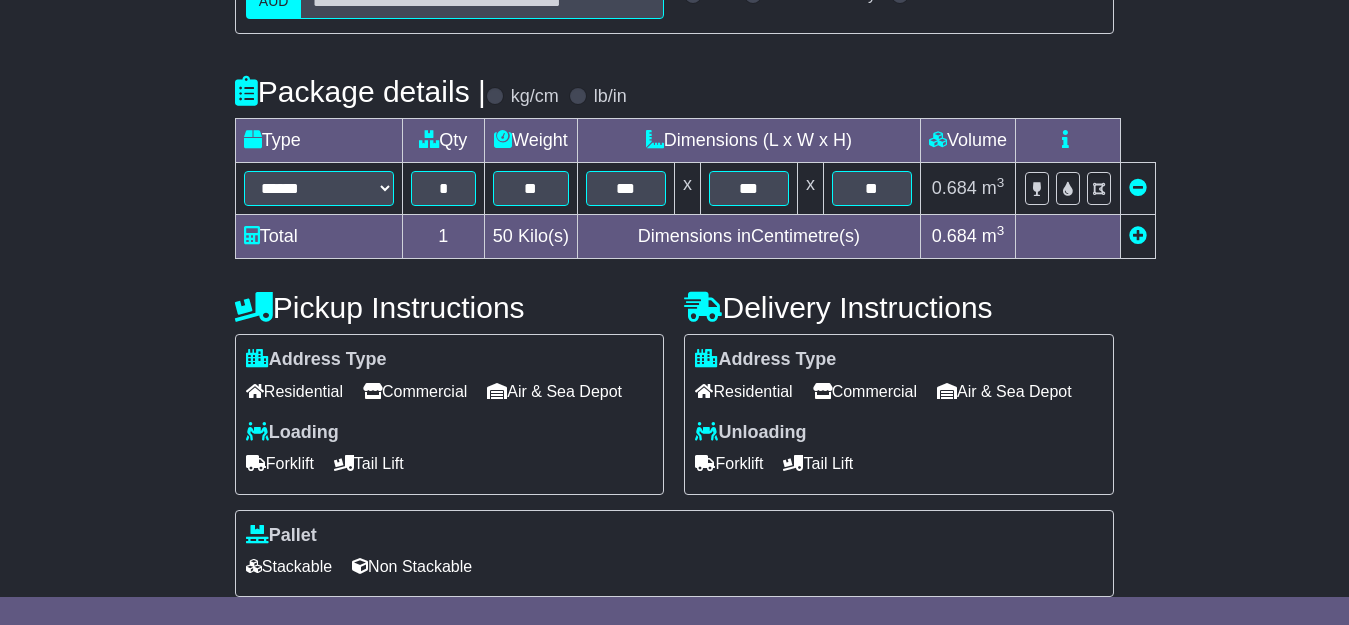 click on "Commercial" at bounding box center [415, 391] 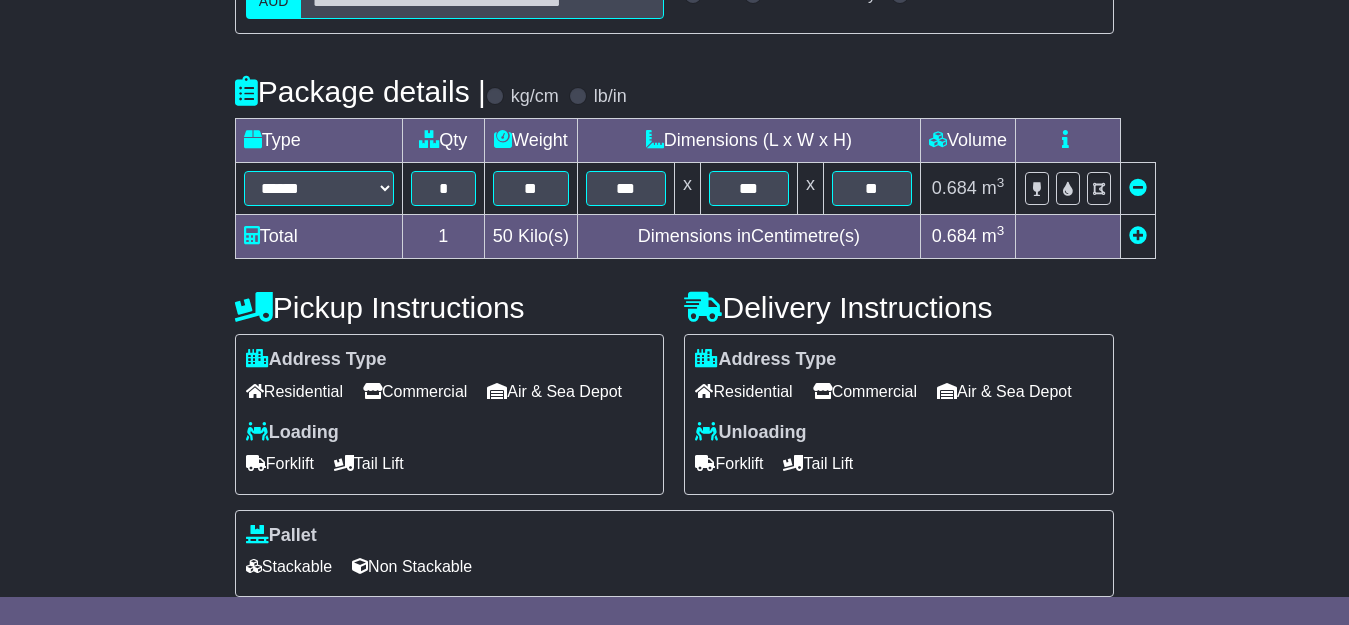 click on "Tail Lift" at bounding box center [369, 463] 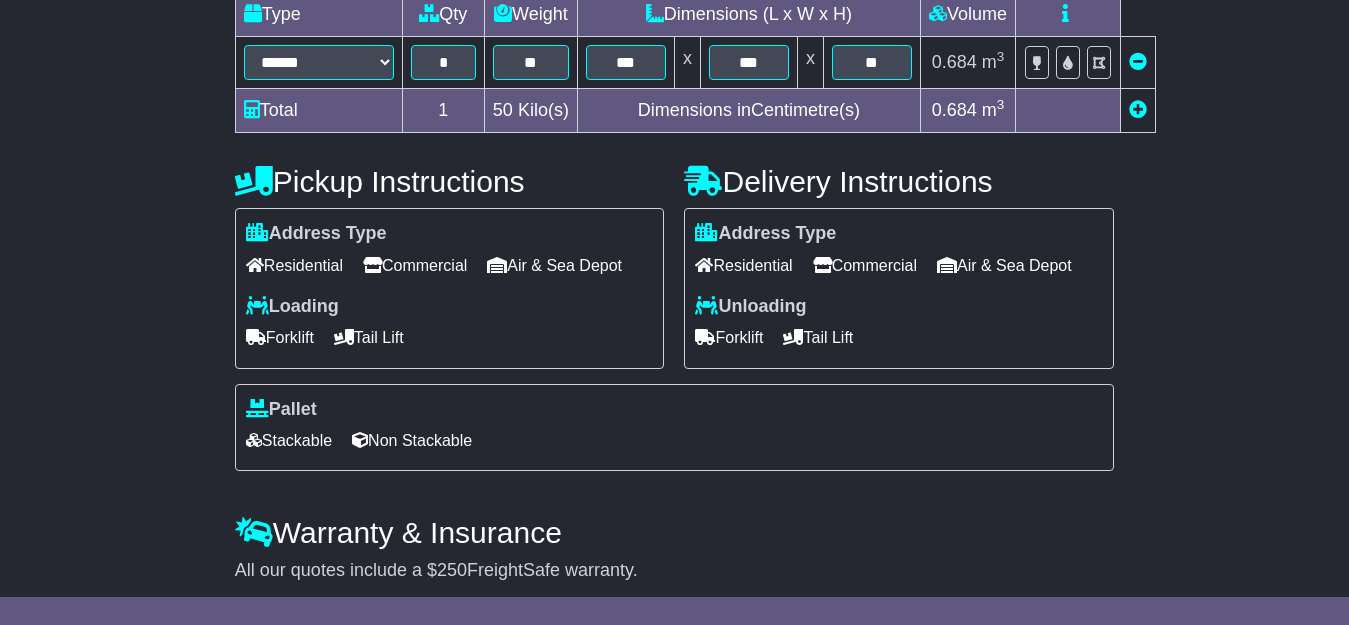 scroll, scrollTop: 538, scrollLeft: 0, axis: vertical 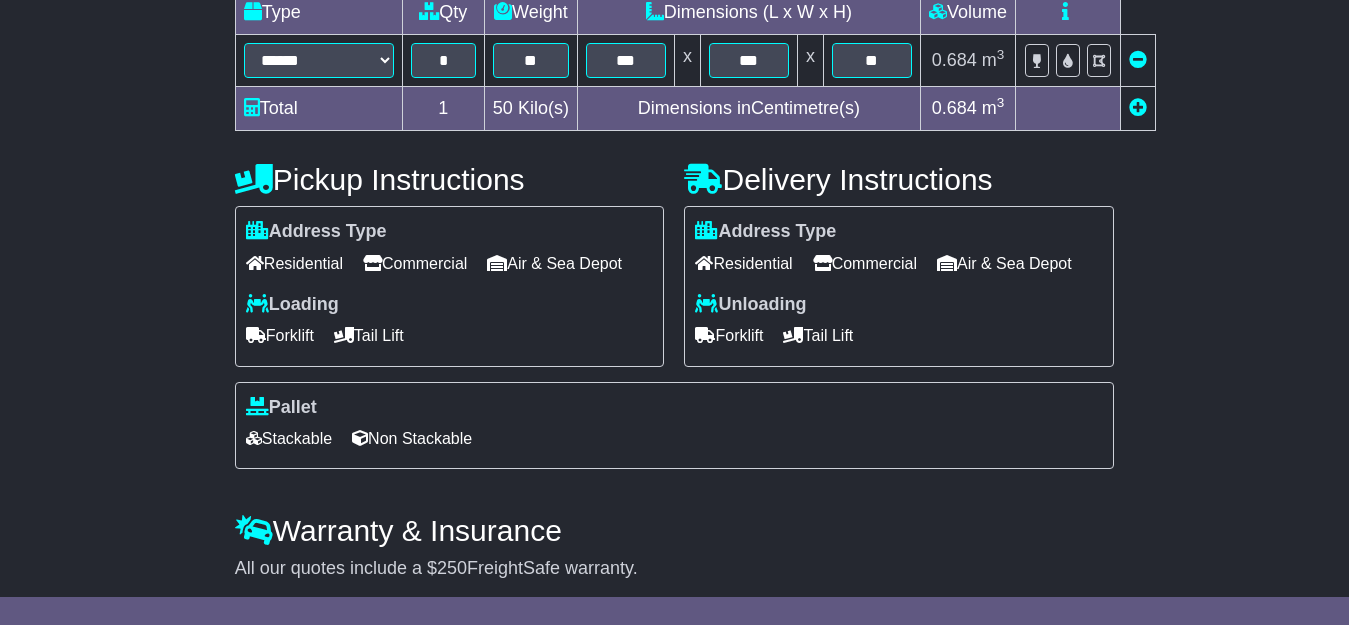 click on "Residential" at bounding box center (743, 263) 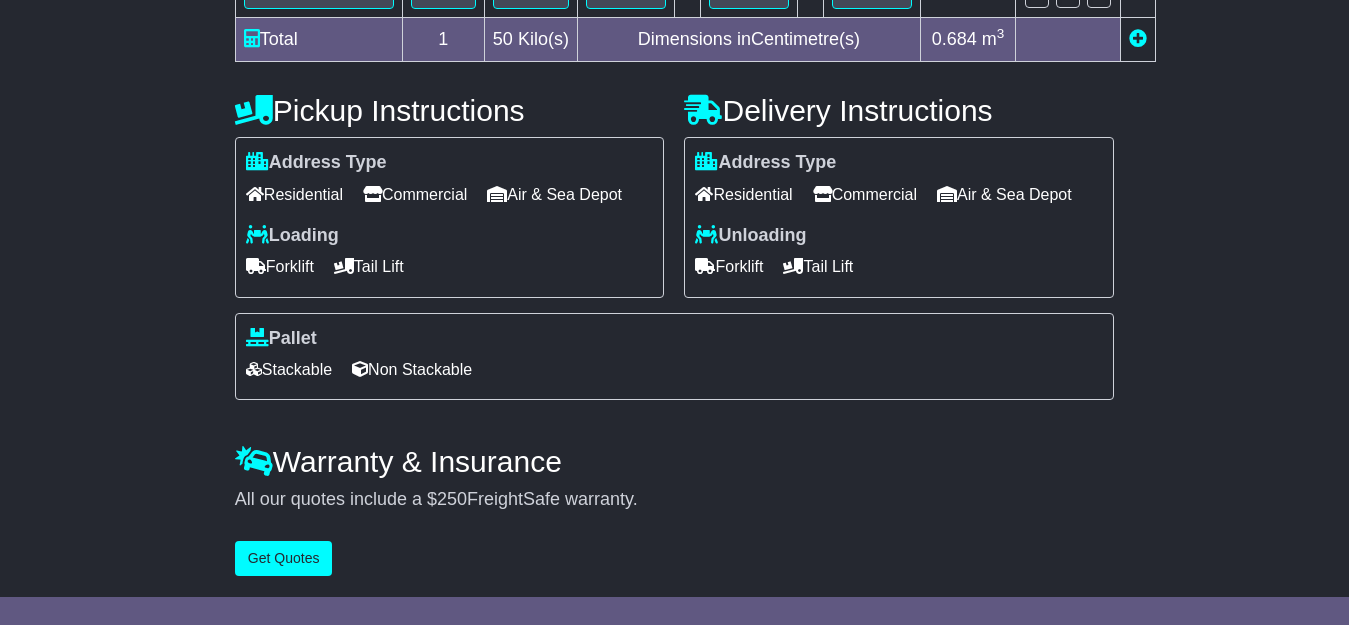 scroll, scrollTop: 645, scrollLeft: 0, axis: vertical 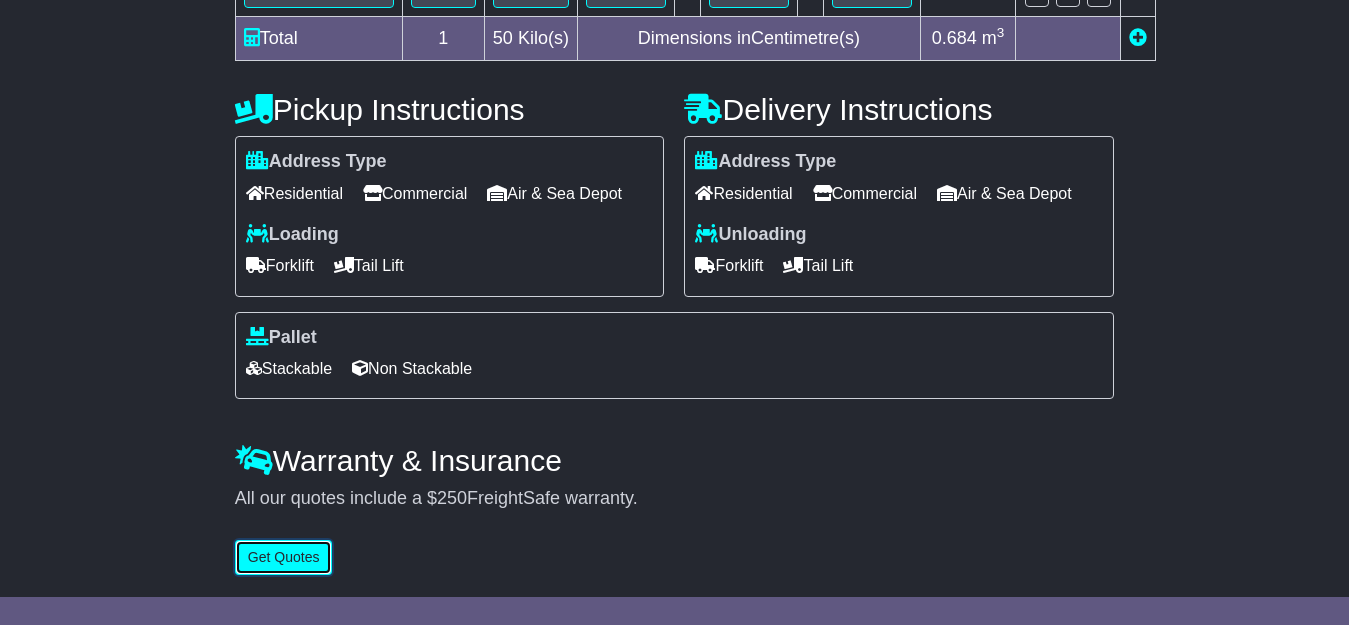 type 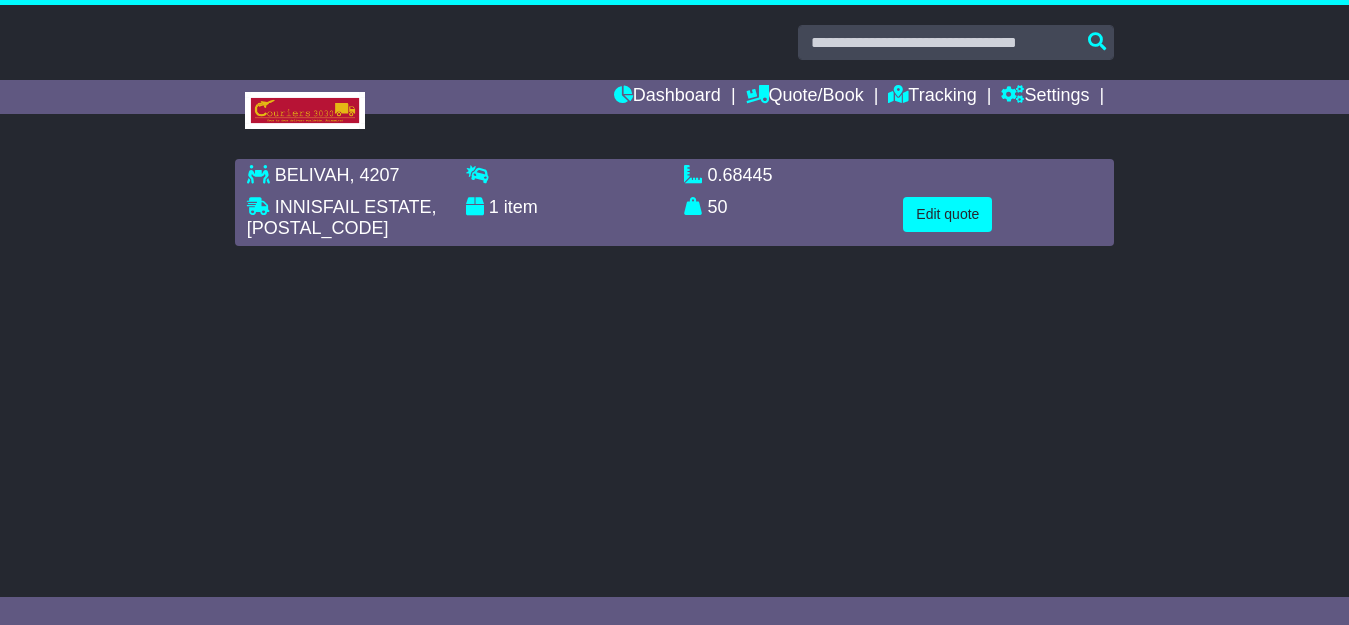 scroll, scrollTop: 0, scrollLeft: 0, axis: both 